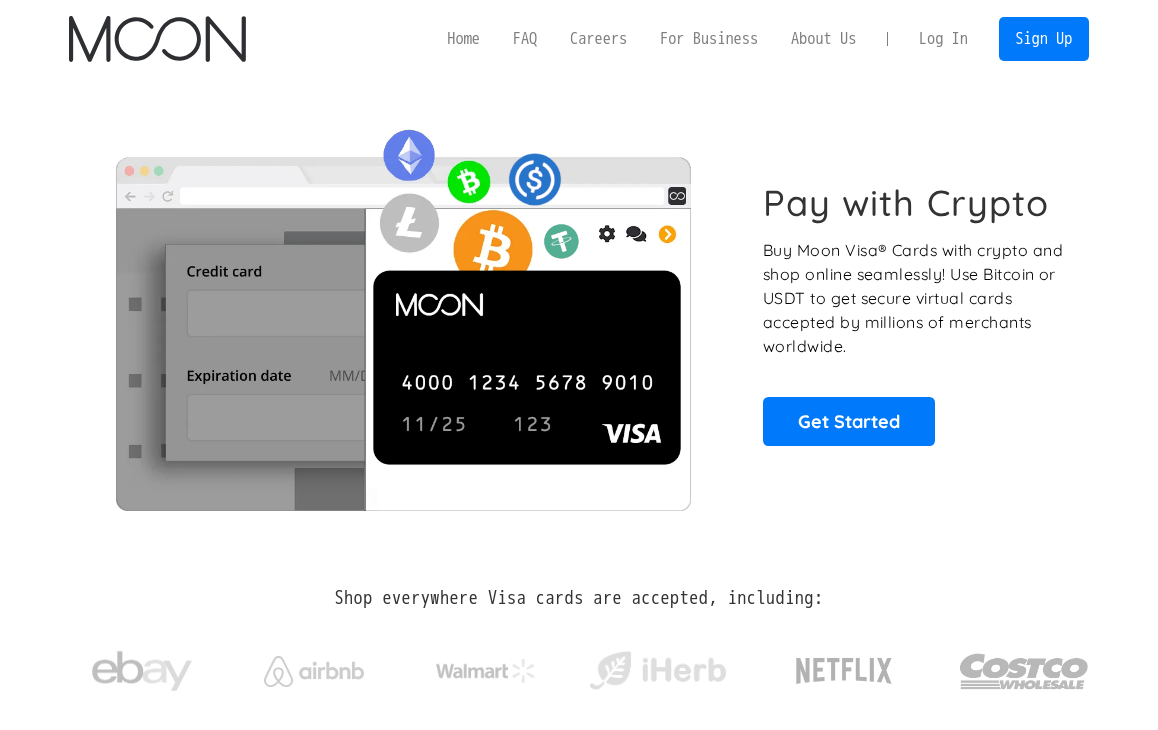 scroll, scrollTop: 0, scrollLeft: 0, axis: both 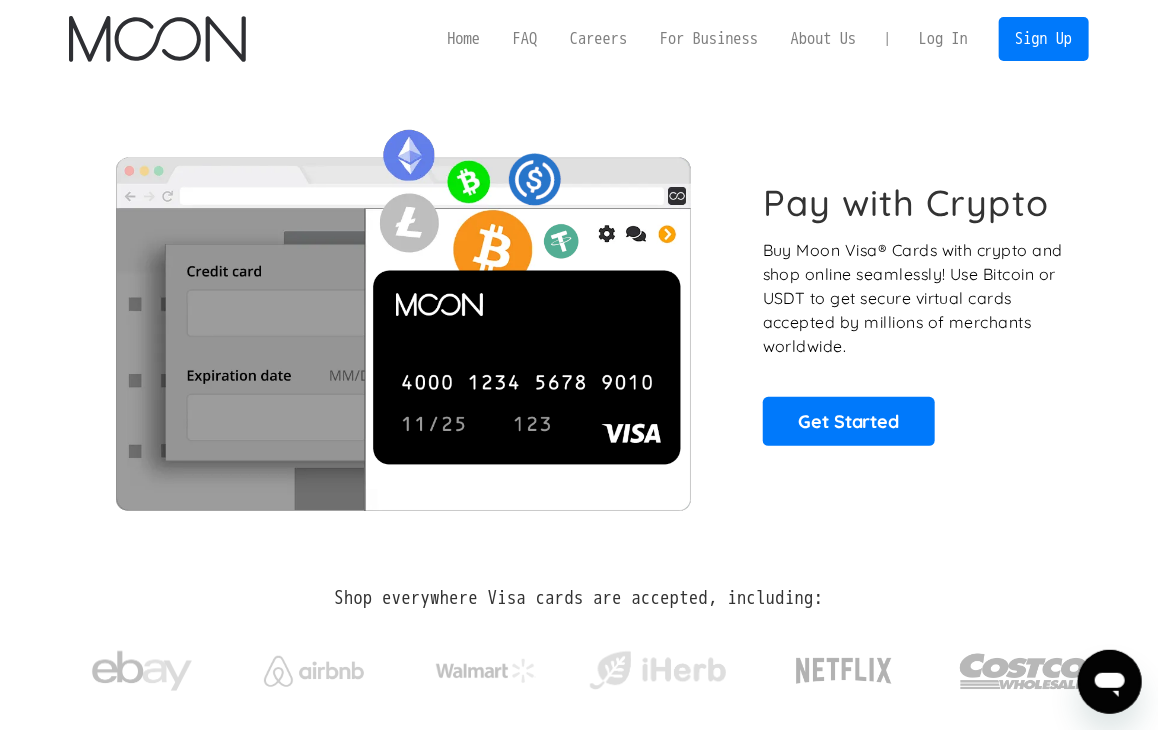 click on "Log In" at bounding box center (944, 39) 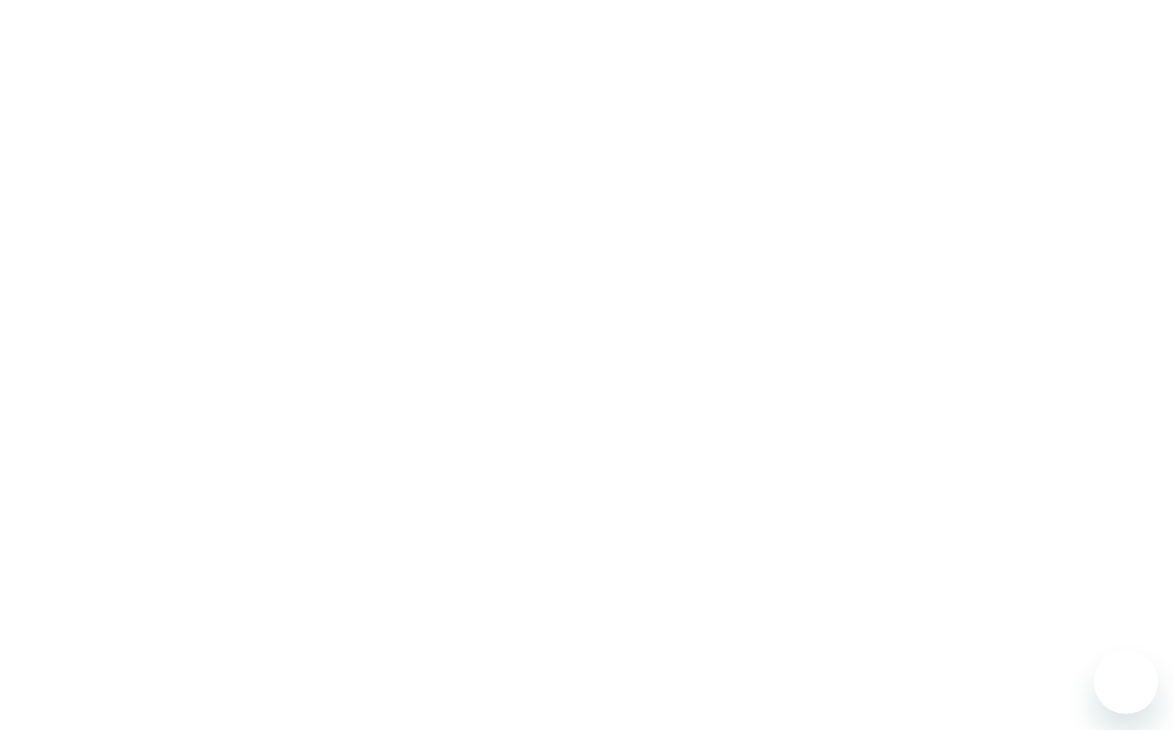 scroll, scrollTop: 0, scrollLeft: 0, axis: both 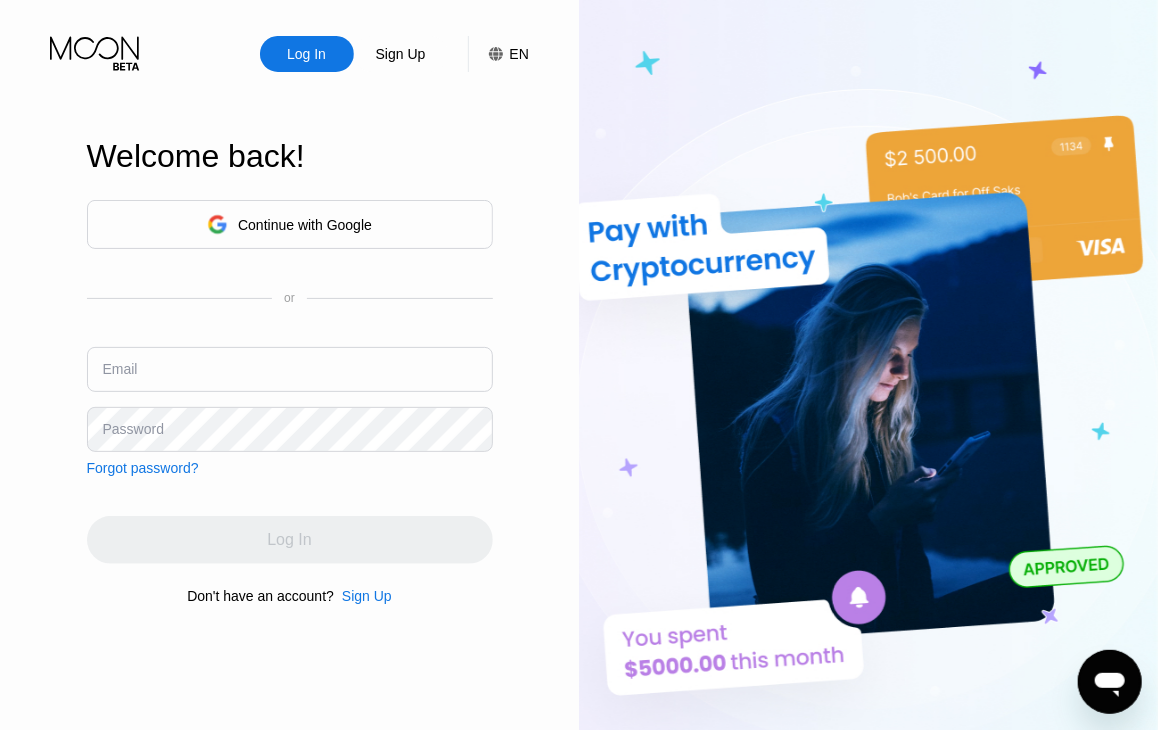 click at bounding box center [290, 369] 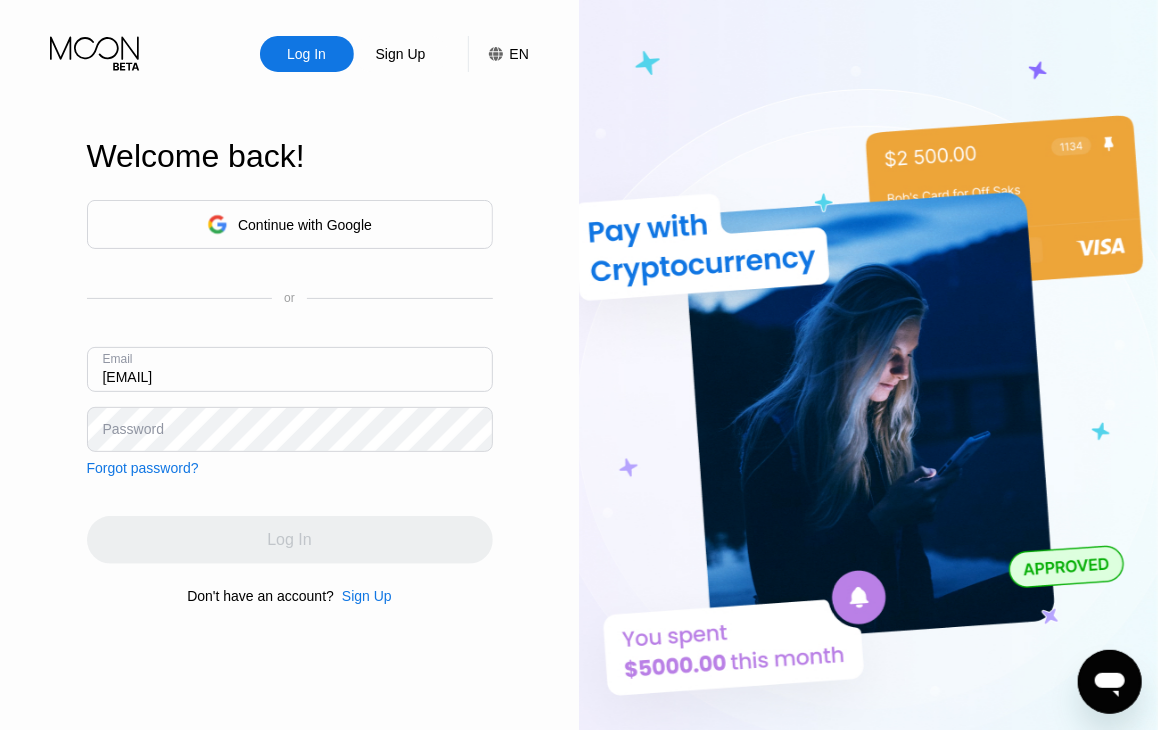 type on "[EMAIL]" 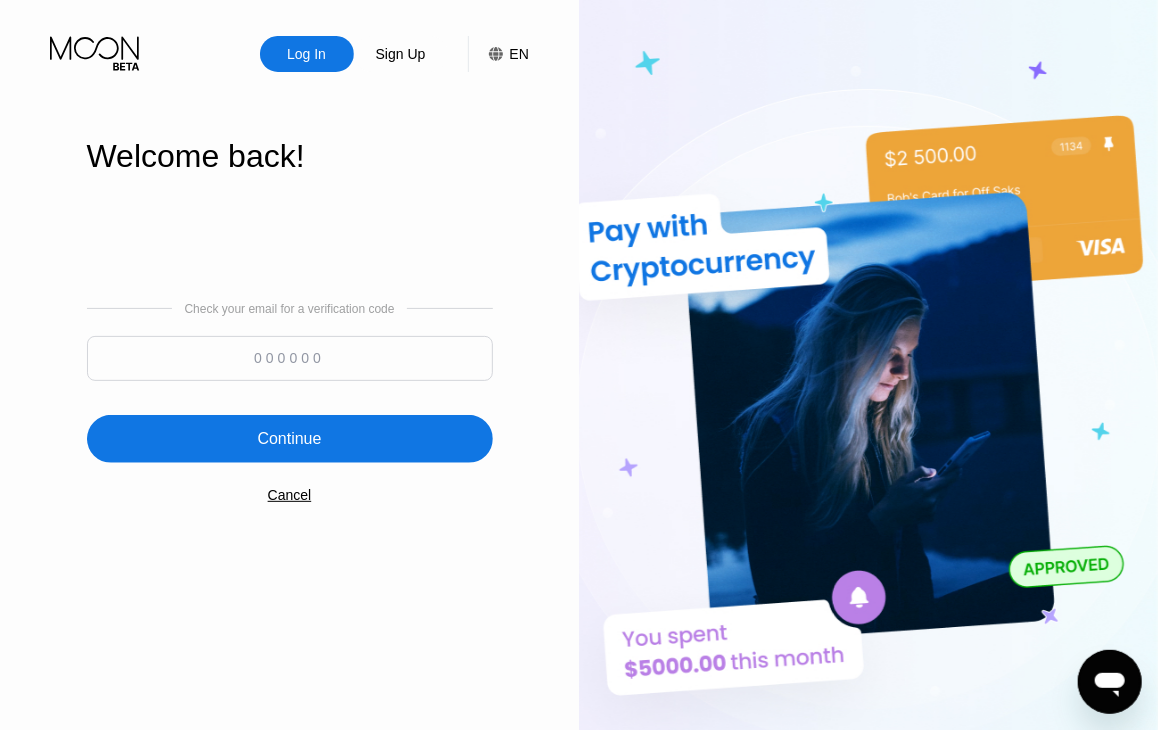 click at bounding box center (290, 358) 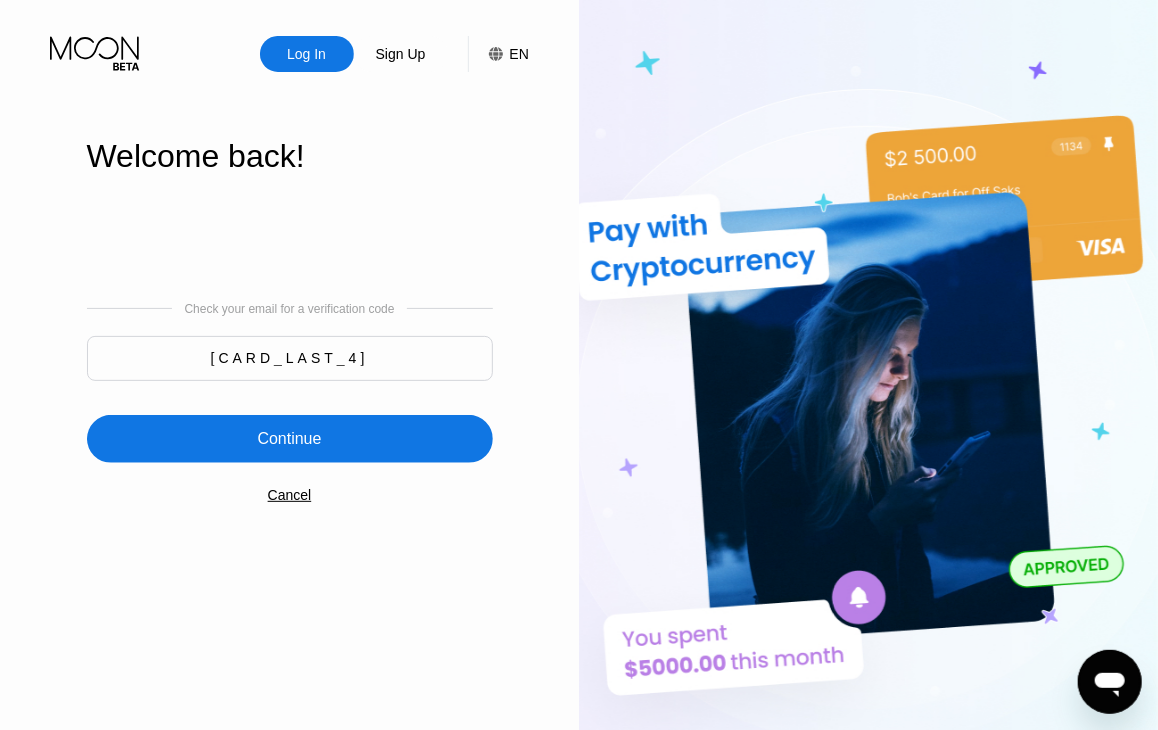 type on "[CARD_LAST_4]" 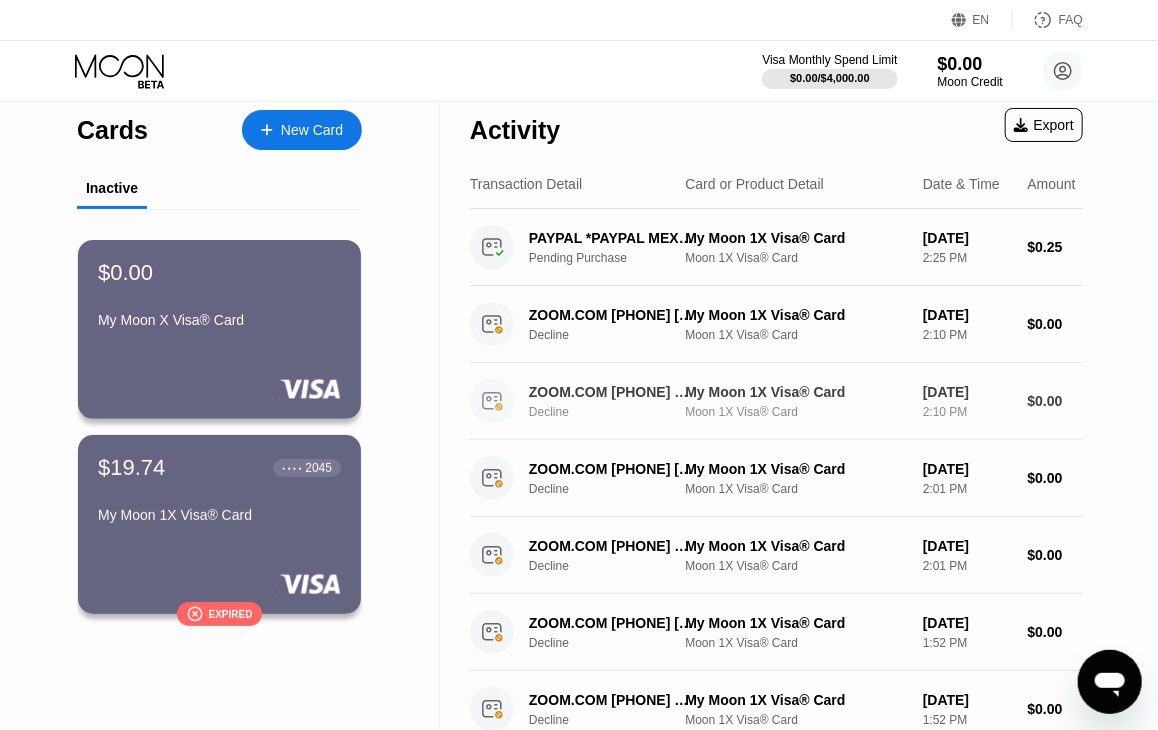 scroll, scrollTop: 0, scrollLeft: 0, axis: both 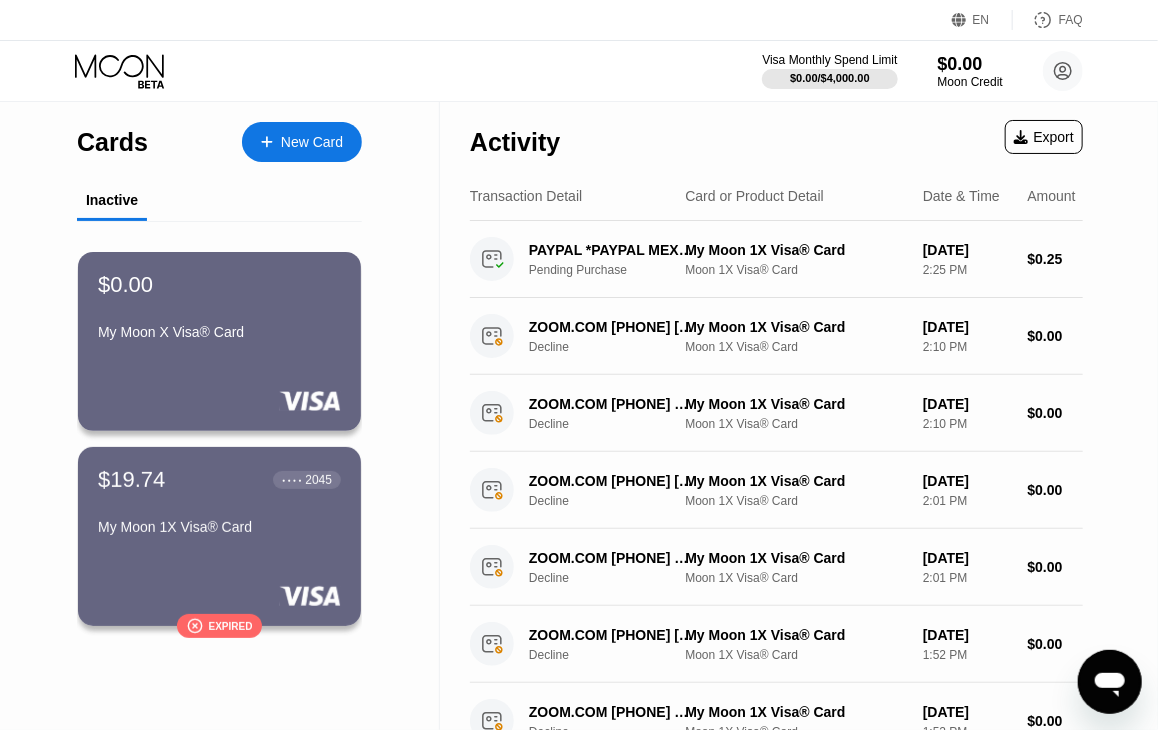 click on "$0.00 My Moon X Visa® Card $19.74 ● ● ● ● [YEAR] My Moon 1X Visa® Card  Expired" at bounding box center (219, 444) 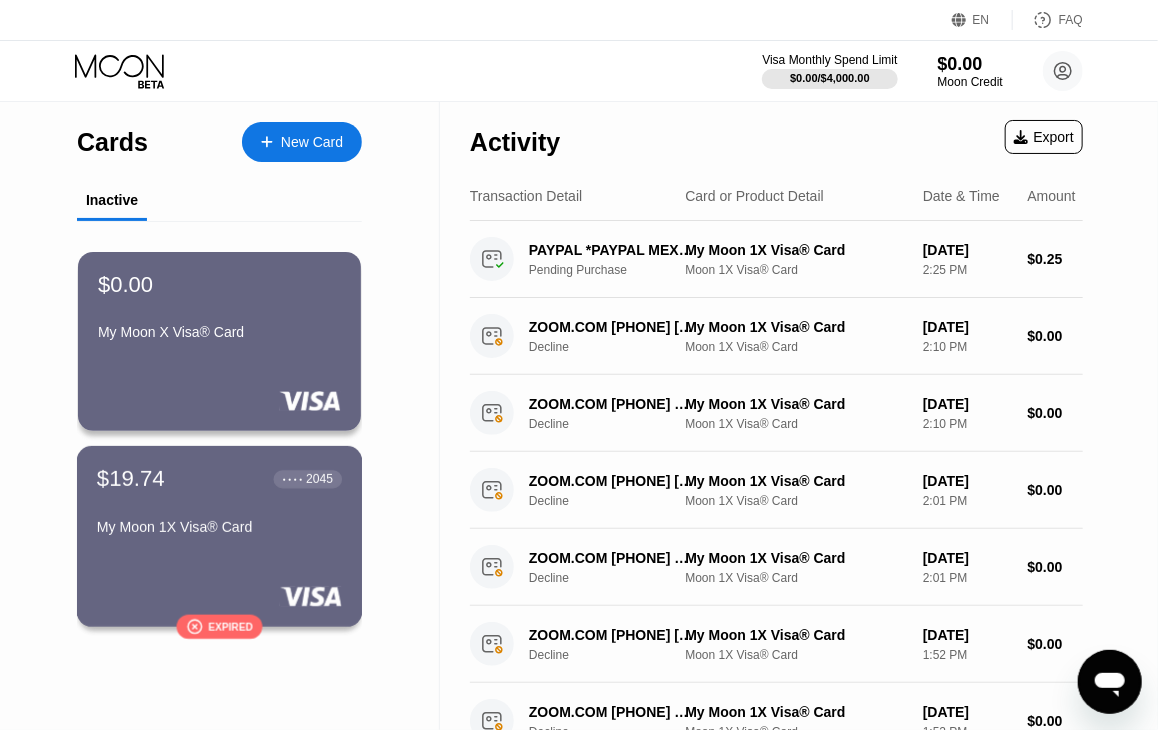 click at bounding box center (219, 596) 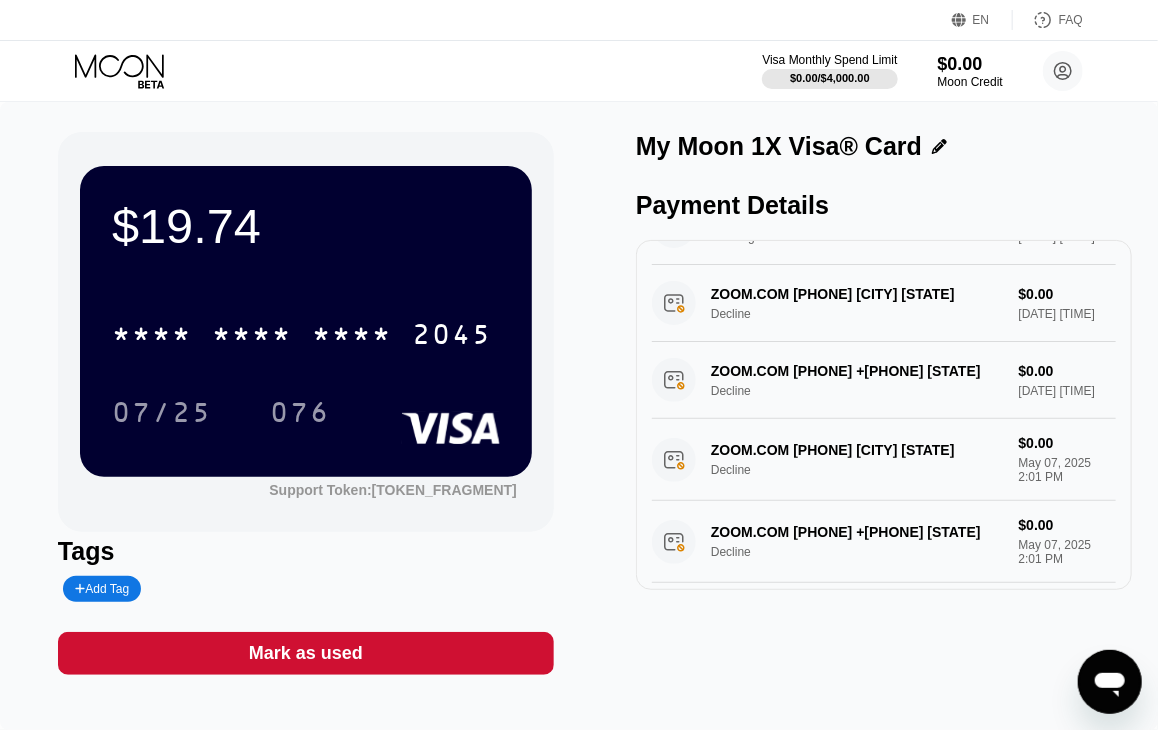 scroll, scrollTop: 0, scrollLeft: 0, axis: both 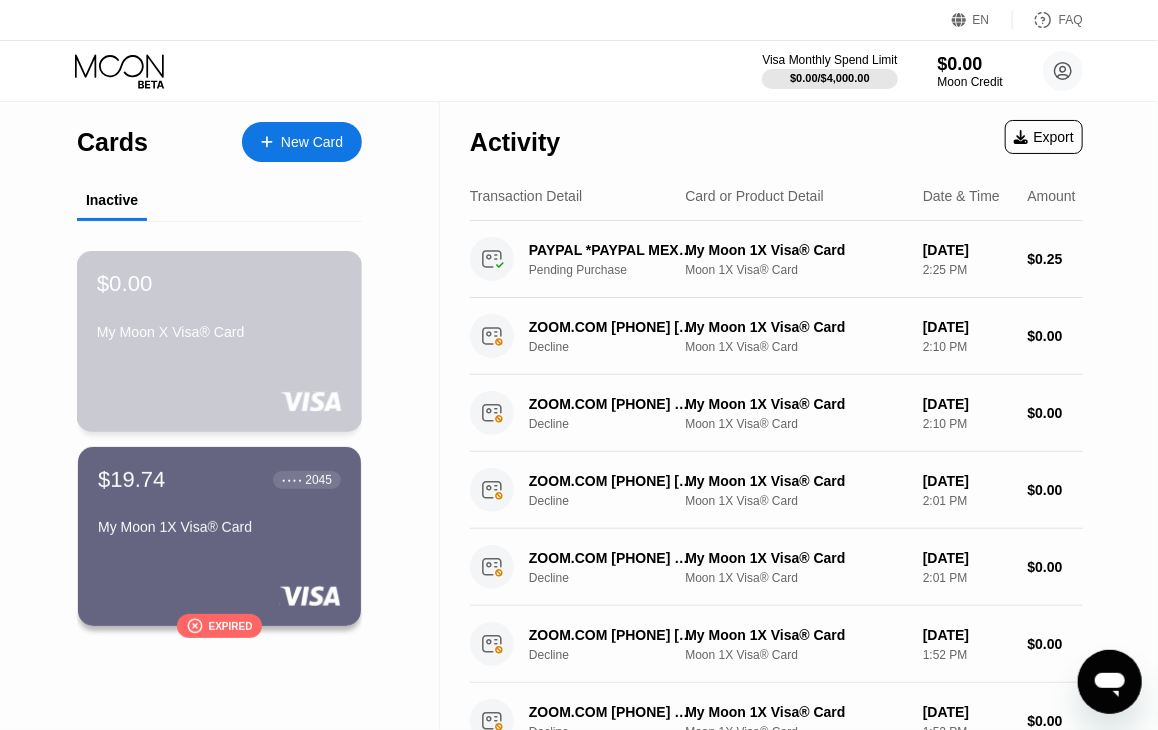 click on "My Moon X Visa® Card" at bounding box center (219, 336) 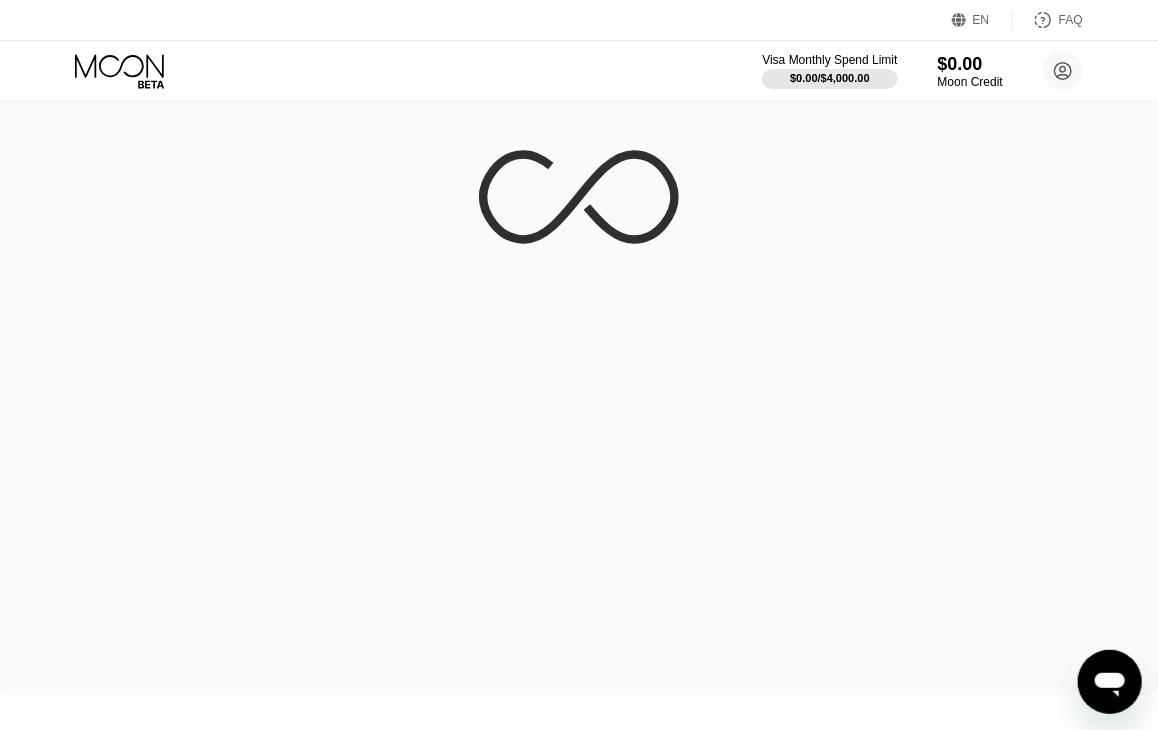 scroll, scrollTop: 0, scrollLeft: 0, axis: both 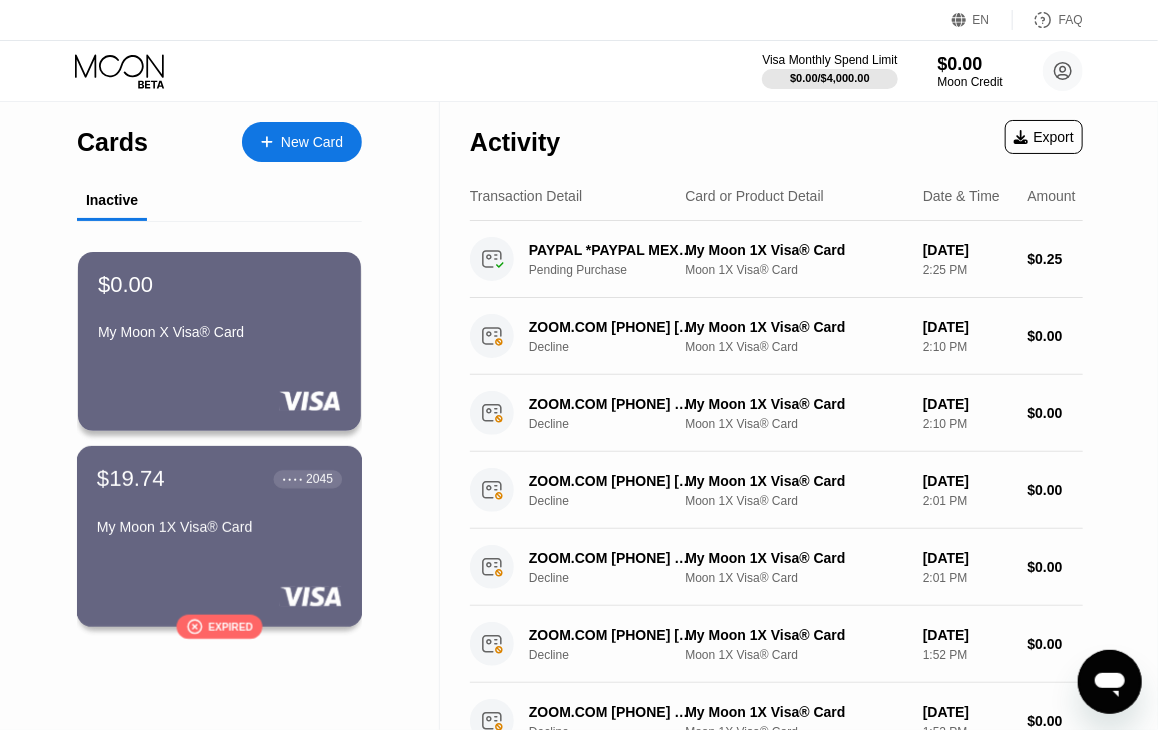 click on "$19.74 ● ● ● ● [YEAR] My Moon 1X Visa® Card  Expired" at bounding box center (220, 536) 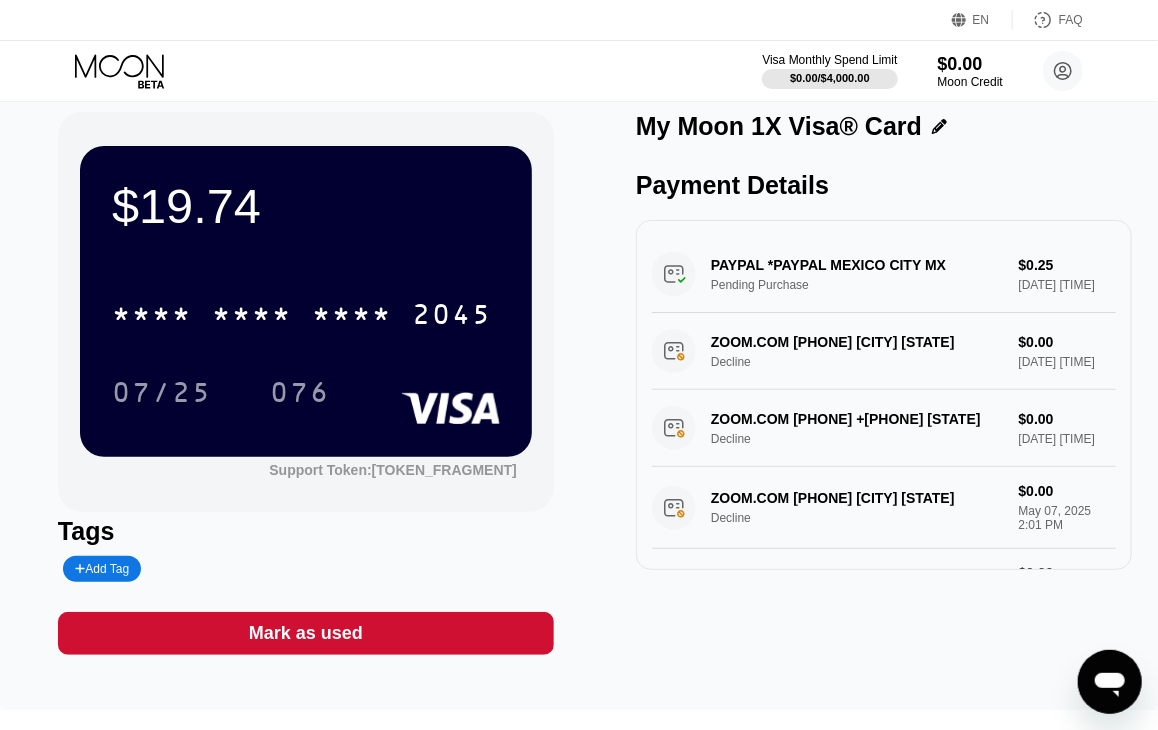 scroll, scrollTop: 0, scrollLeft: 0, axis: both 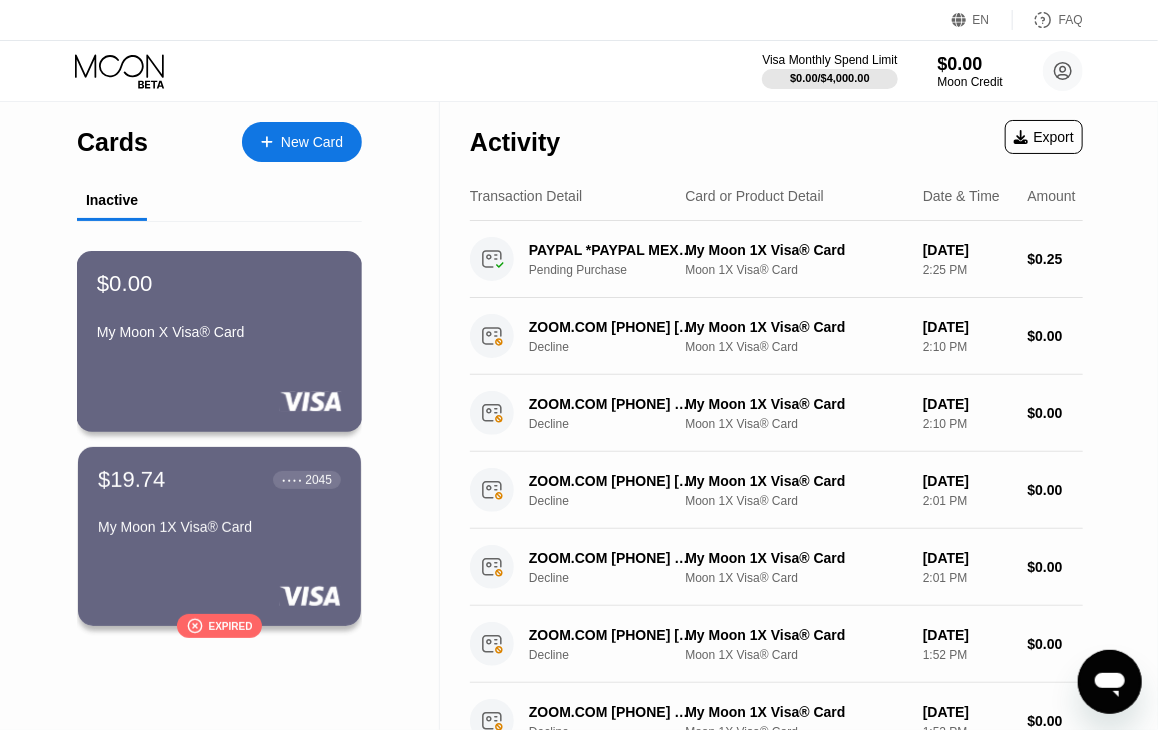 click on "$0.00 My Moon X Visa® Card" at bounding box center (220, 341) 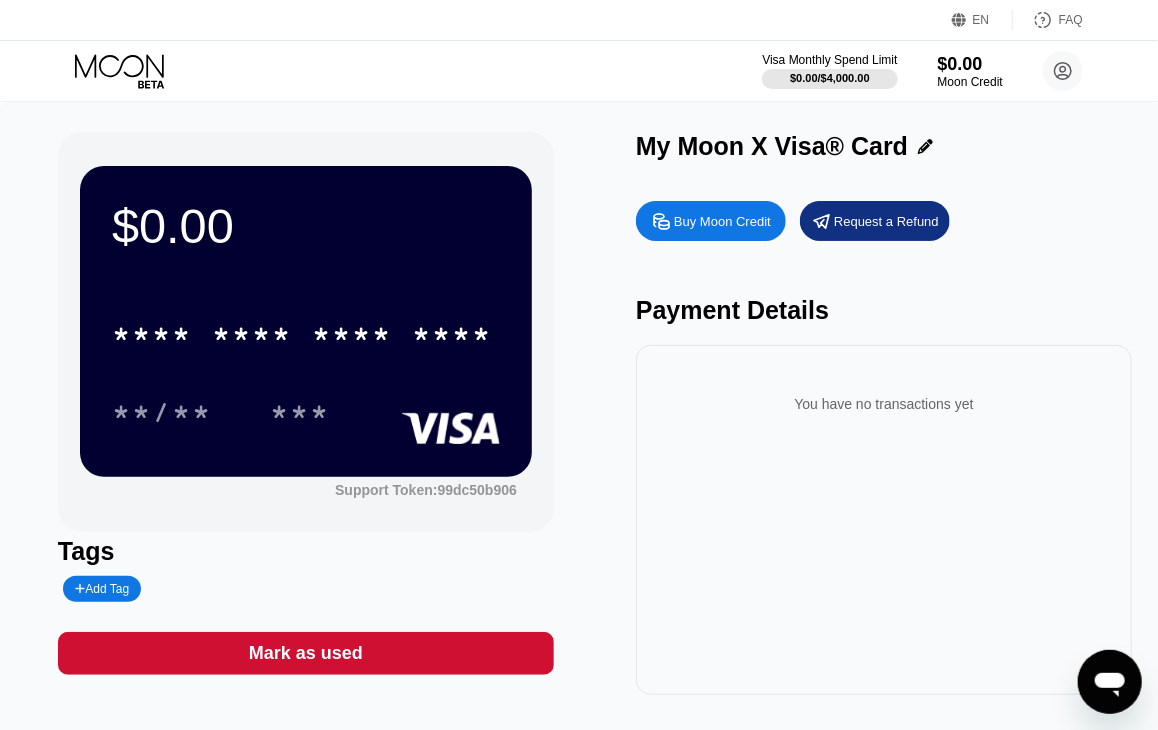 click on "Buy Moon Credit" at bounding box center [722, 221] 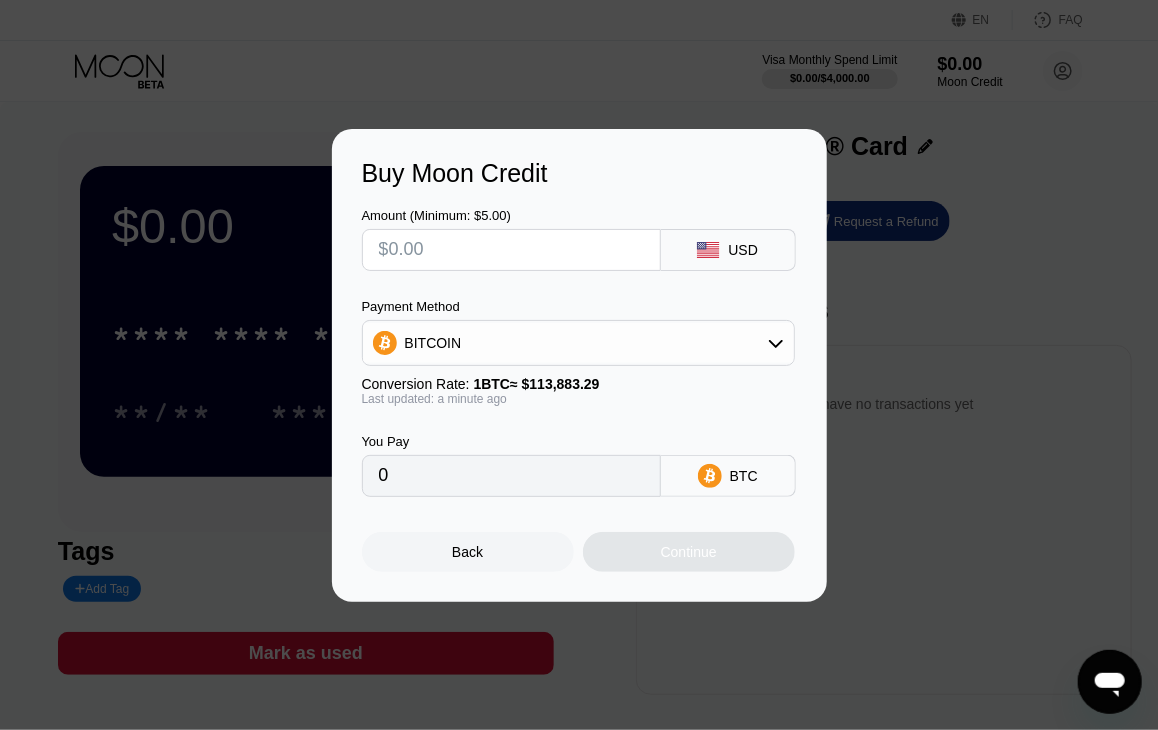 click on "Buy Moon Credit Amount (Minimum: $5.00) USD Payment Method BITCOIN Conversion Rate:   1  BTC  ≈   $113,883.29 Last updated:   a minute ago You Pay 0 BTC Back Continue" at bounding box center (579, 365) 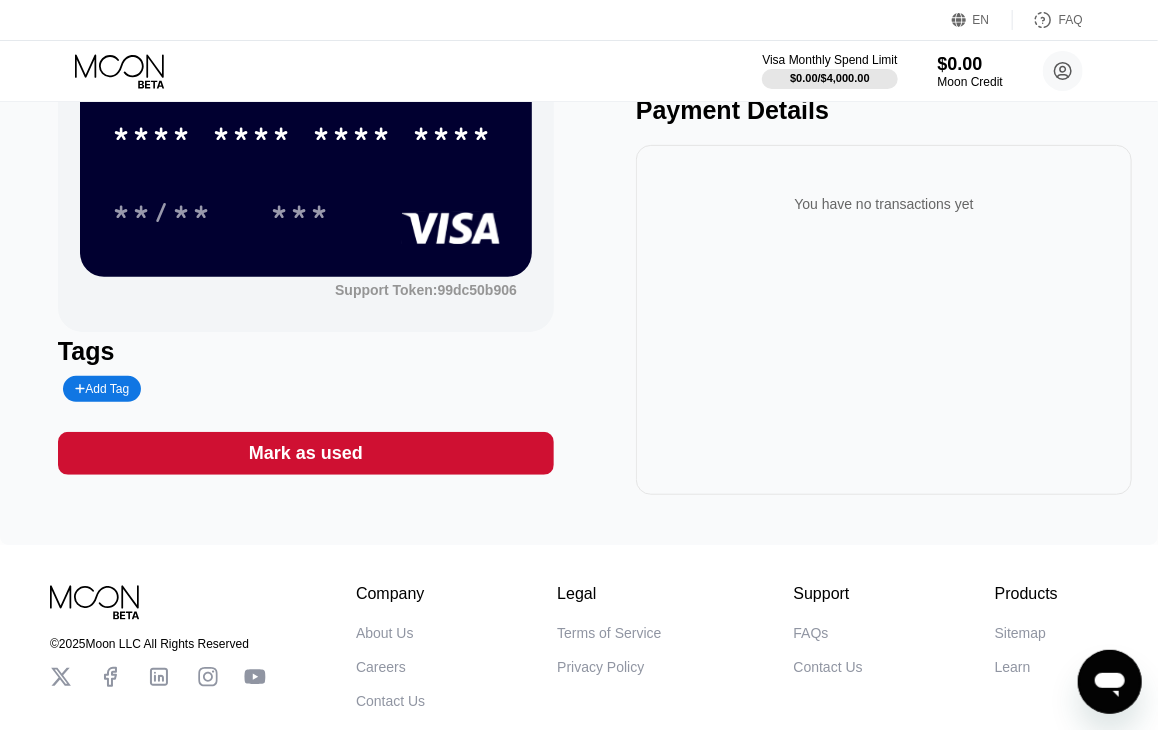 scroll, scrollTop: 0, scrollLeft: 0, axis: both 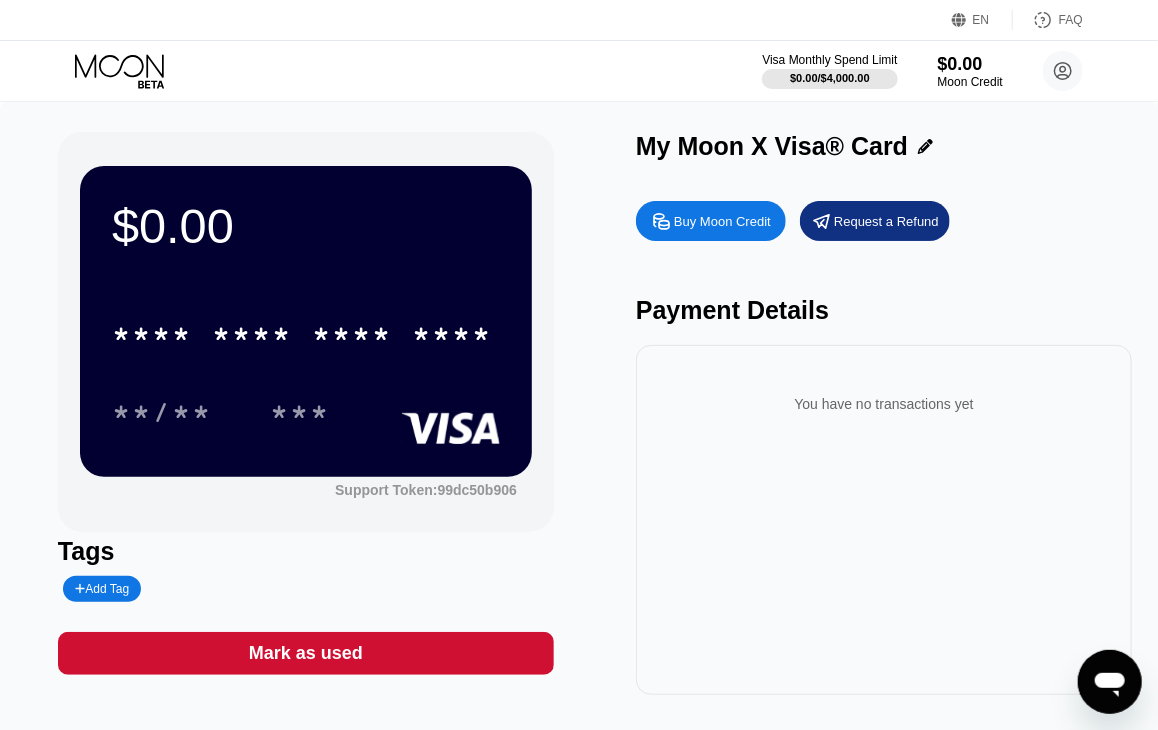 click on "Request a Refund" at bounding box center [886, 221] 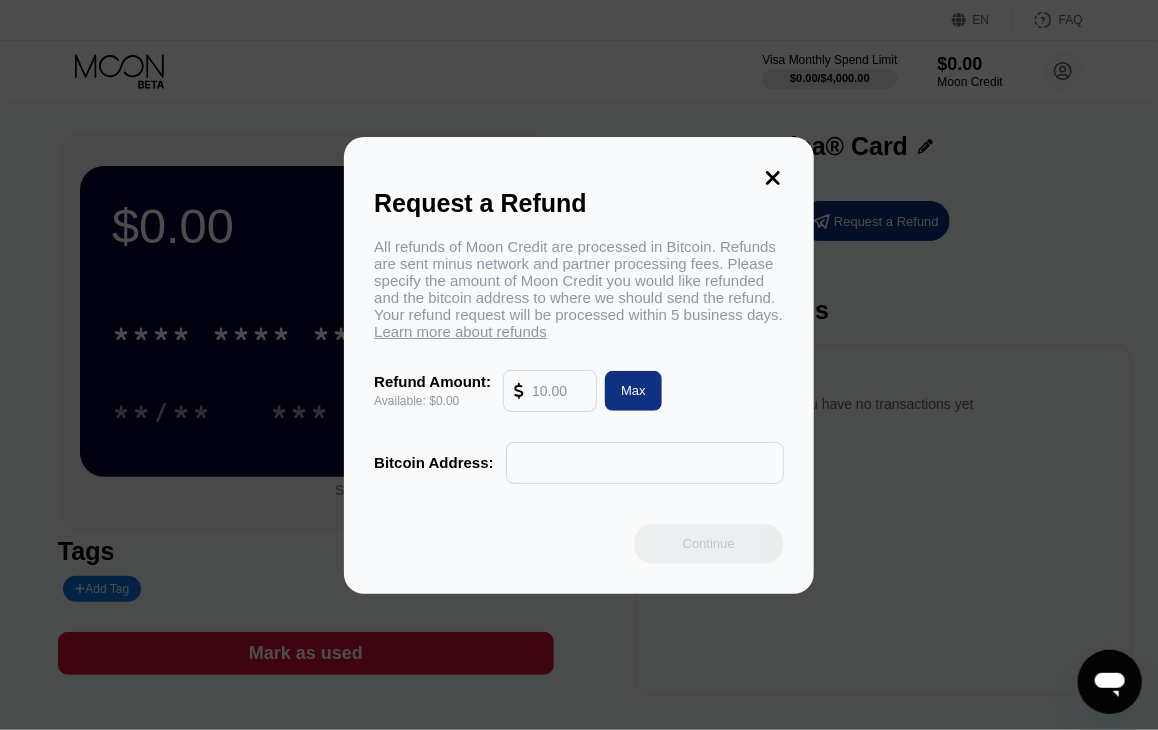 click on "Max" at bounding box center (633, 391) 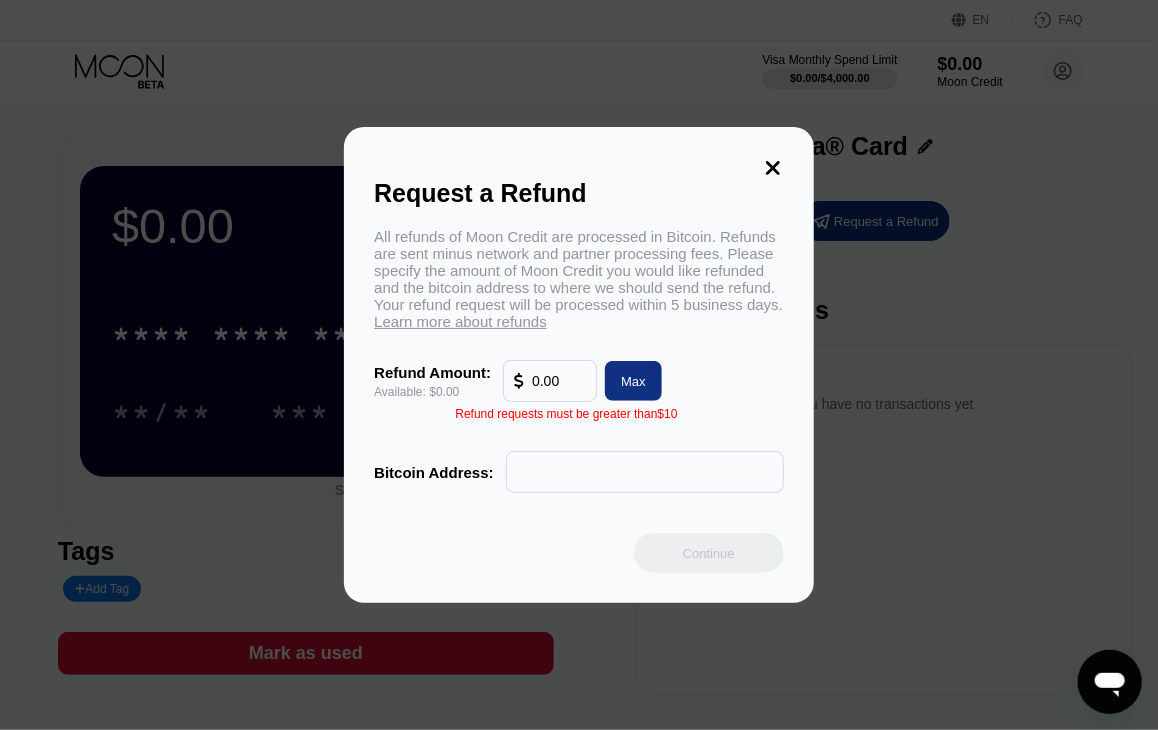 click on "Max" at bounding box center [633, 381] 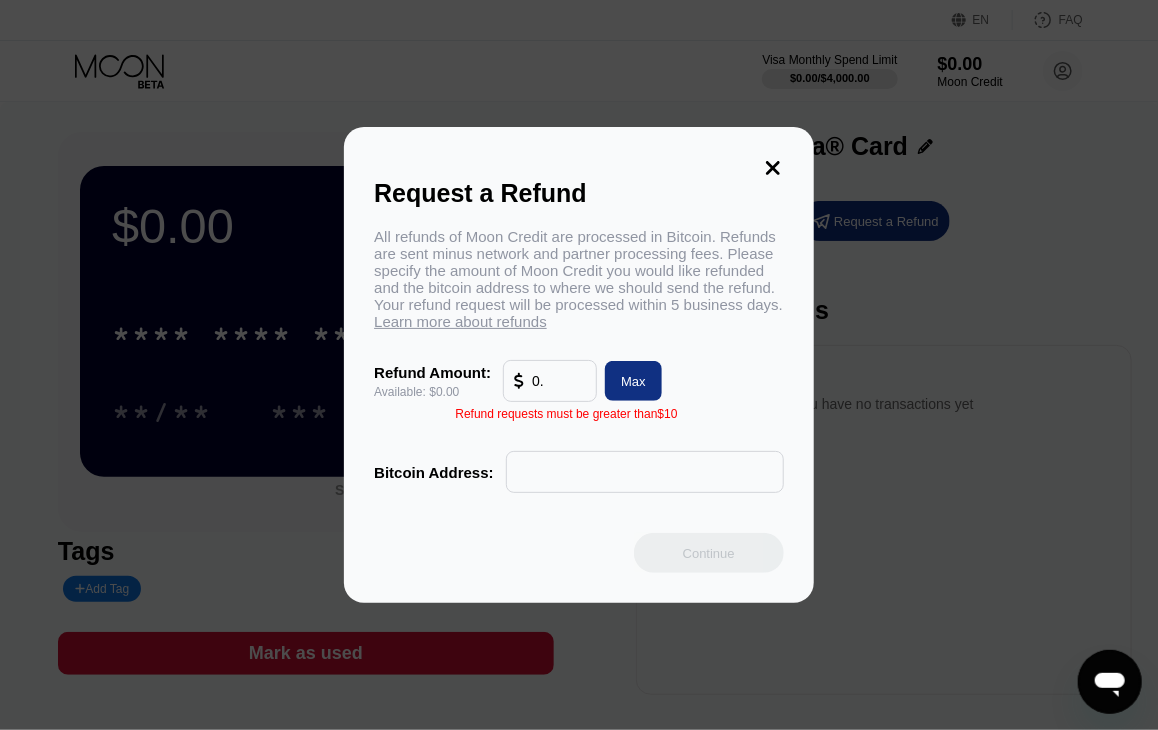 type on "0" 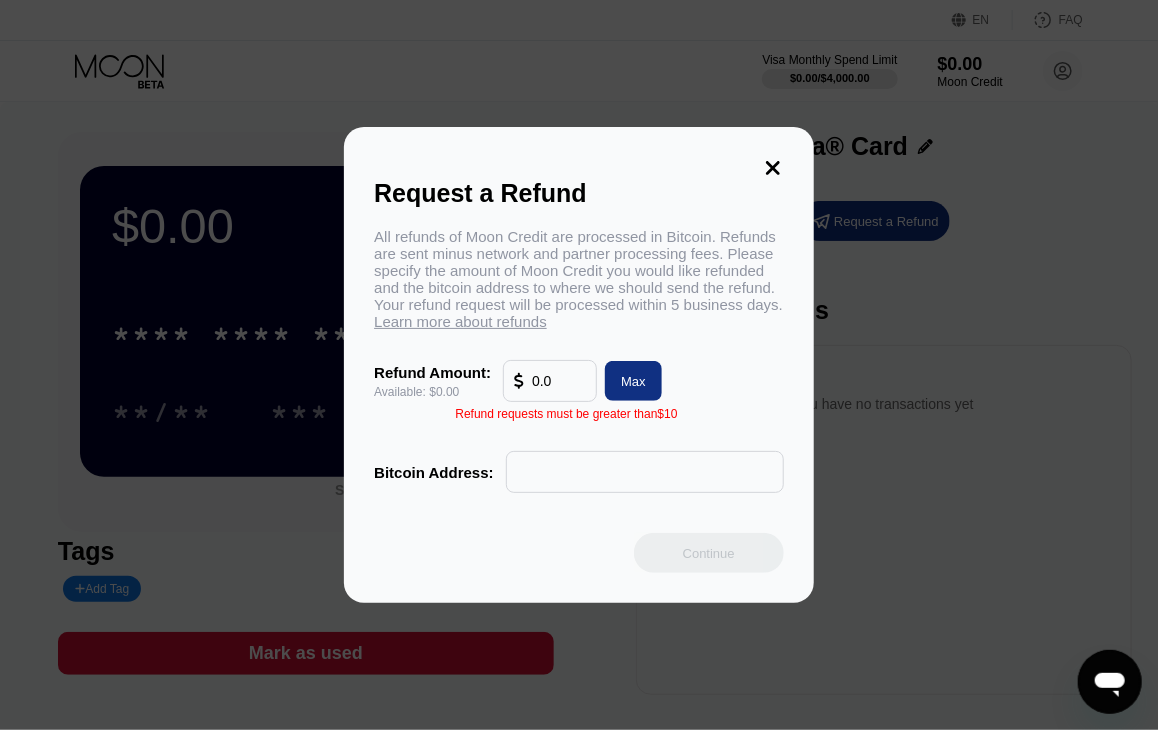 type on "0.0" 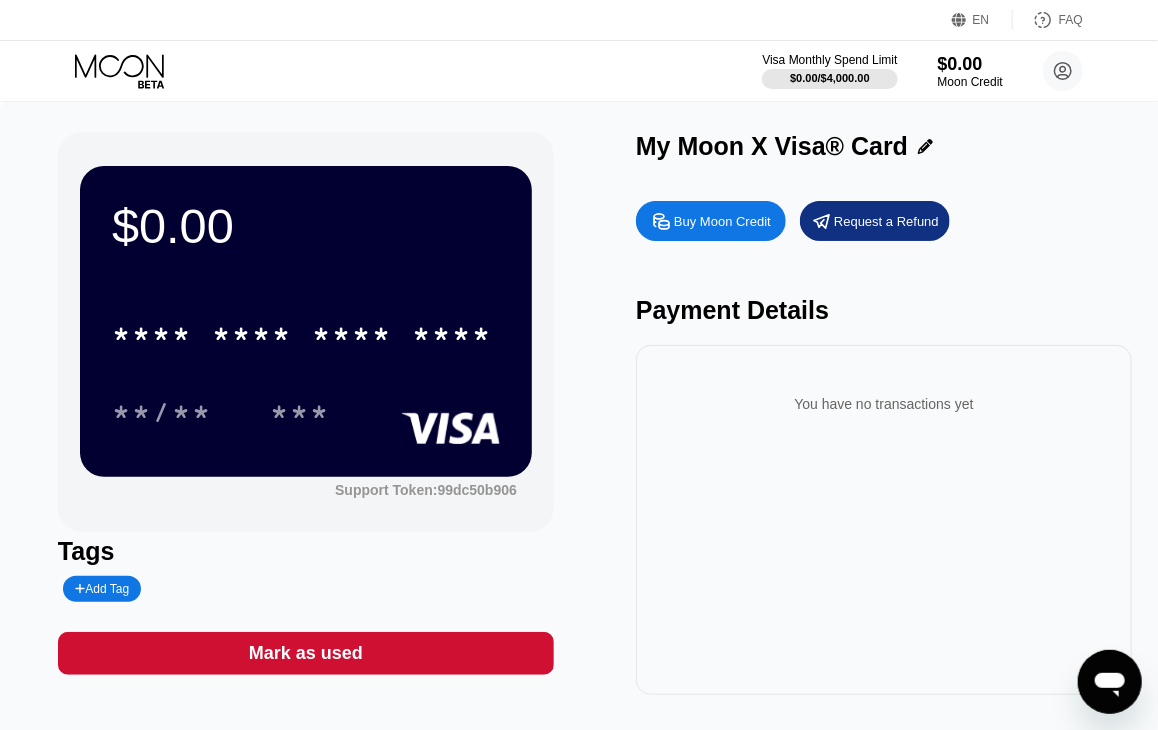click 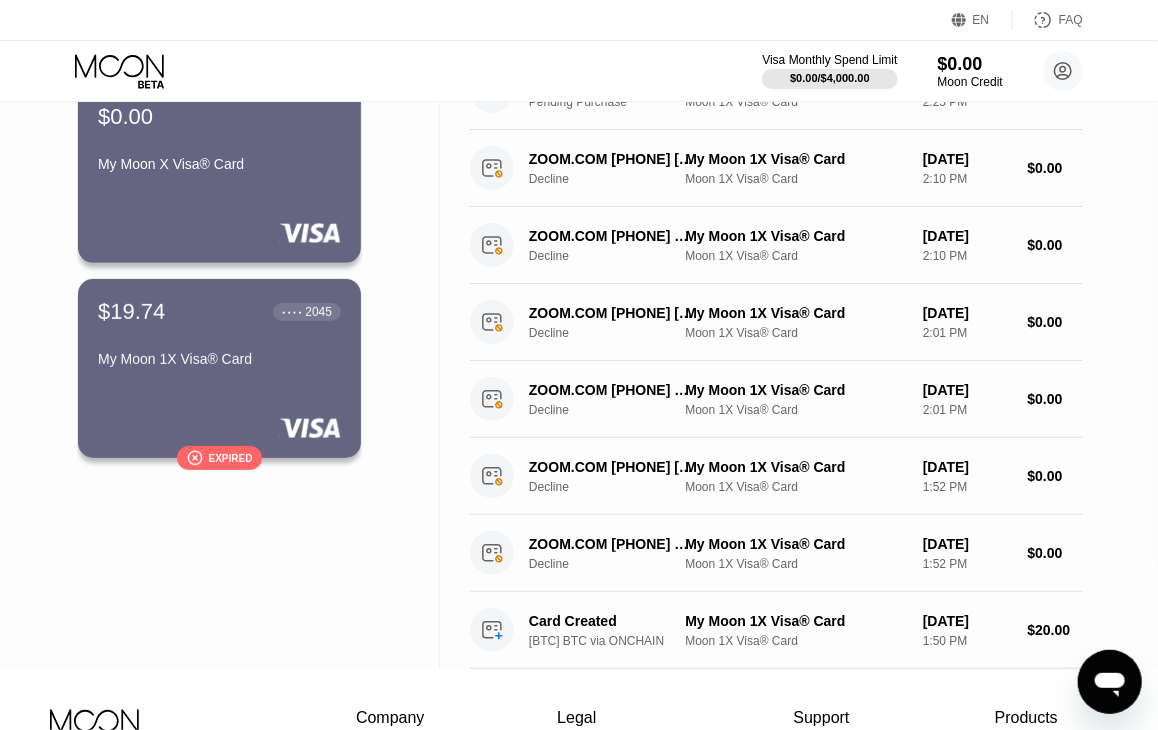 scroll, scrollTop: 112, scrollLeft: 0, axis: vertical 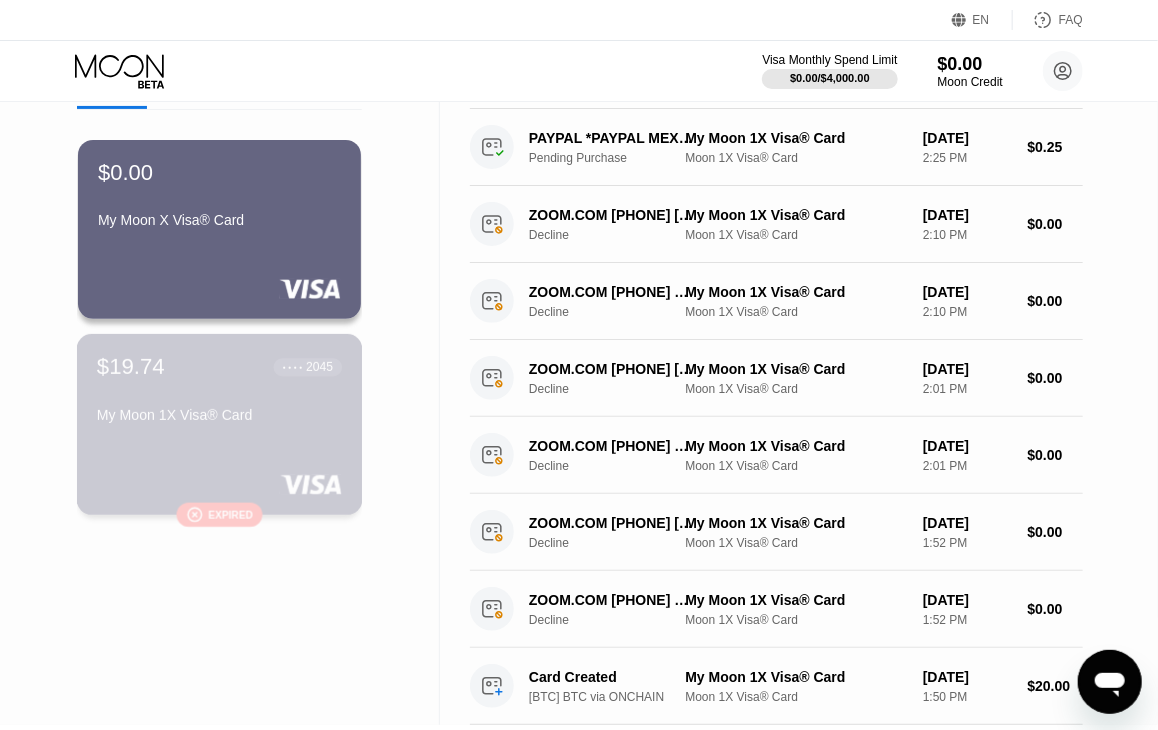 click on "My Moon 1X Visa® Card" at bounding box center (219, 419) 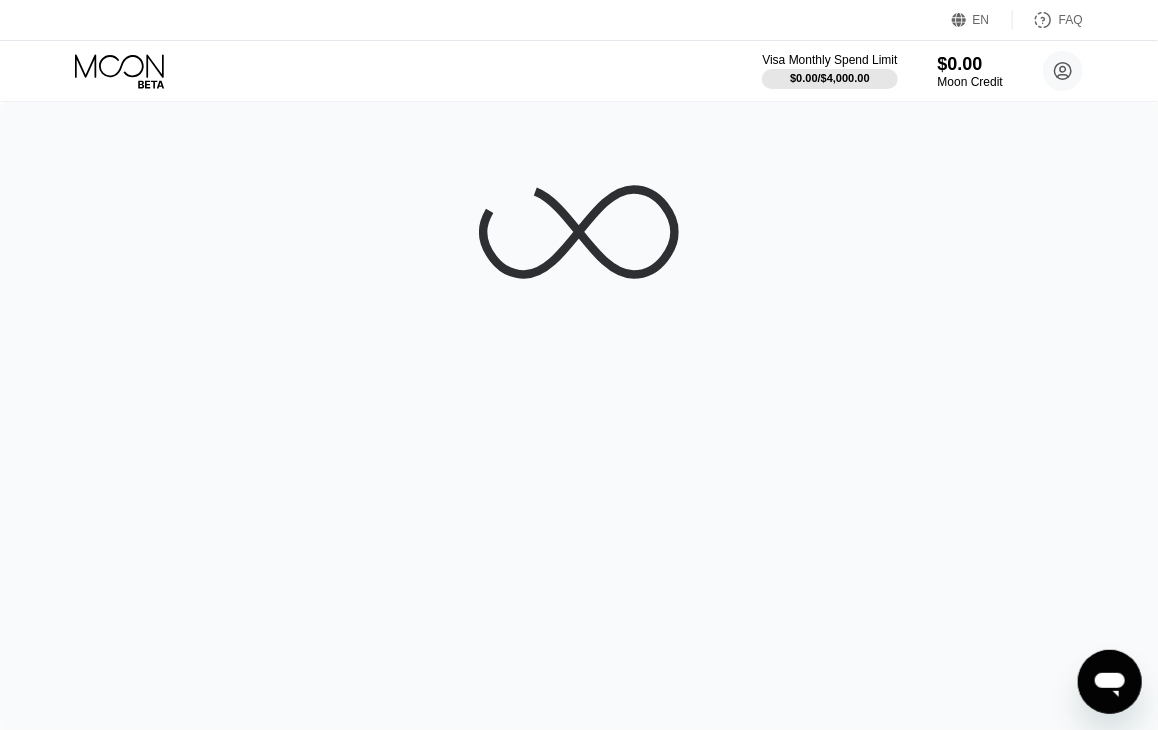 click 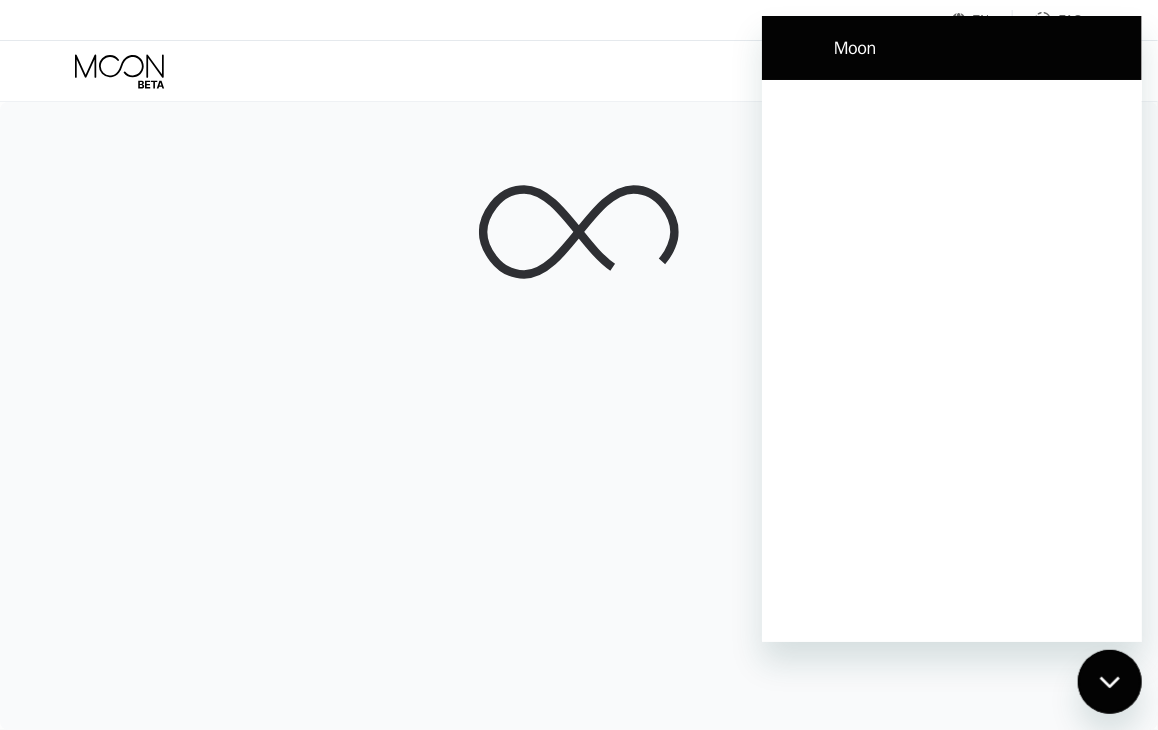 scroll, scrollTop: 0, scrollLeft: 0, axis: both 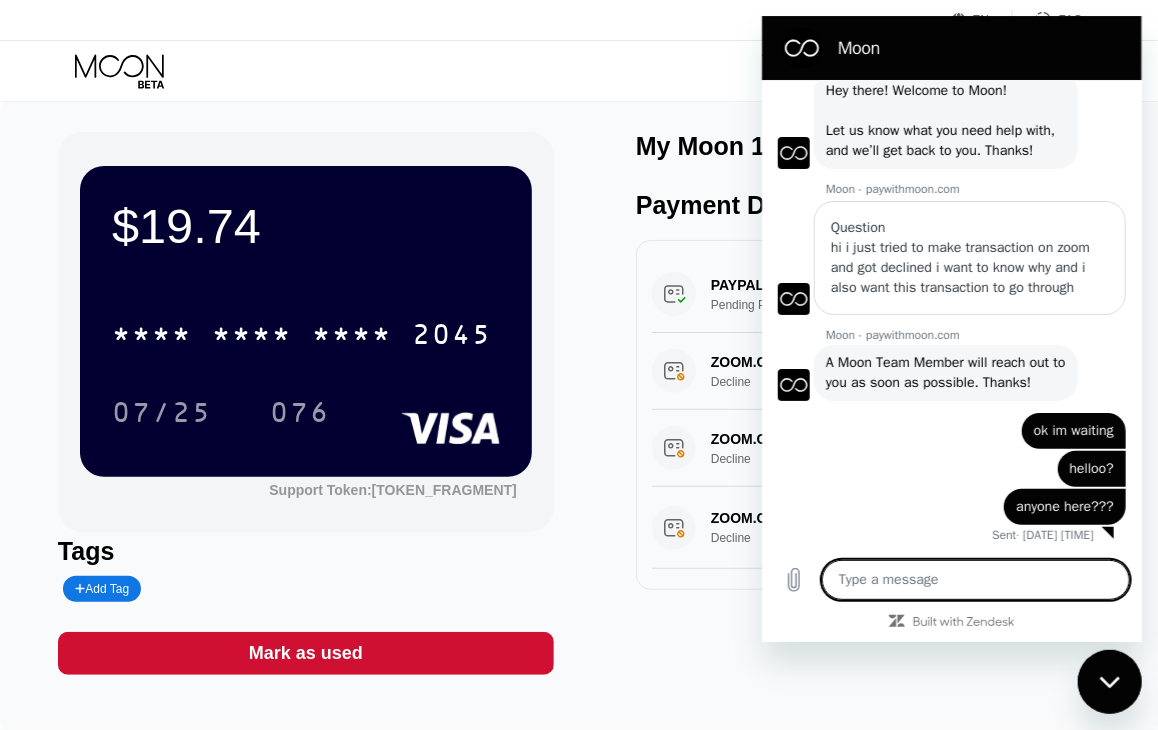 click at bounding box center [975, 580] 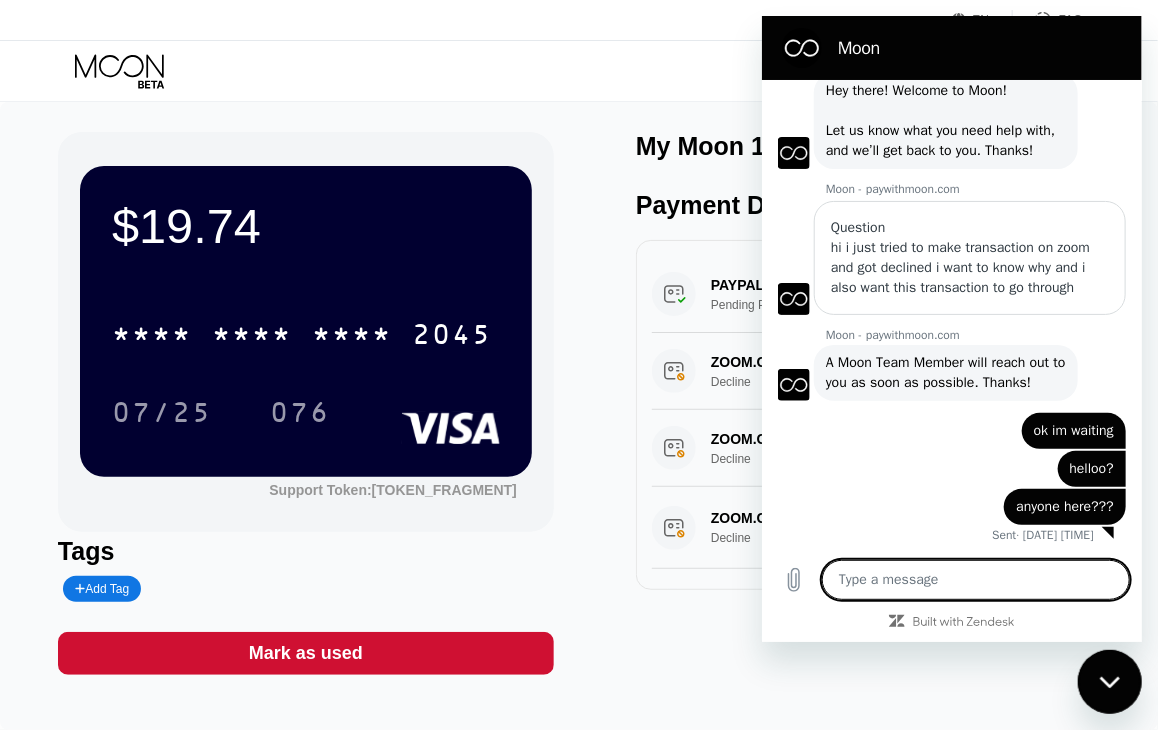 type on "h" 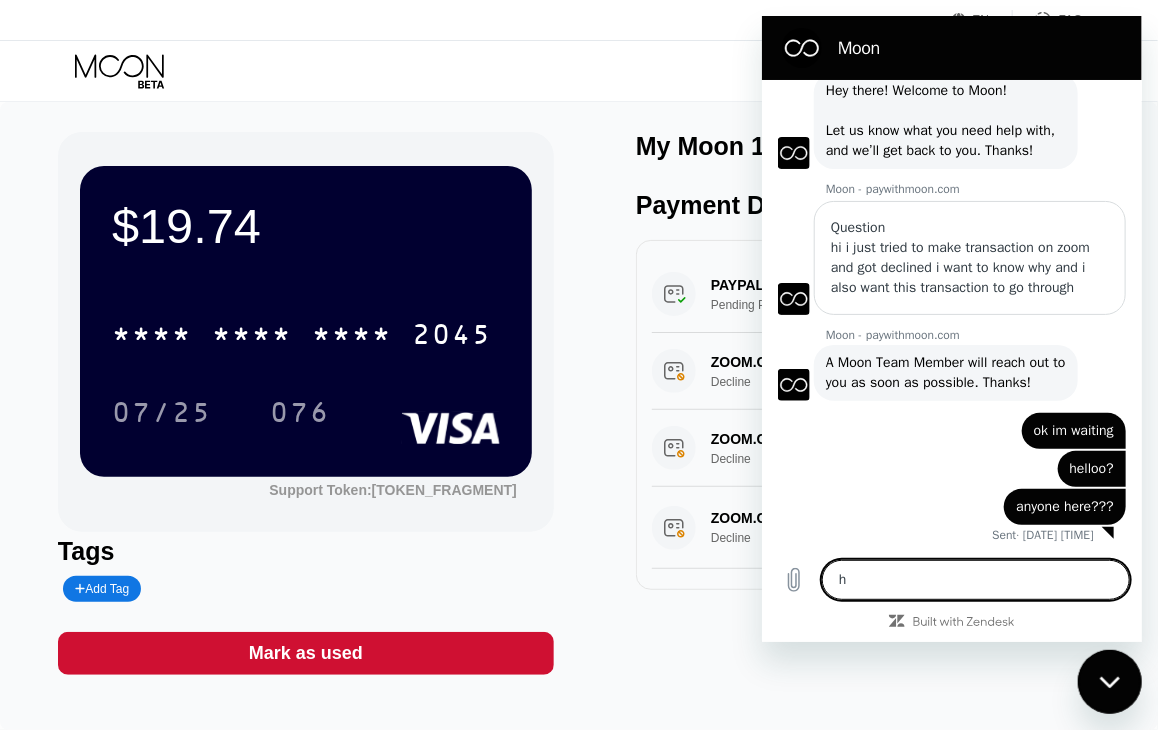 type on "hi" 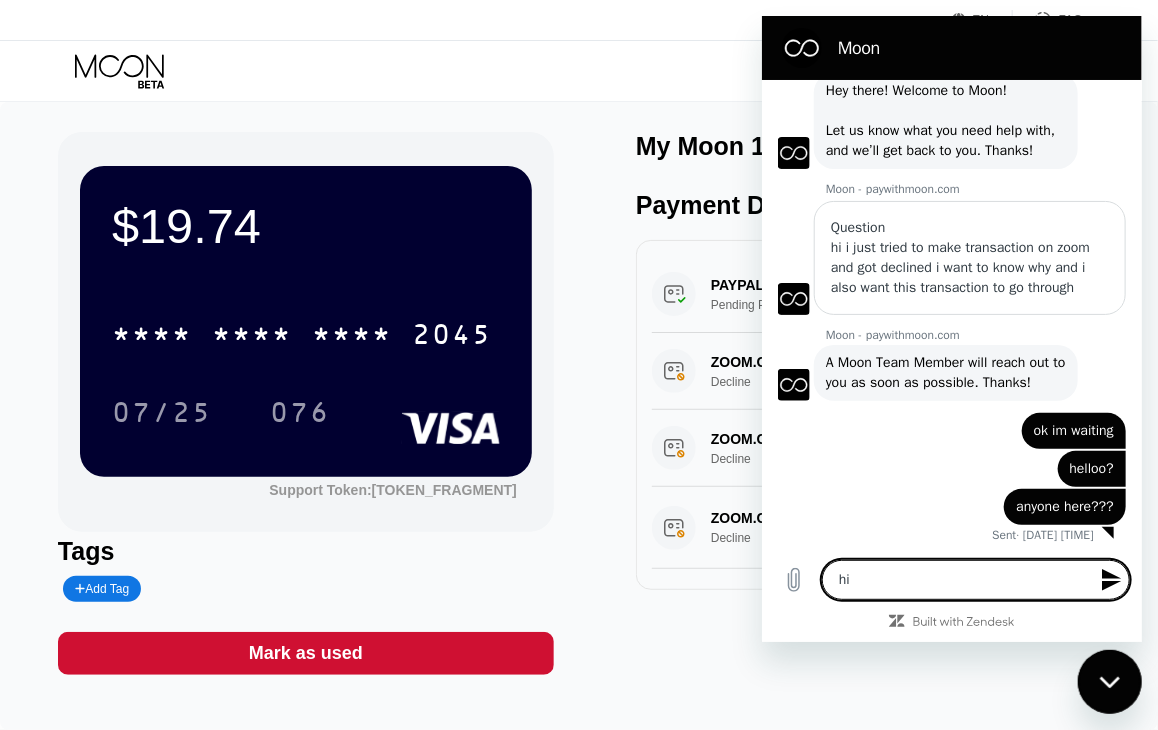 type on "hi" 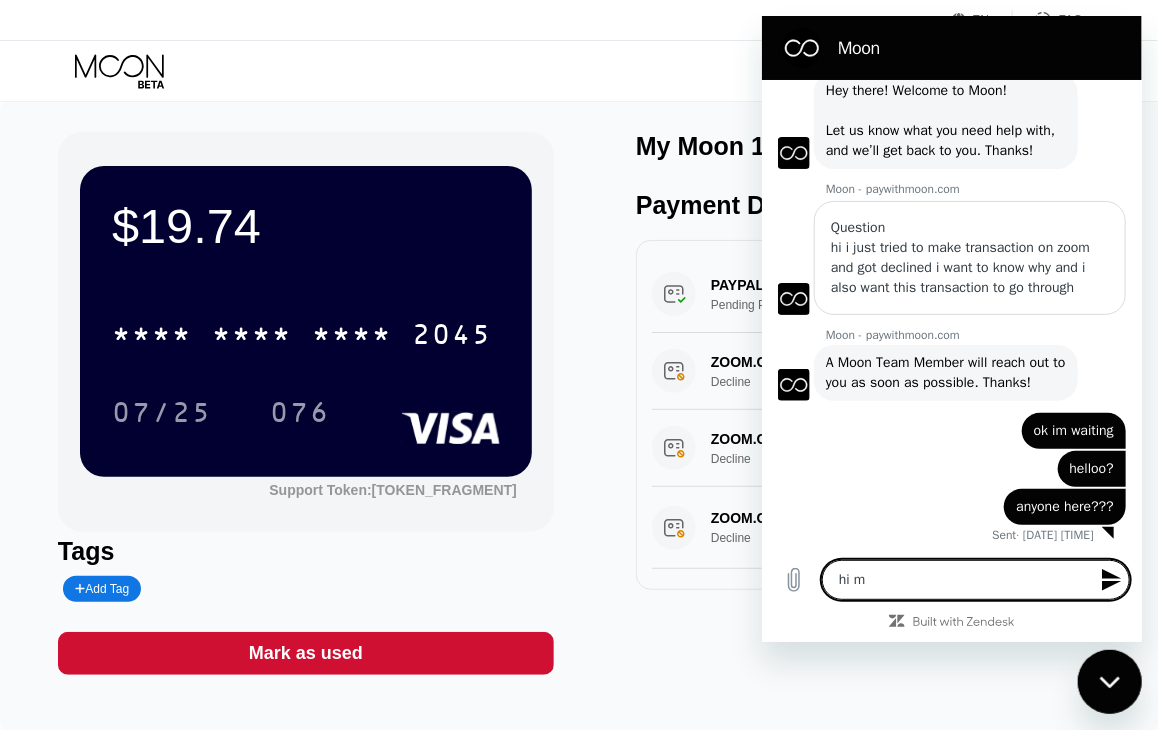 type on "hi m" 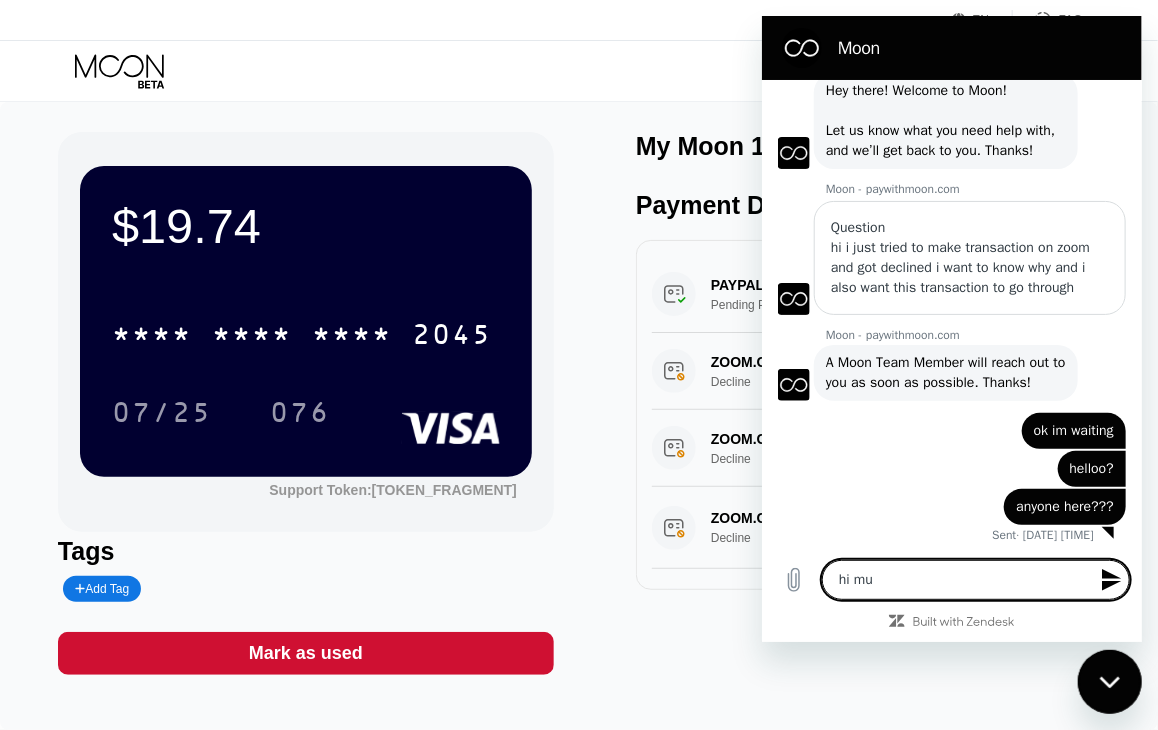 type on "hi mu" 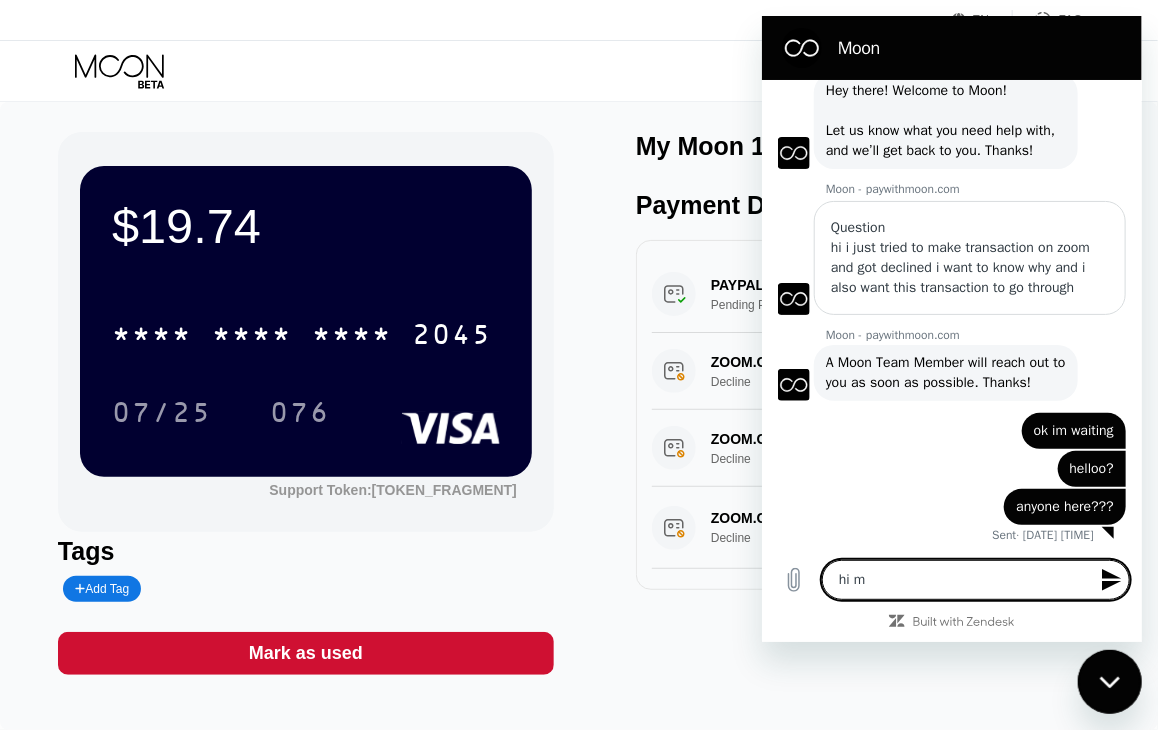 type on "hi my" 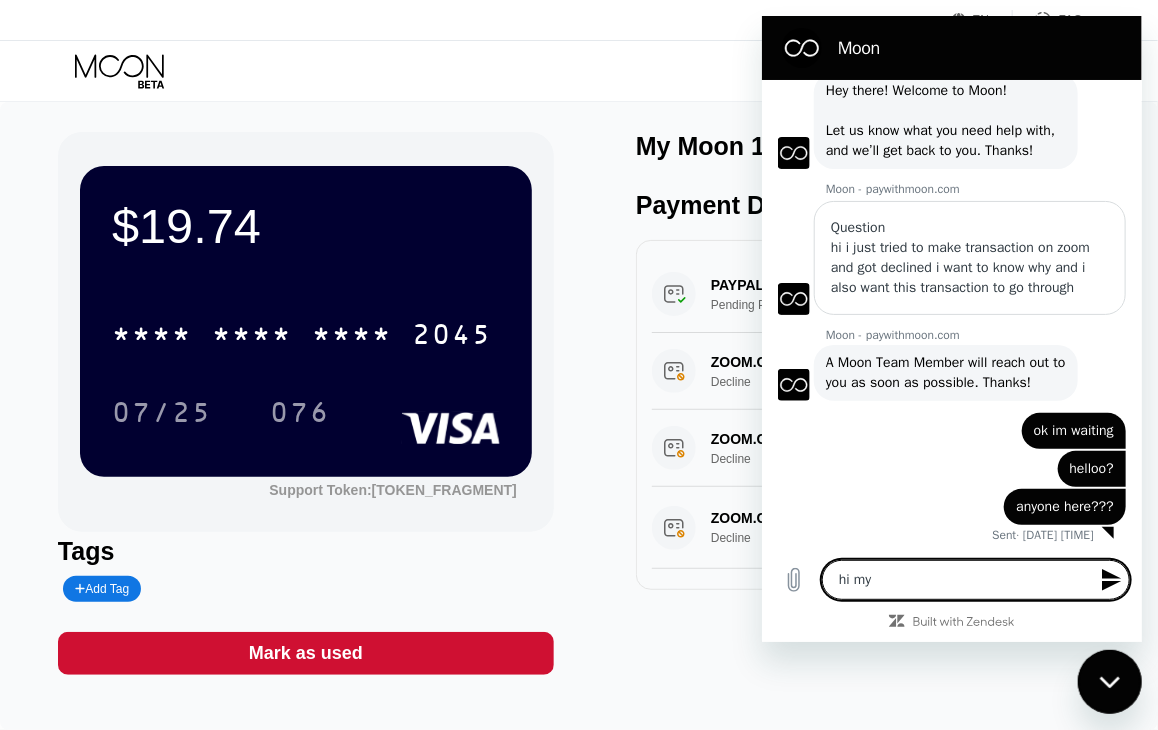 type on "hi my" 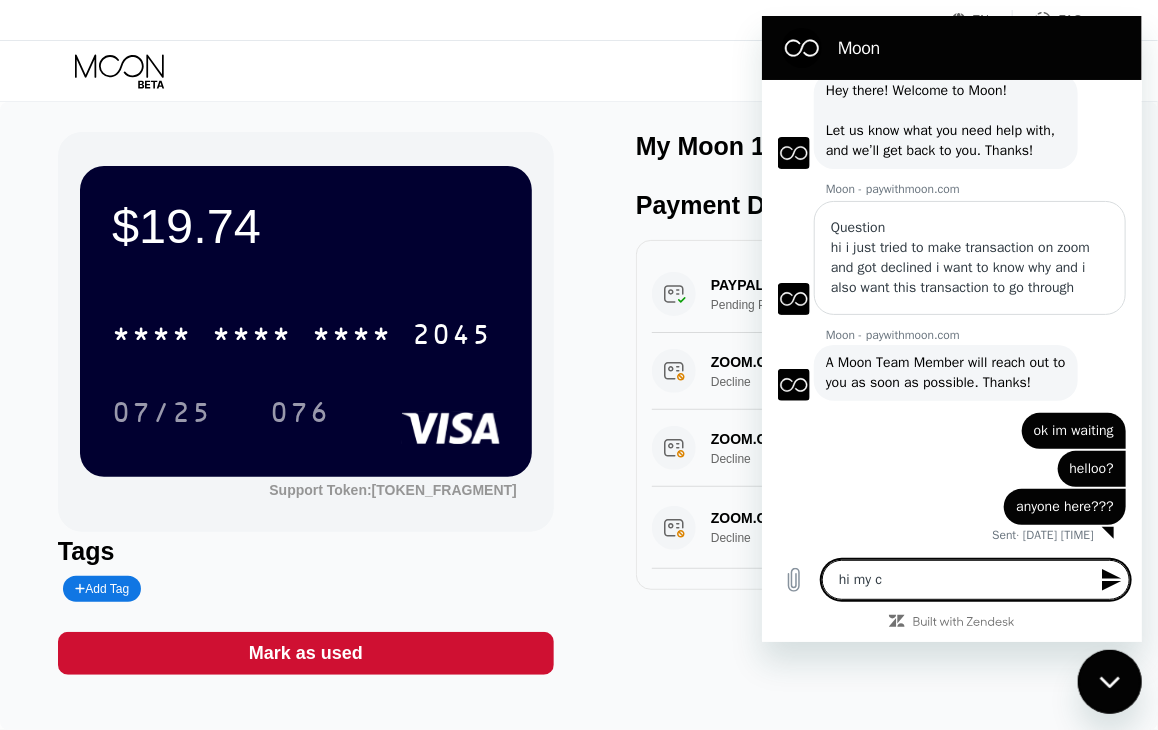 type on "hi my ca" 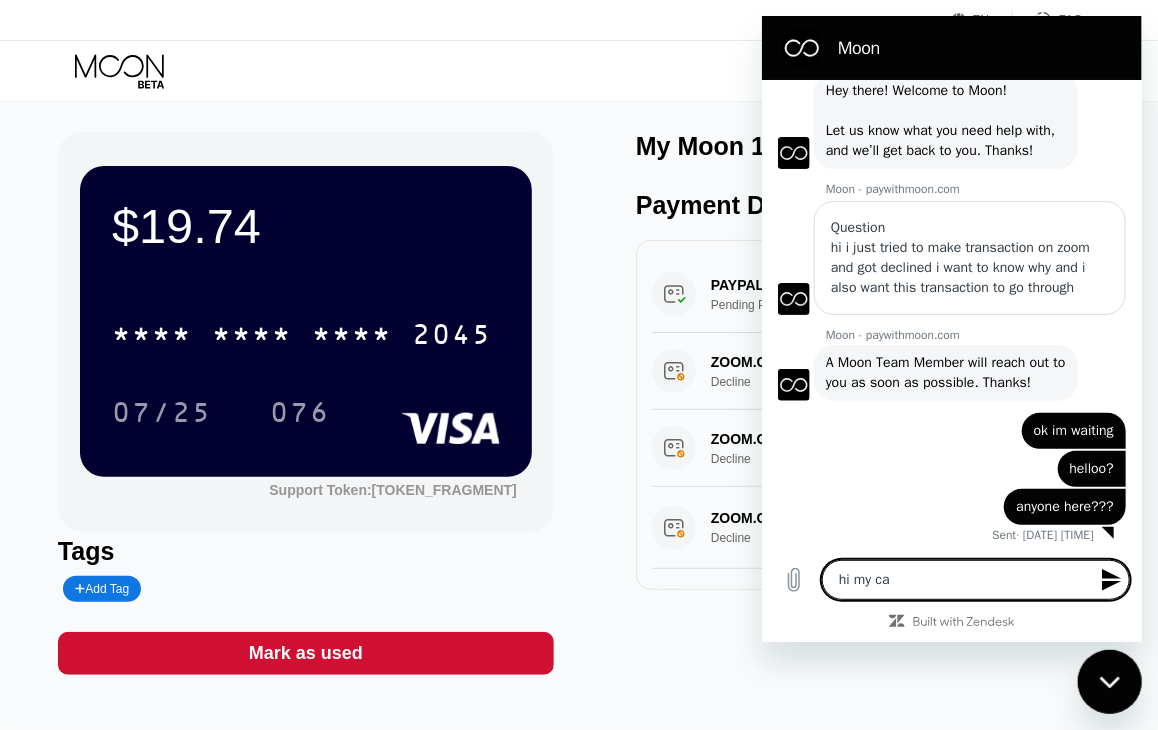 type on "x" 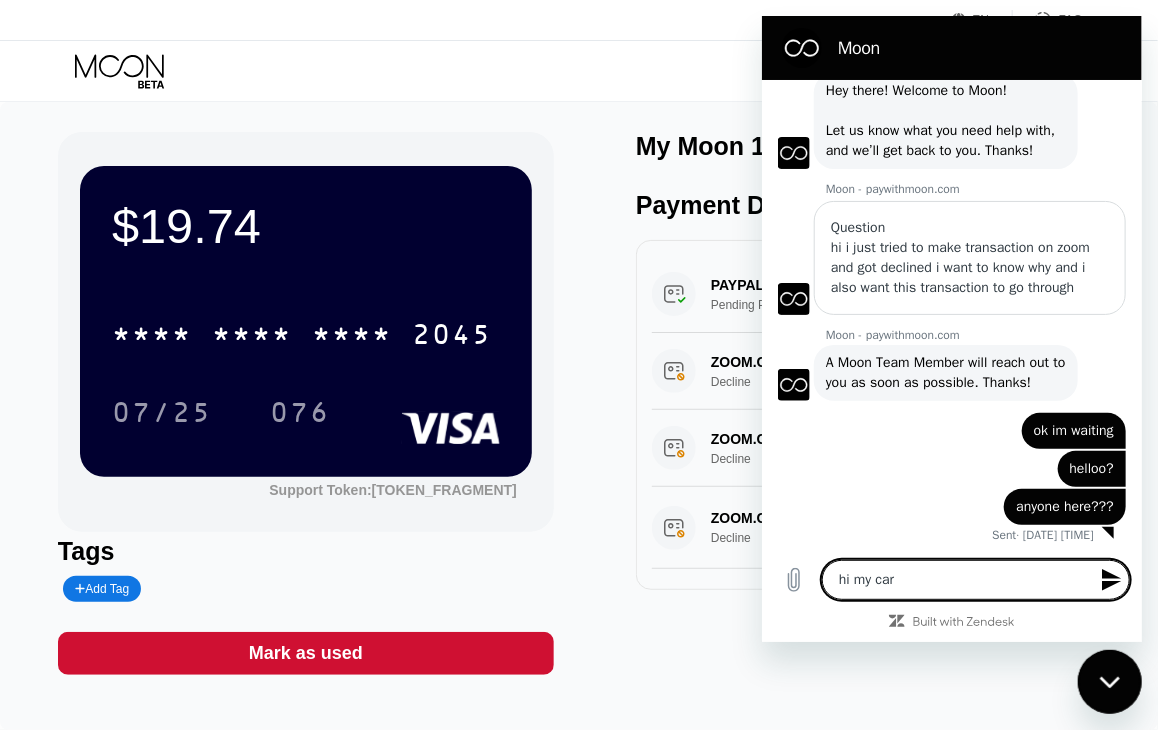 type on "x" 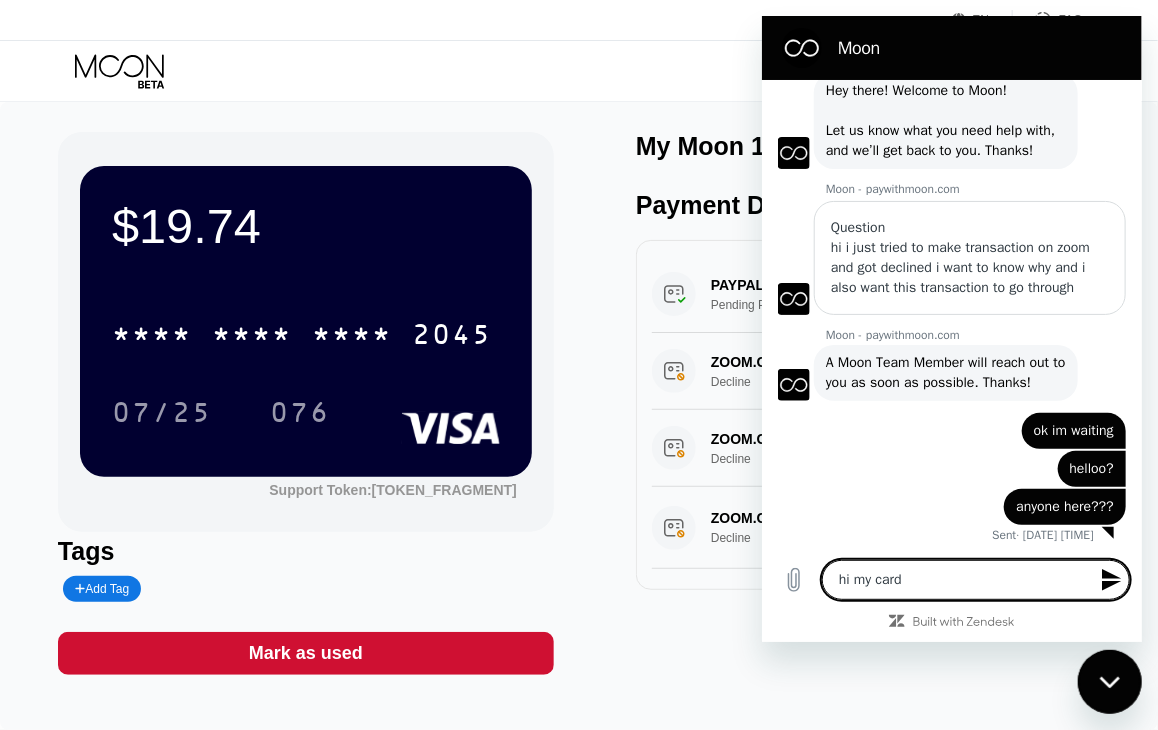 type on "hi my card" 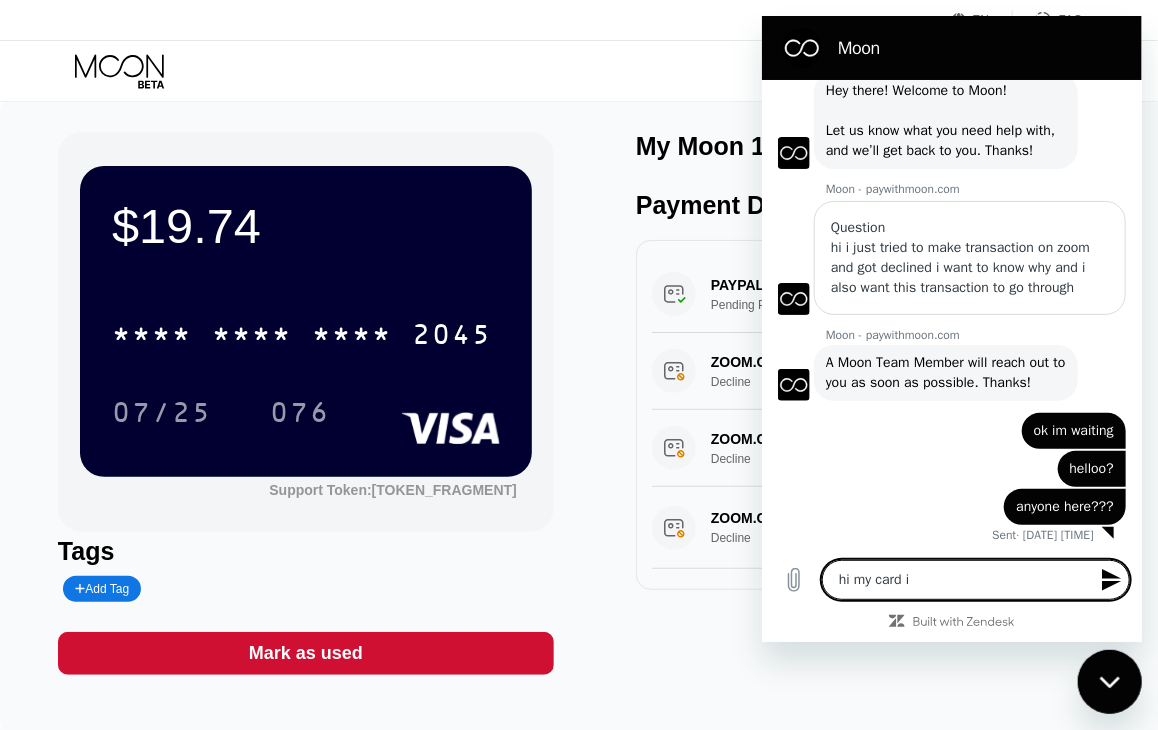 type on "hi my card is" 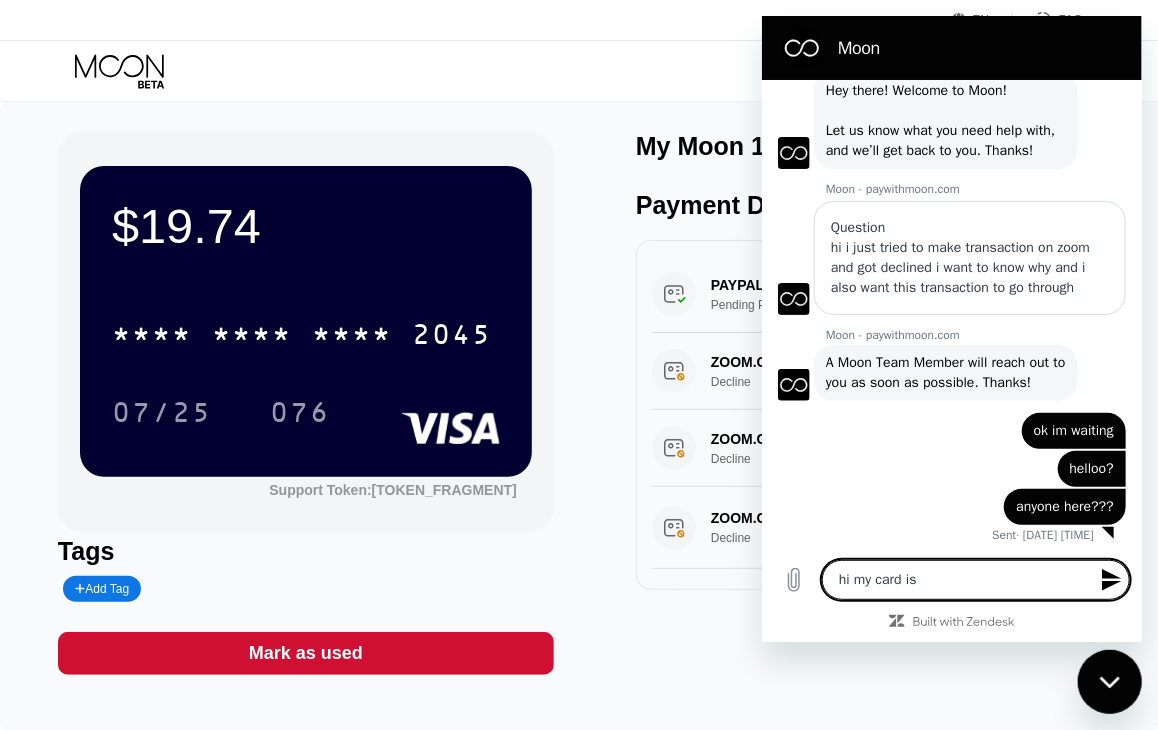 type on "hi my card is" 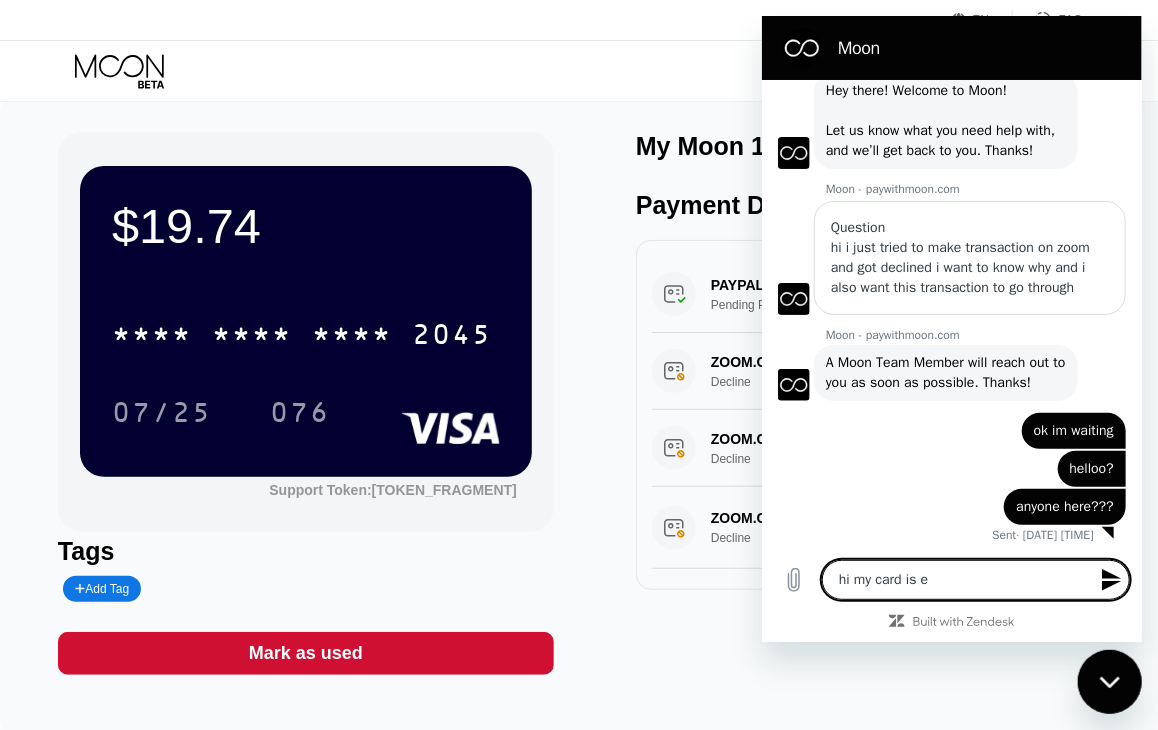 type on "hi my card is ex" 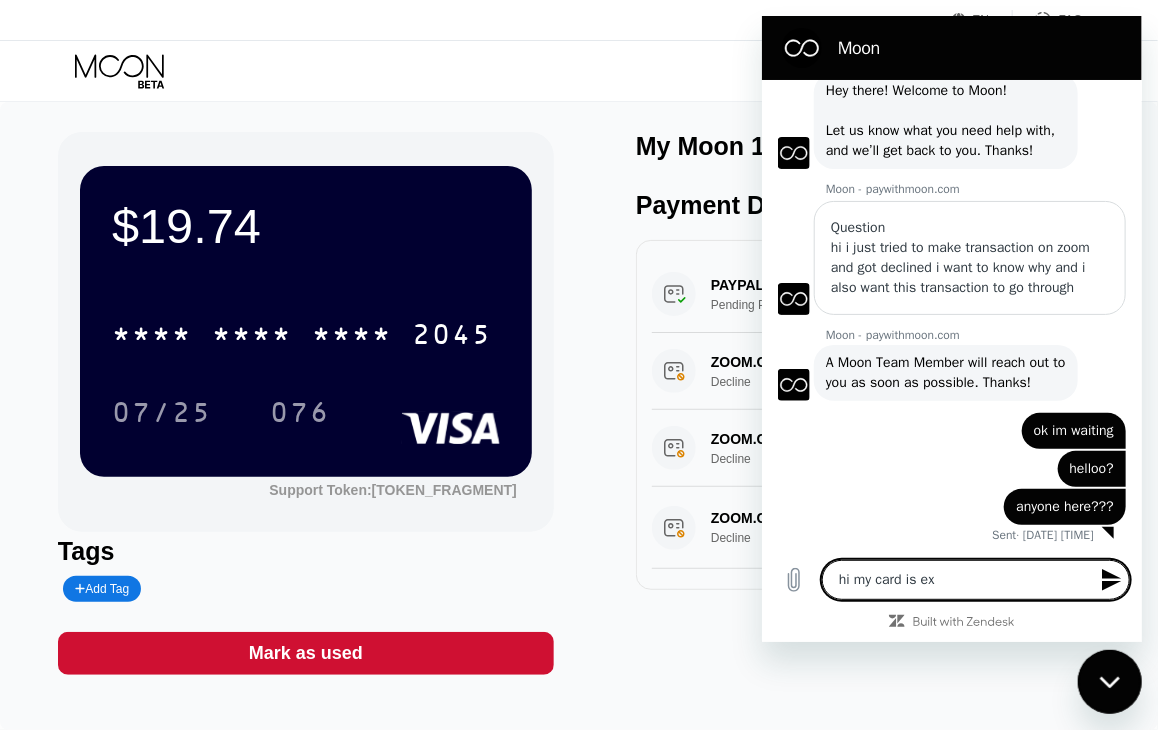 type on "hi my card is exp" 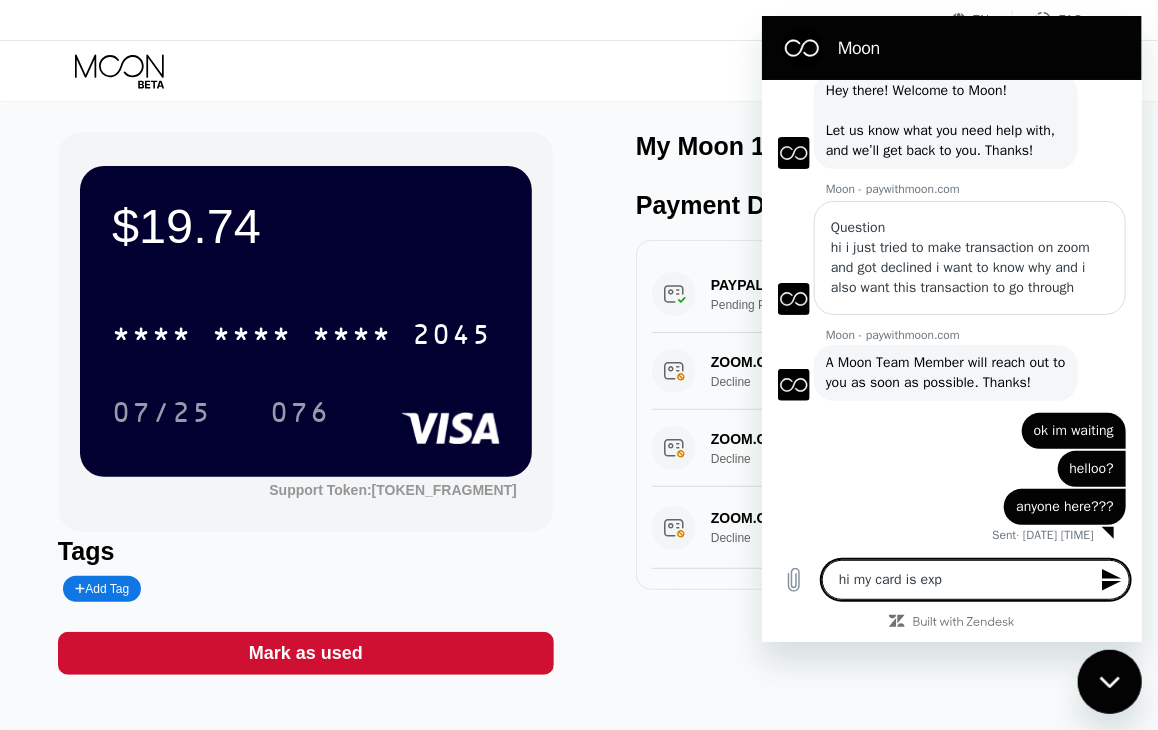 type on "hi my card is expi" 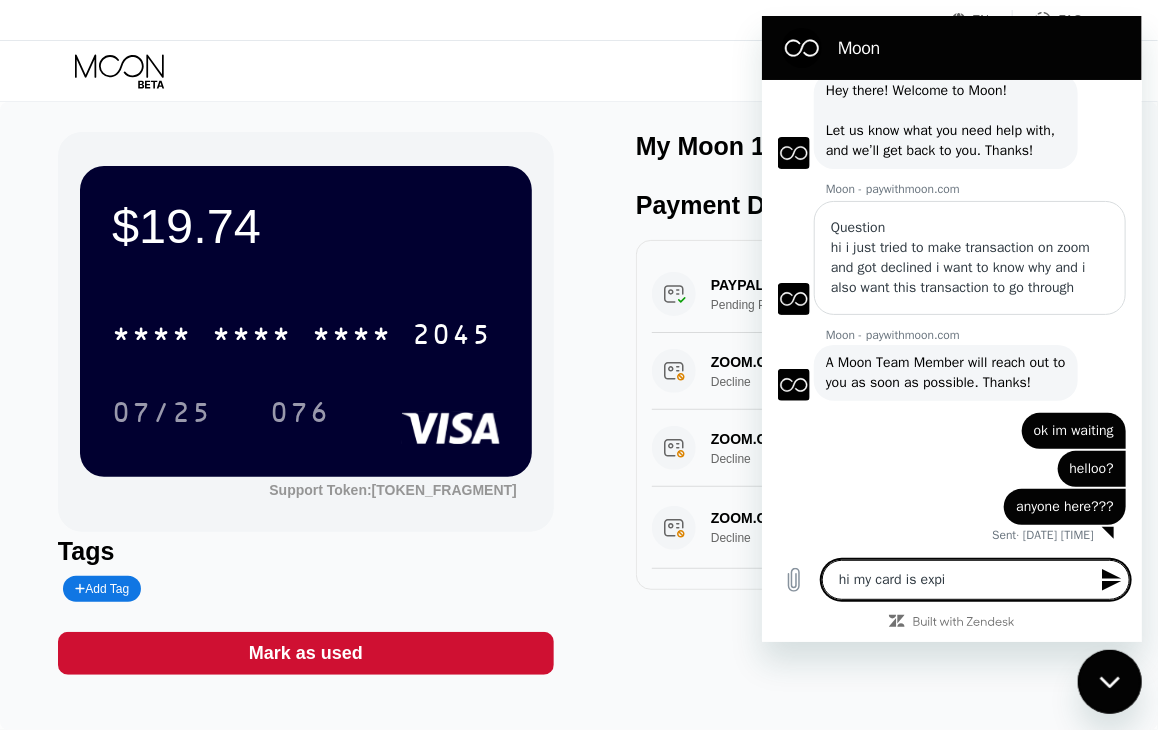 type on "hi my card is expir" 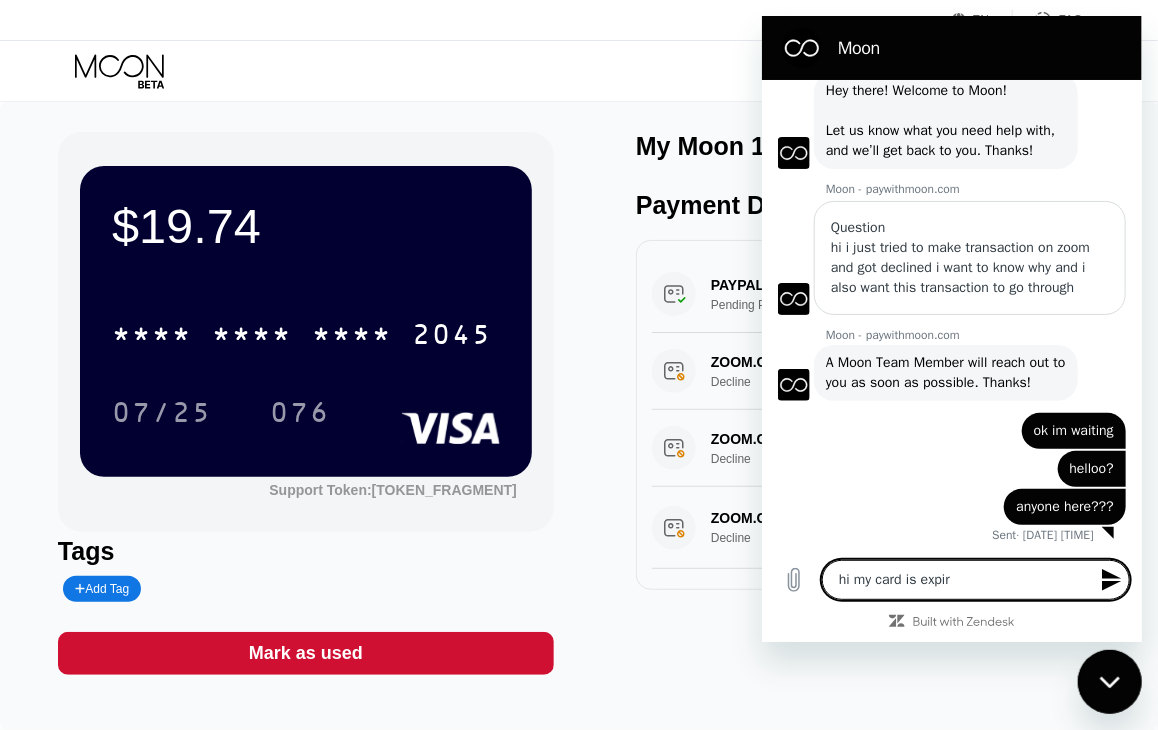 type on "hi my card is expire" 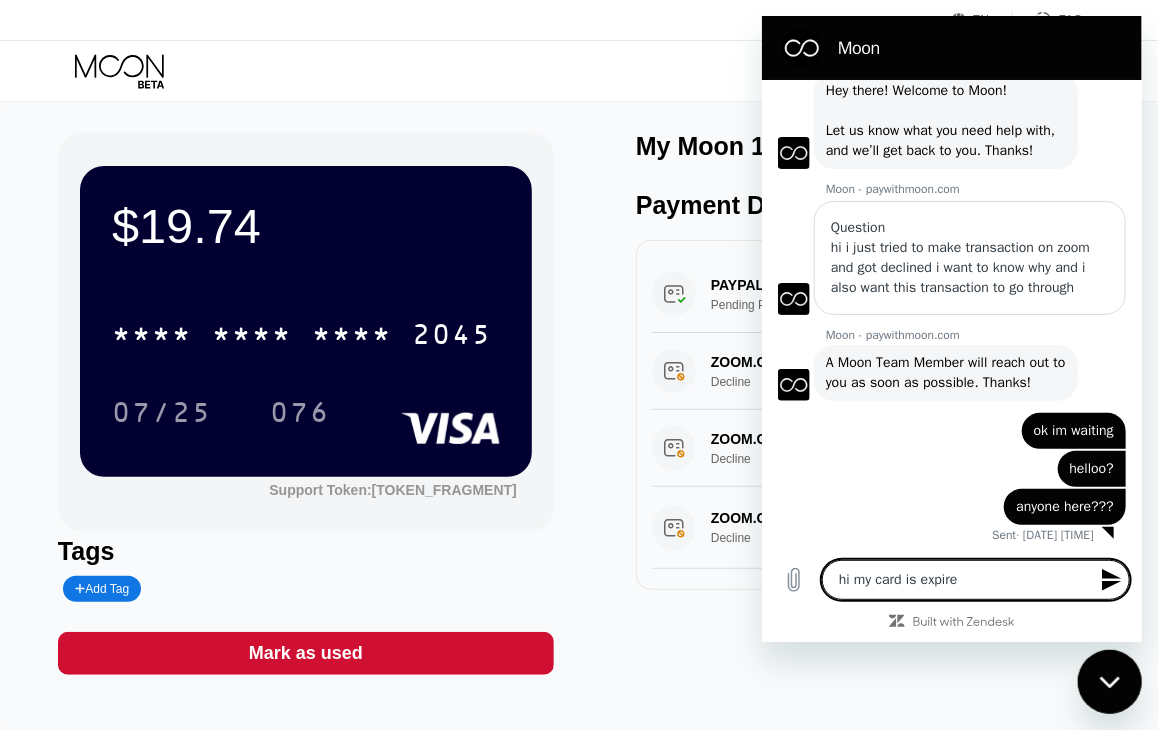 type on "x" 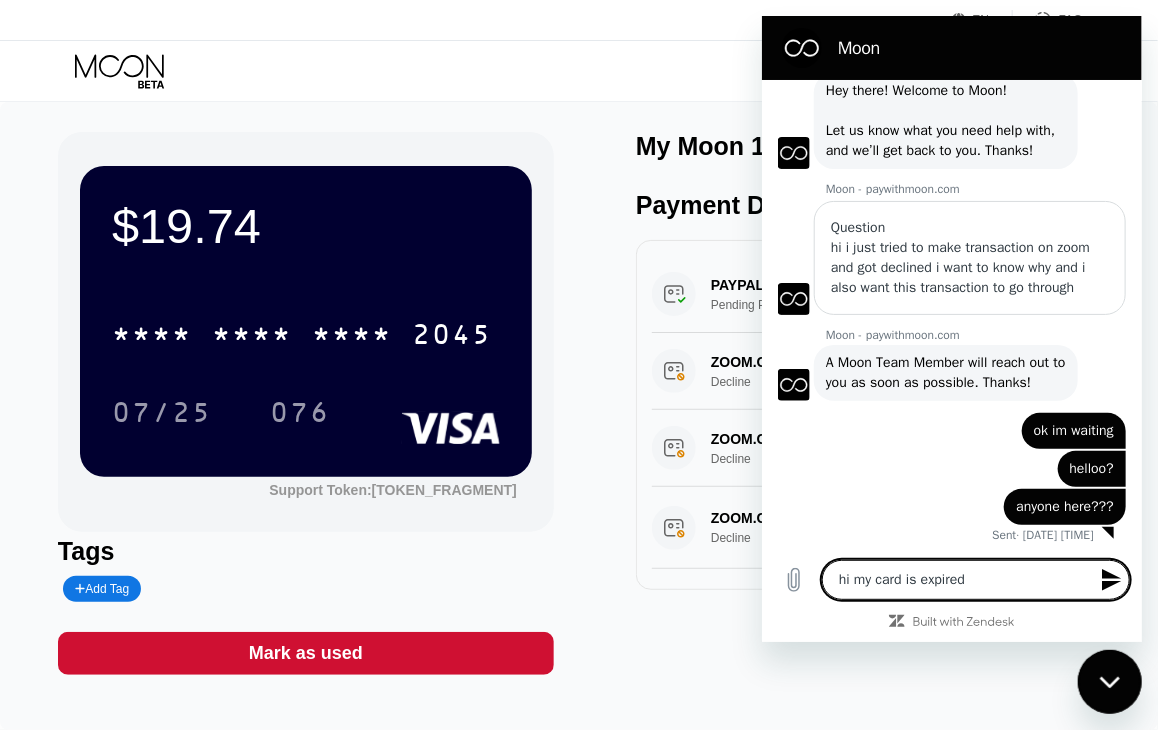 type on "hi my card is expired" 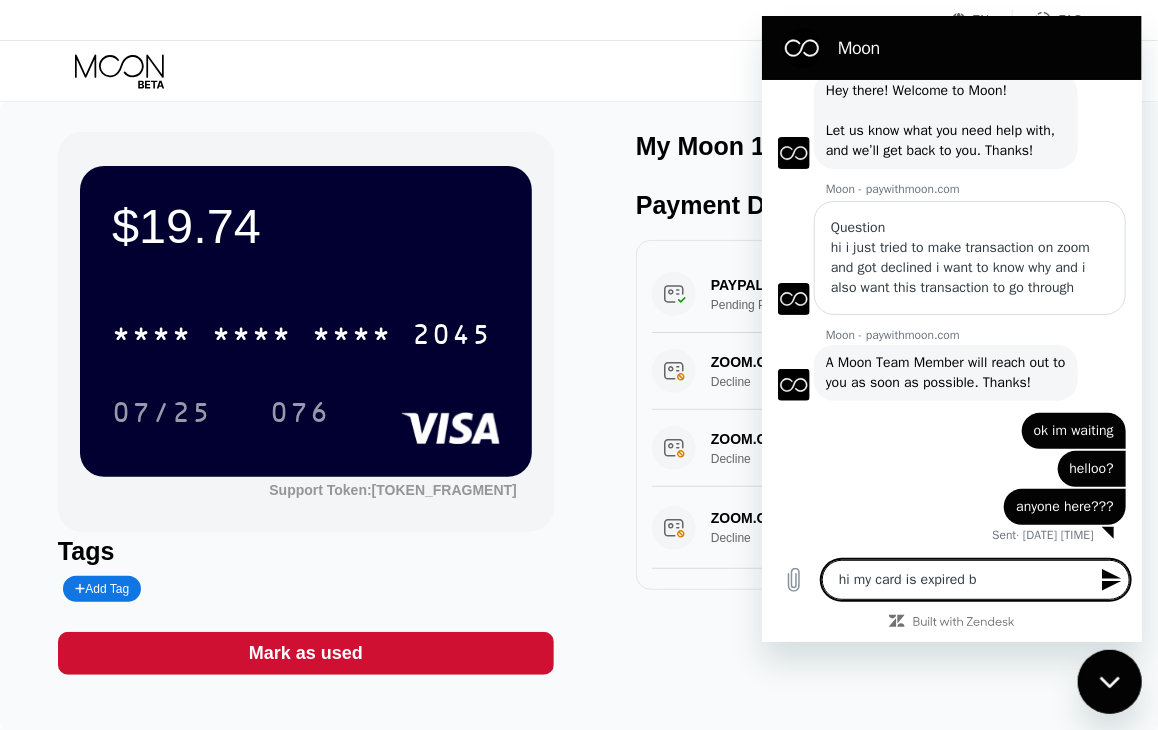 type on "hi my card is expired bu" 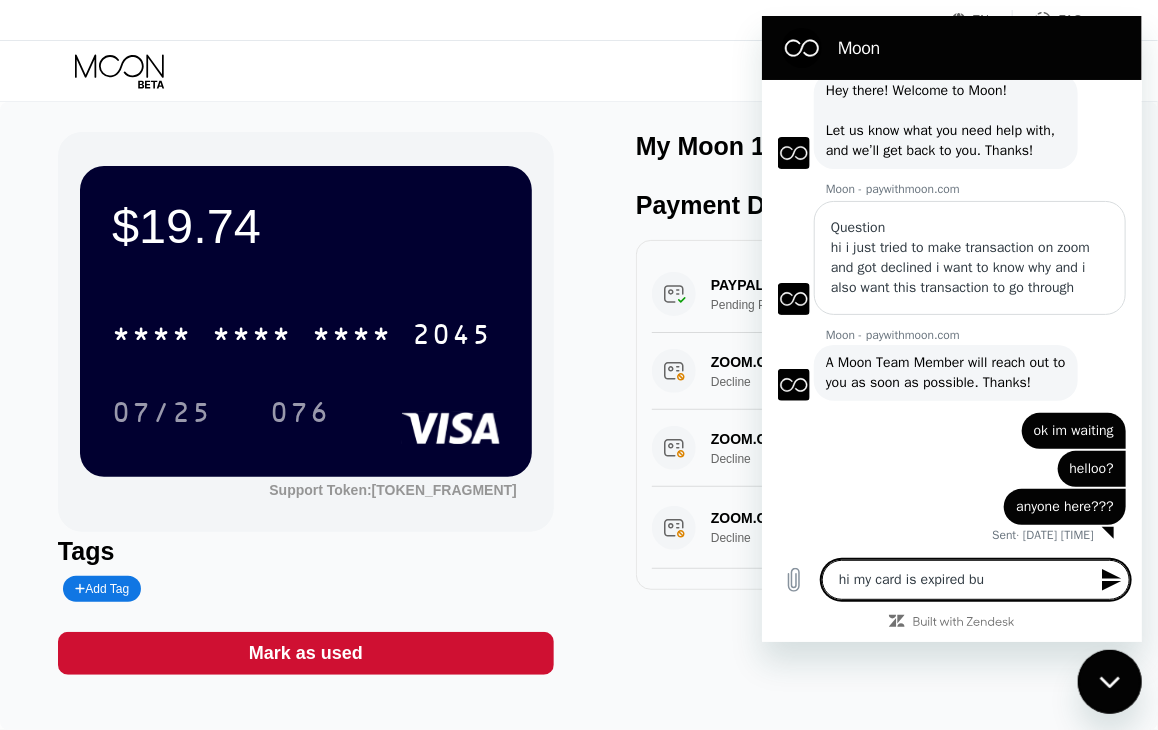 type on "hi my card is expired but" 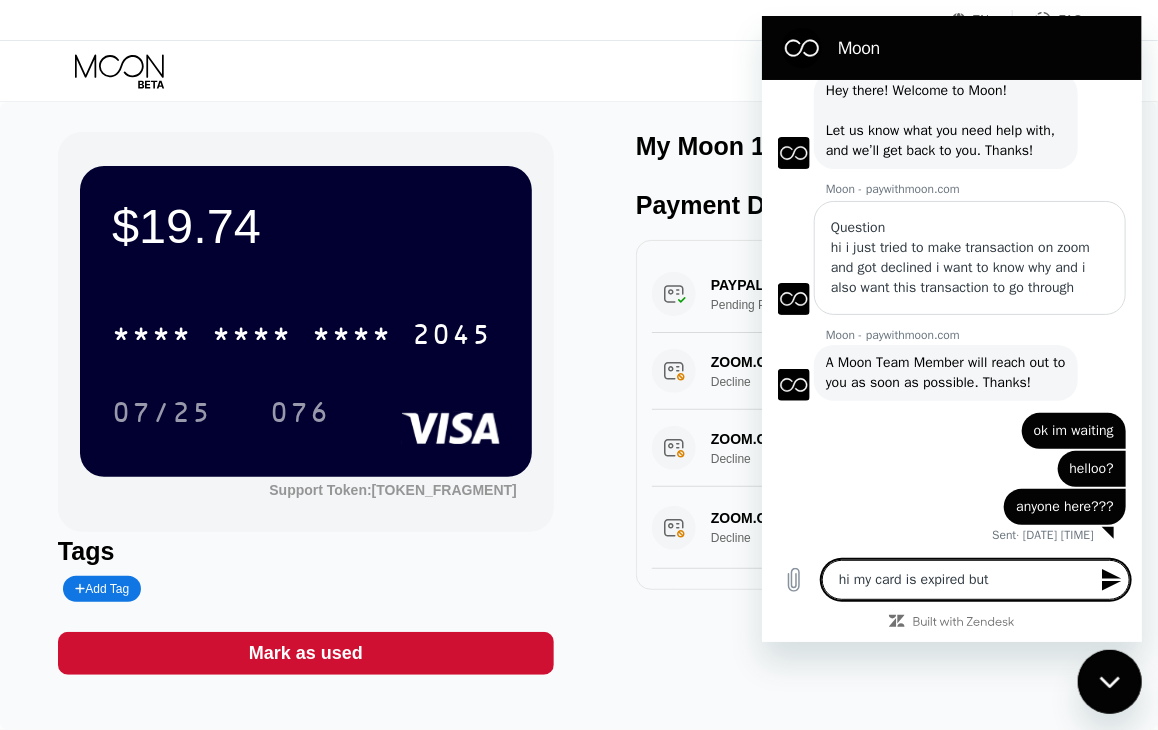 type on "hi my card is expired but" 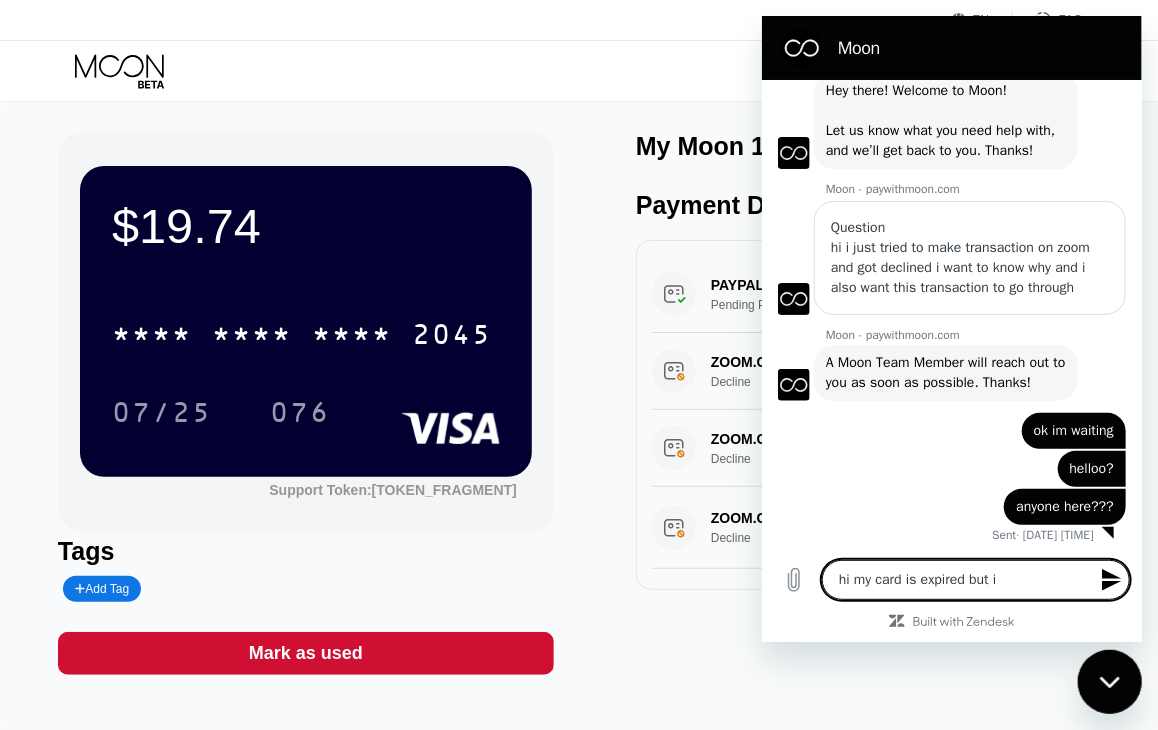 type on "hi my card is expired but i" 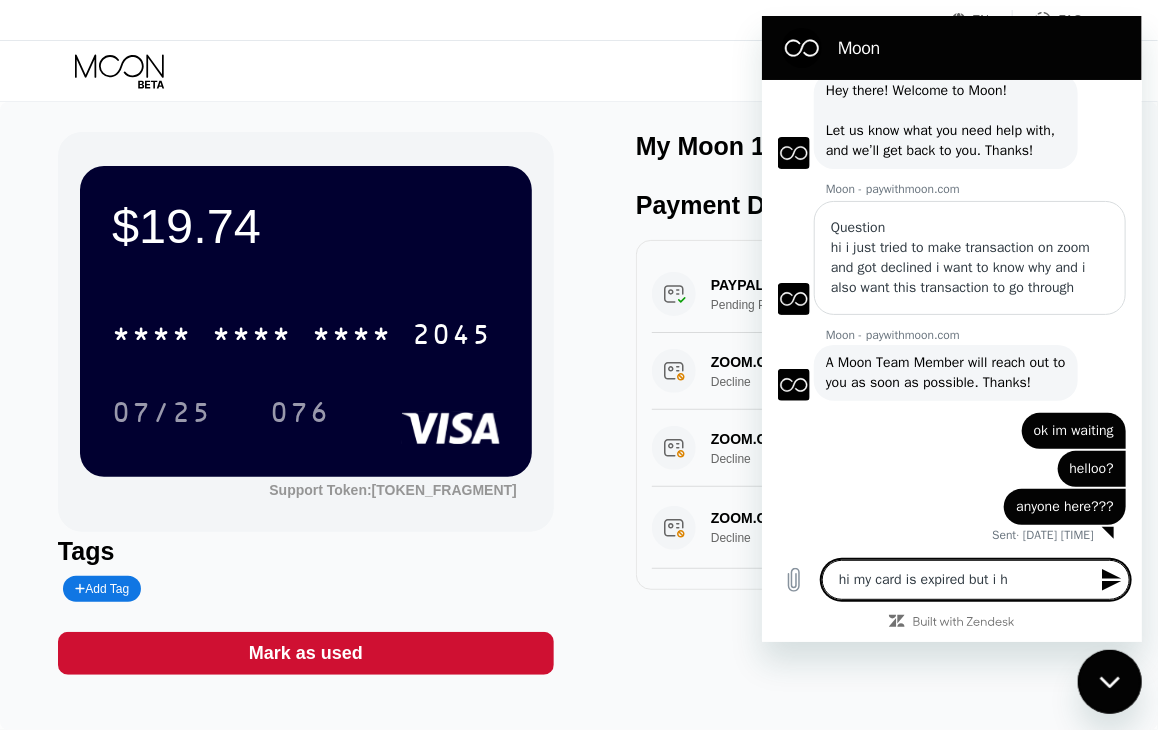 type on "x" 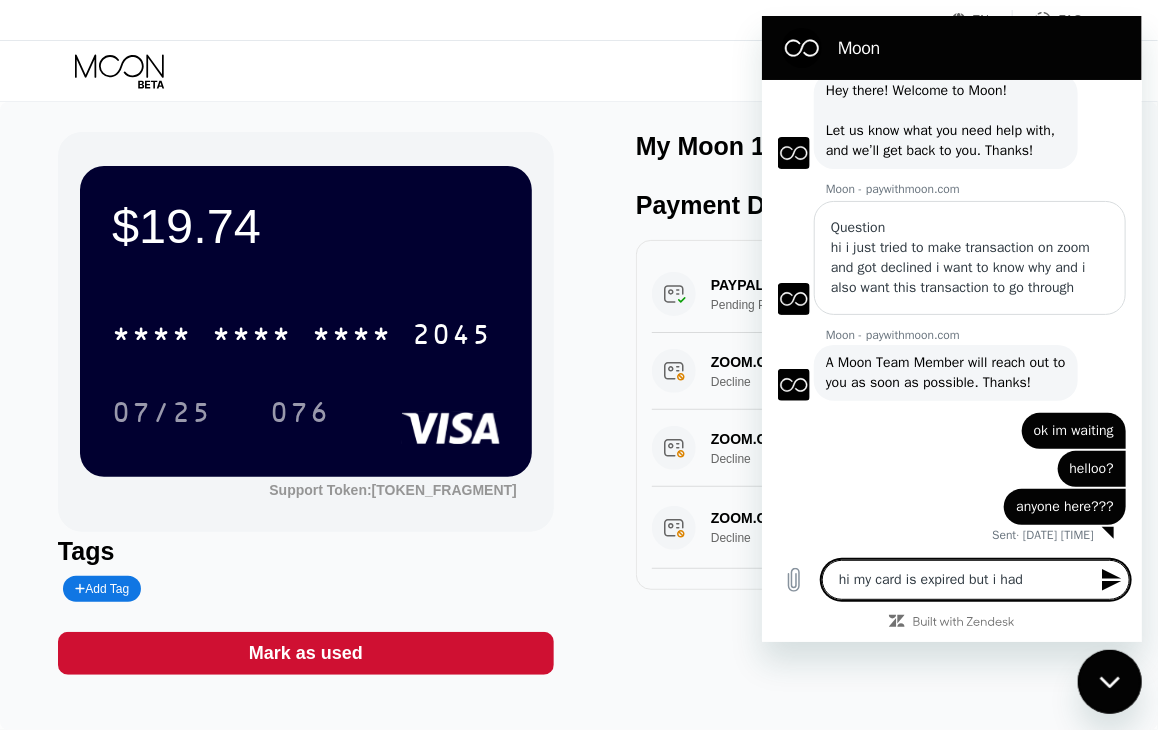 type on "hi my card is expired but i had" 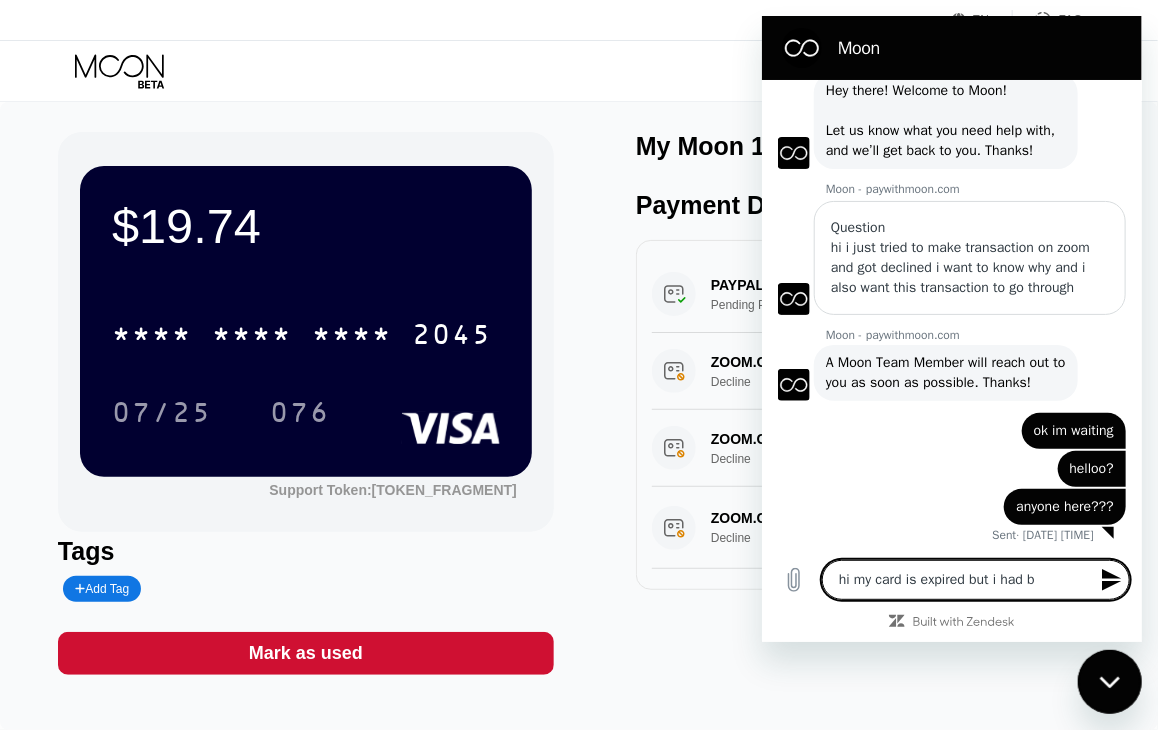 type on "hi my card is expired but i had bal" 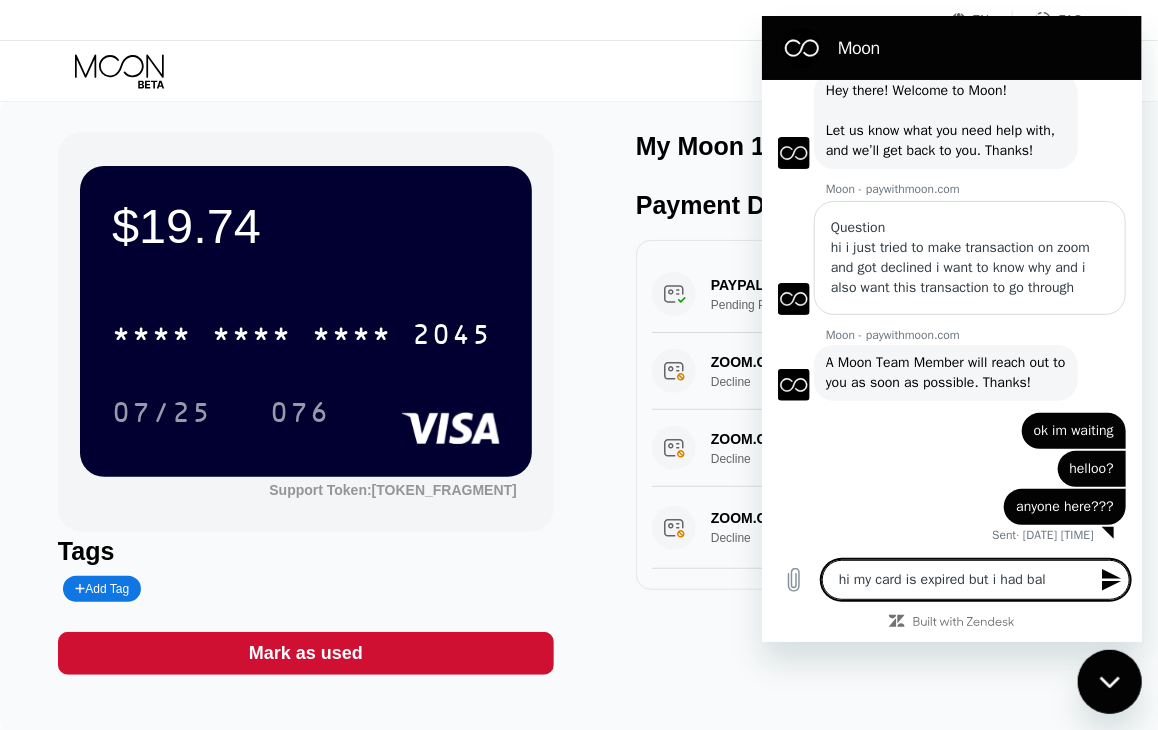 type on "hi my card is expired but i had bal" 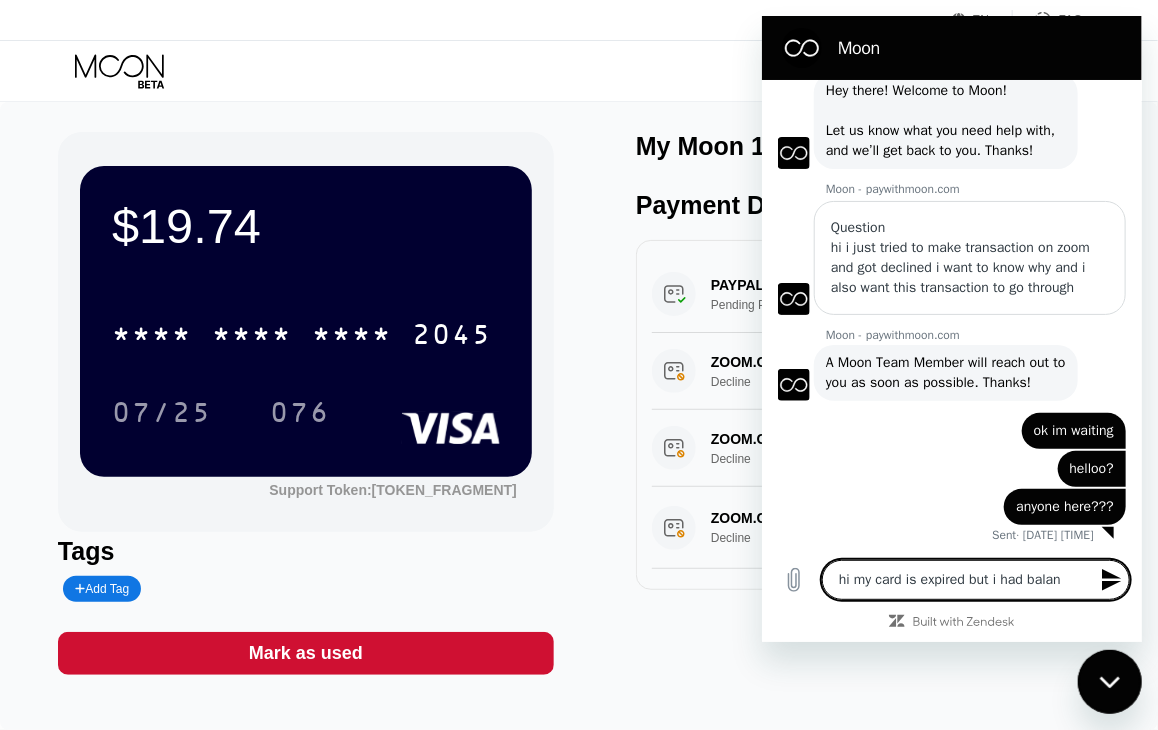 type on "hi my card is expired but i had balanc" 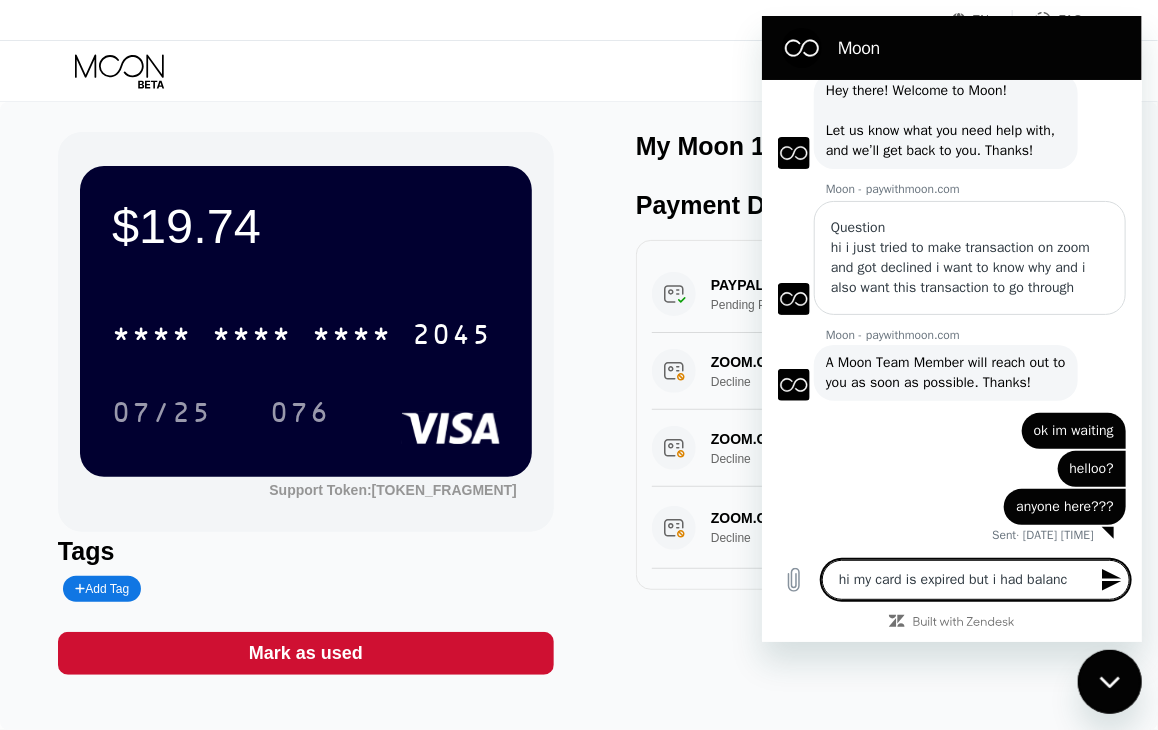 type on "hi my card is expired but i had balance" 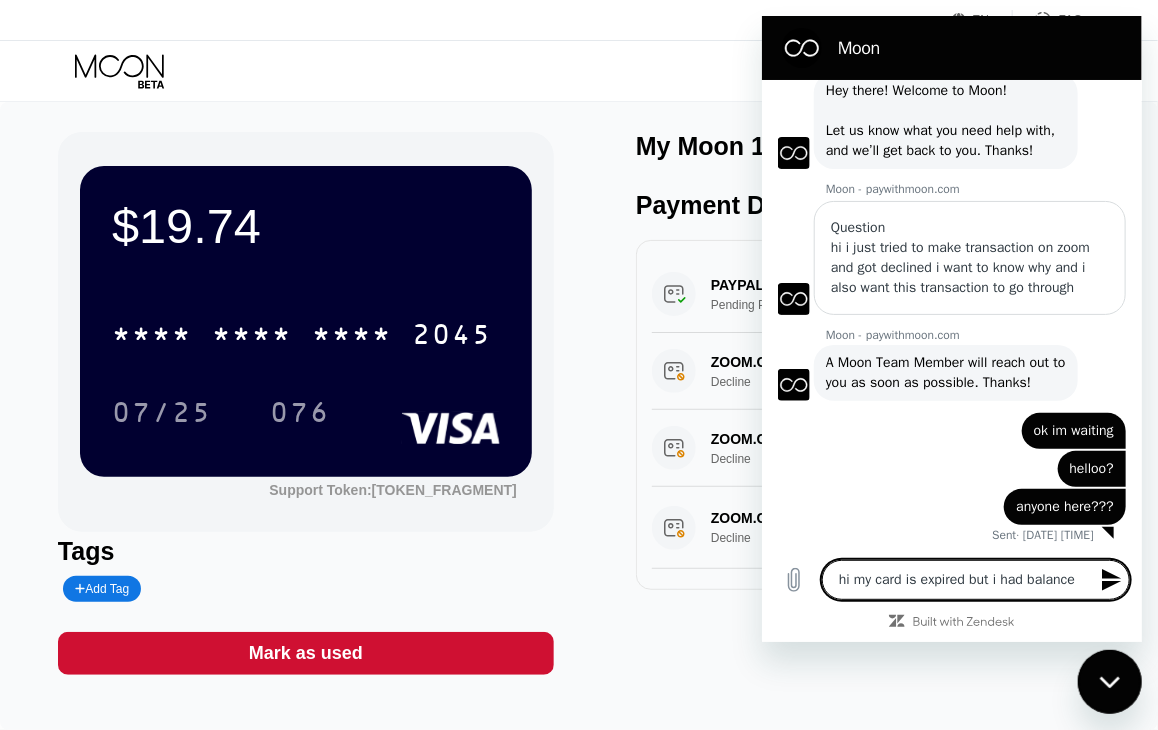 type on "hi my card is expired but i had balance" 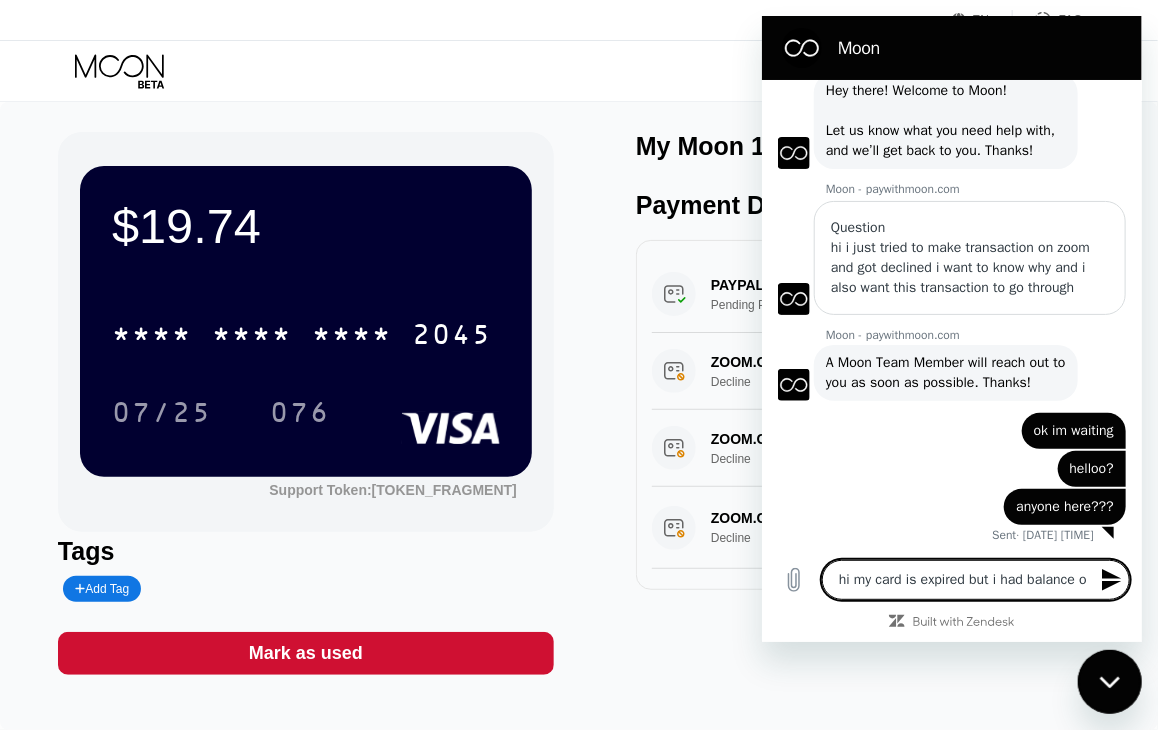 type on "hi my card is expired but i had balance on" 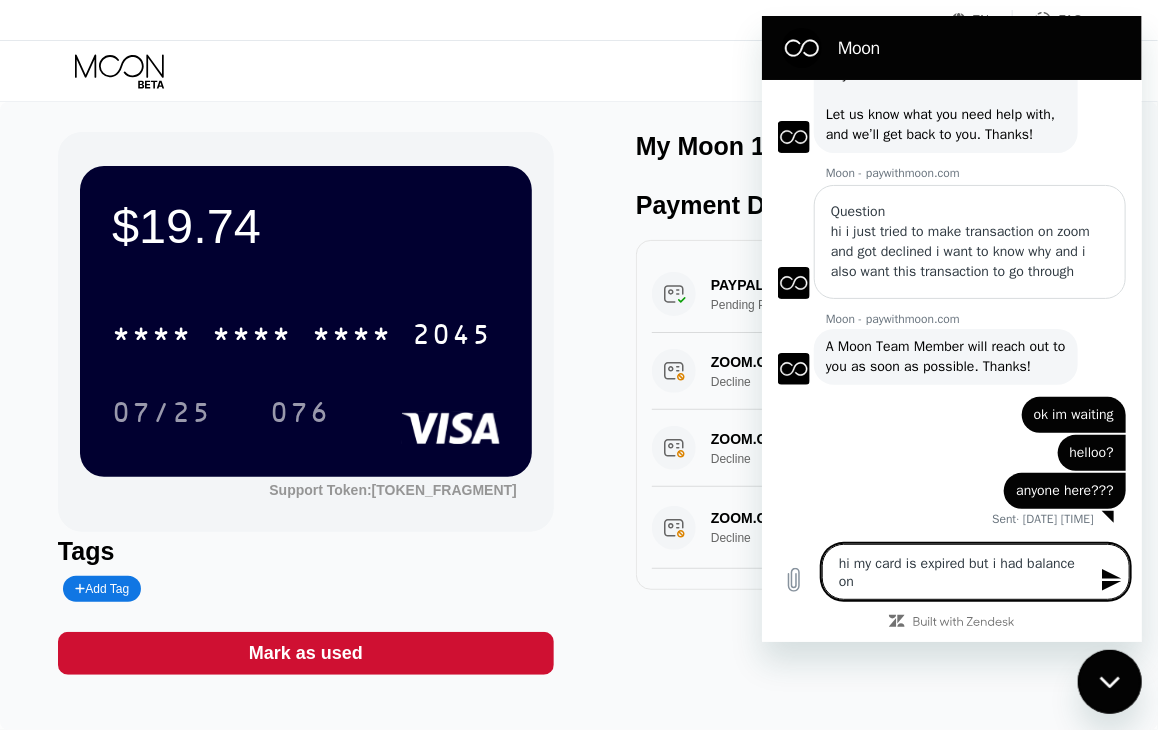 type on "hi my card is expired but i had balance on" 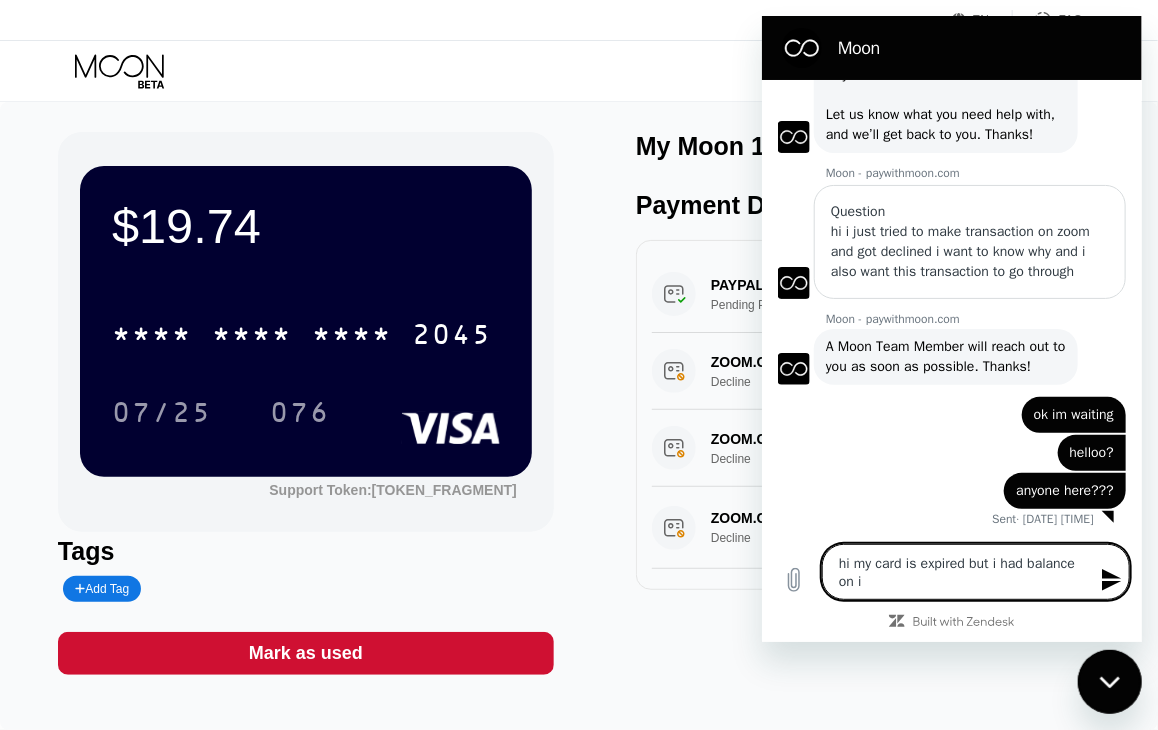 type on "hi my card is expired but i had balance on it" 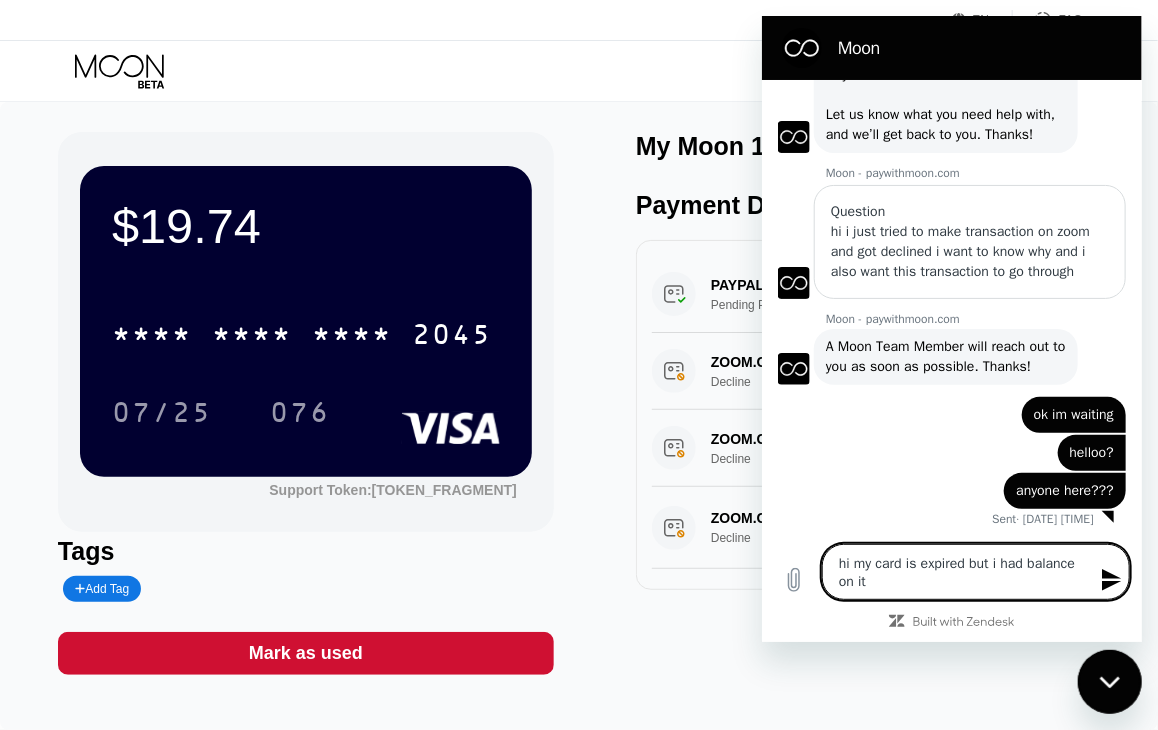 type on "hi my card is expired but i had balance on it" 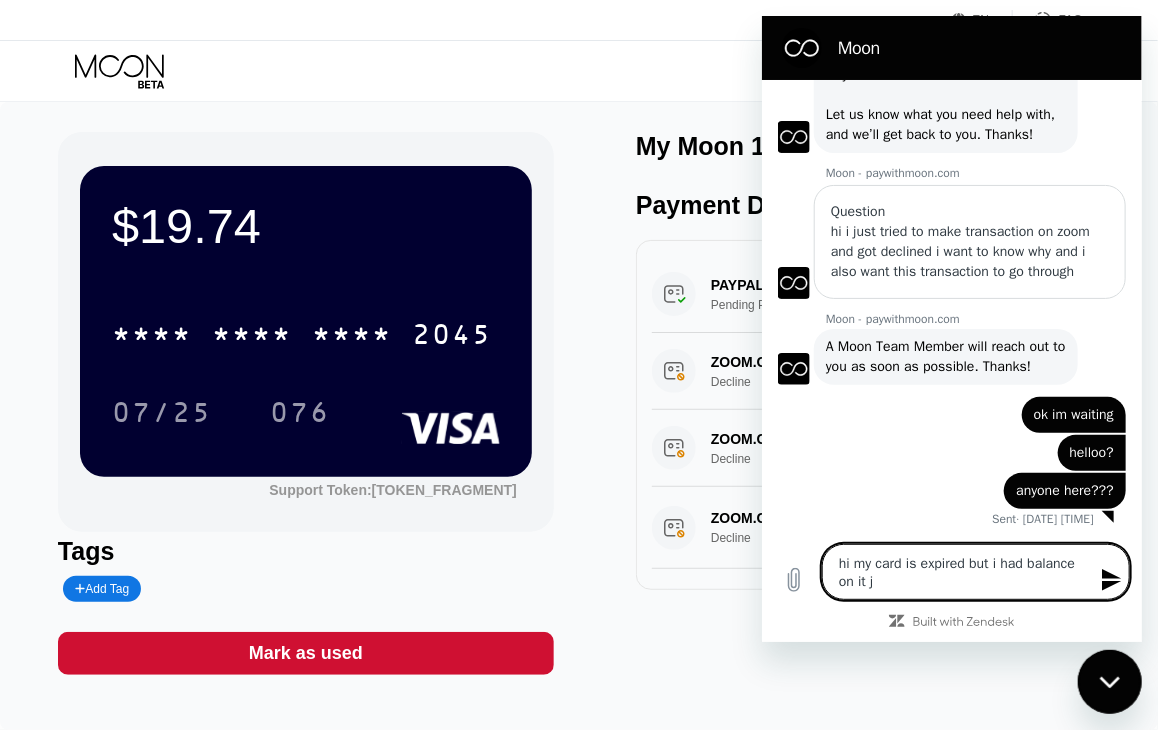 type on "hi my card is expired but i had balance on it jp" 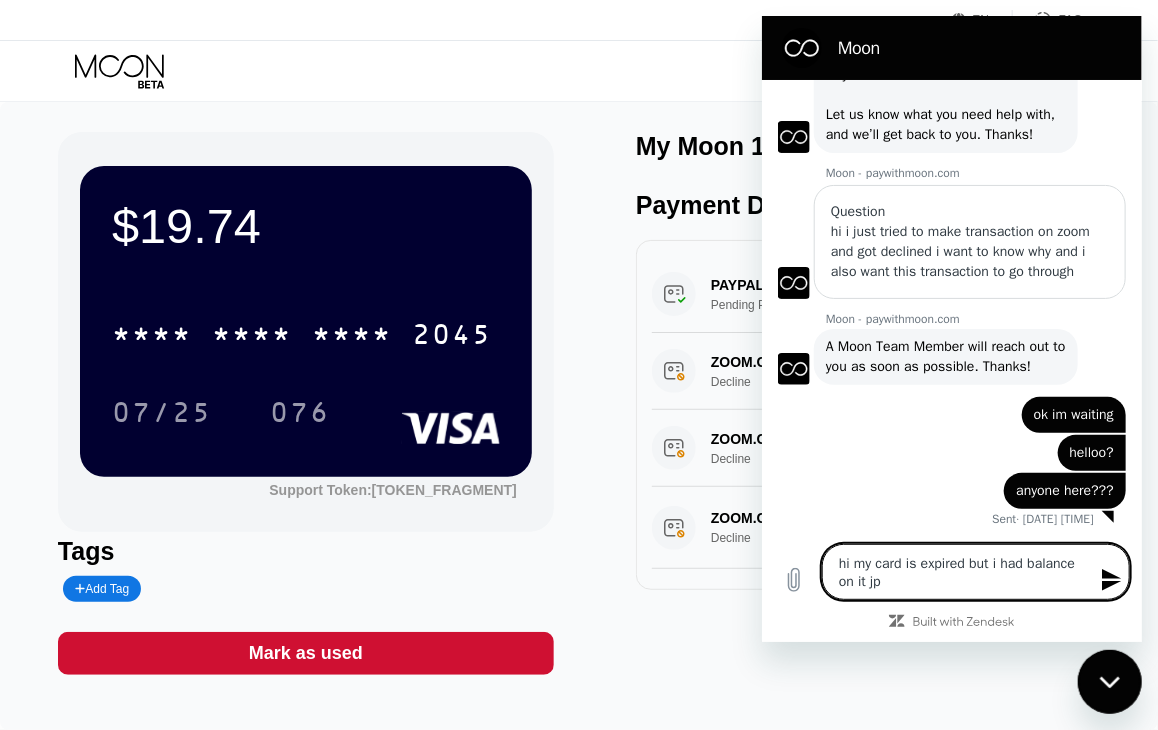 type on "x" 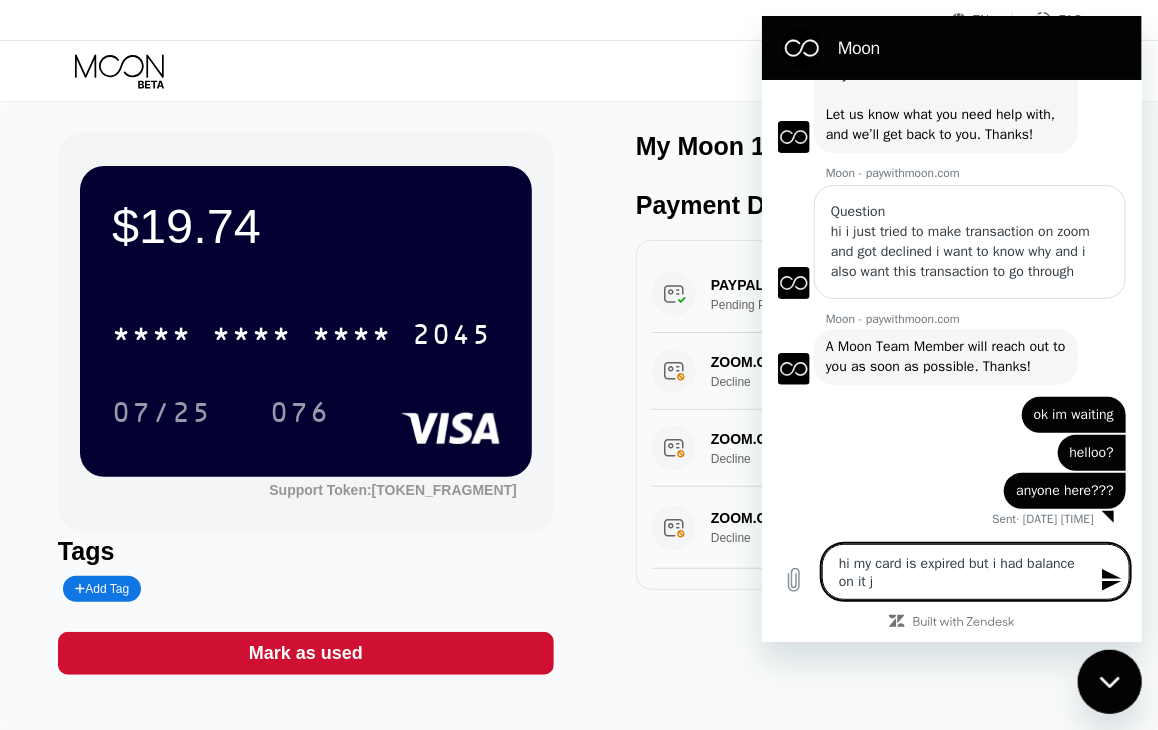 type on "hi my card is expired but i had balance on it" 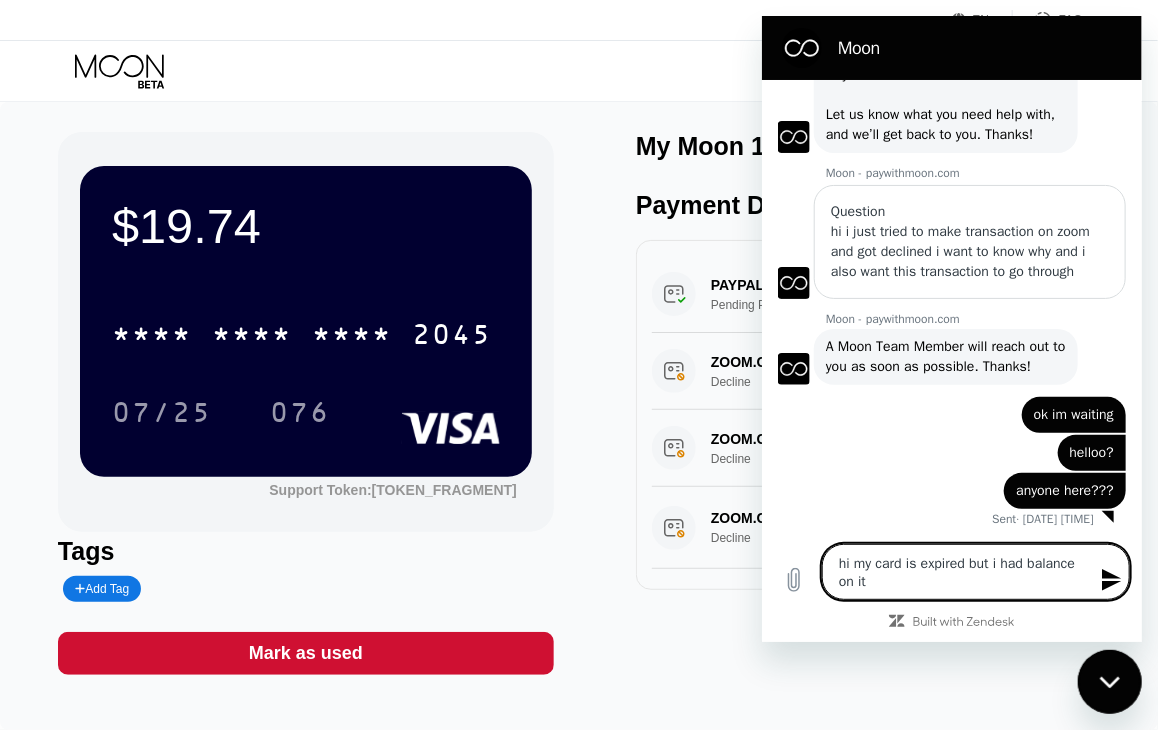 type on "hi my card is expired but i had balance on it w" 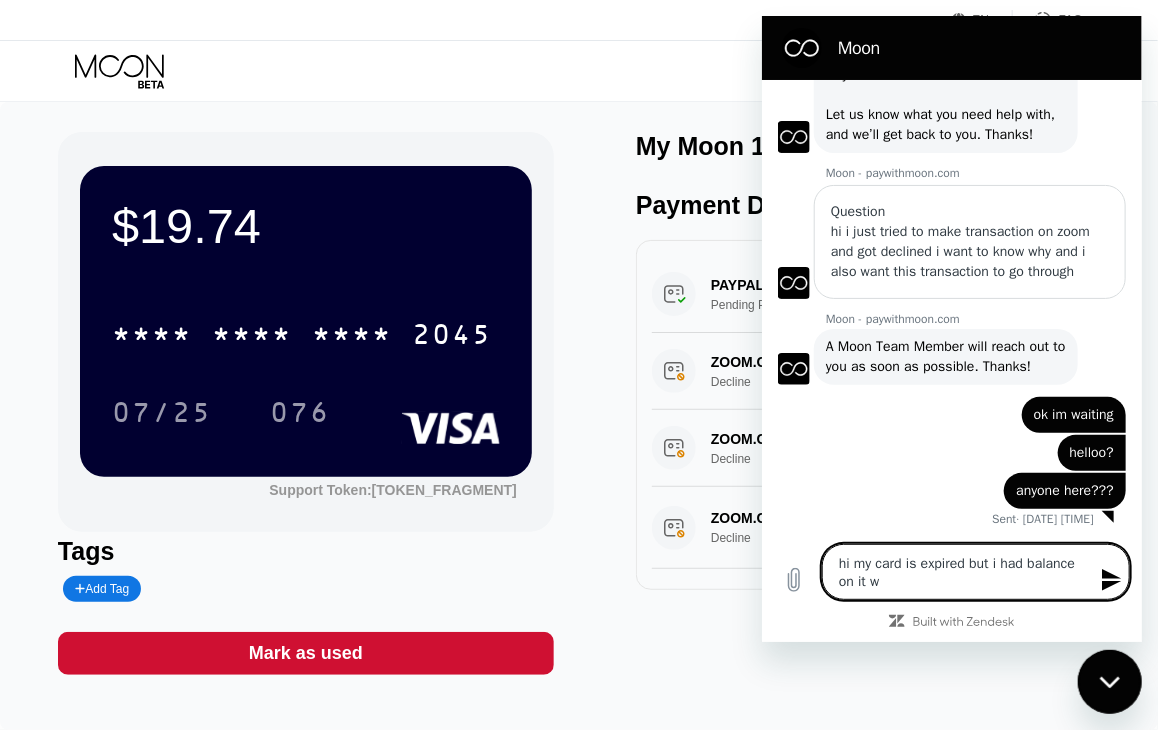 type on "hi my card is expired but i had balance on it wp" 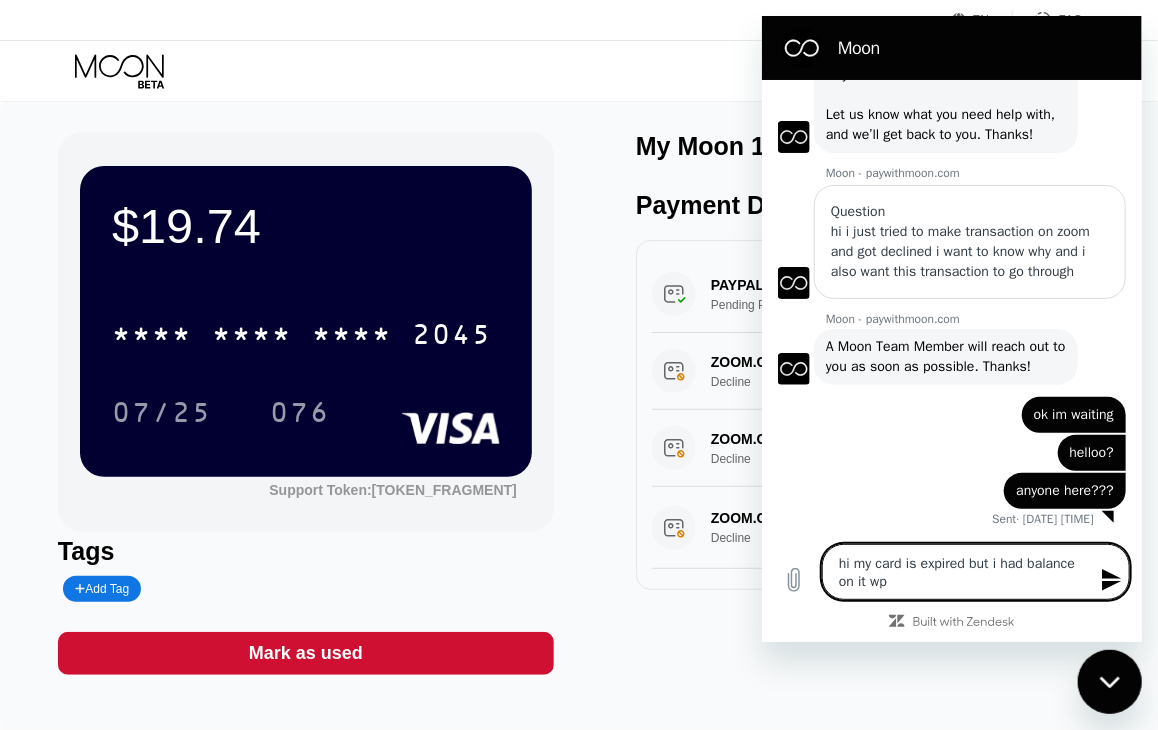 type on "hi my card is expired but i had balance on it w" 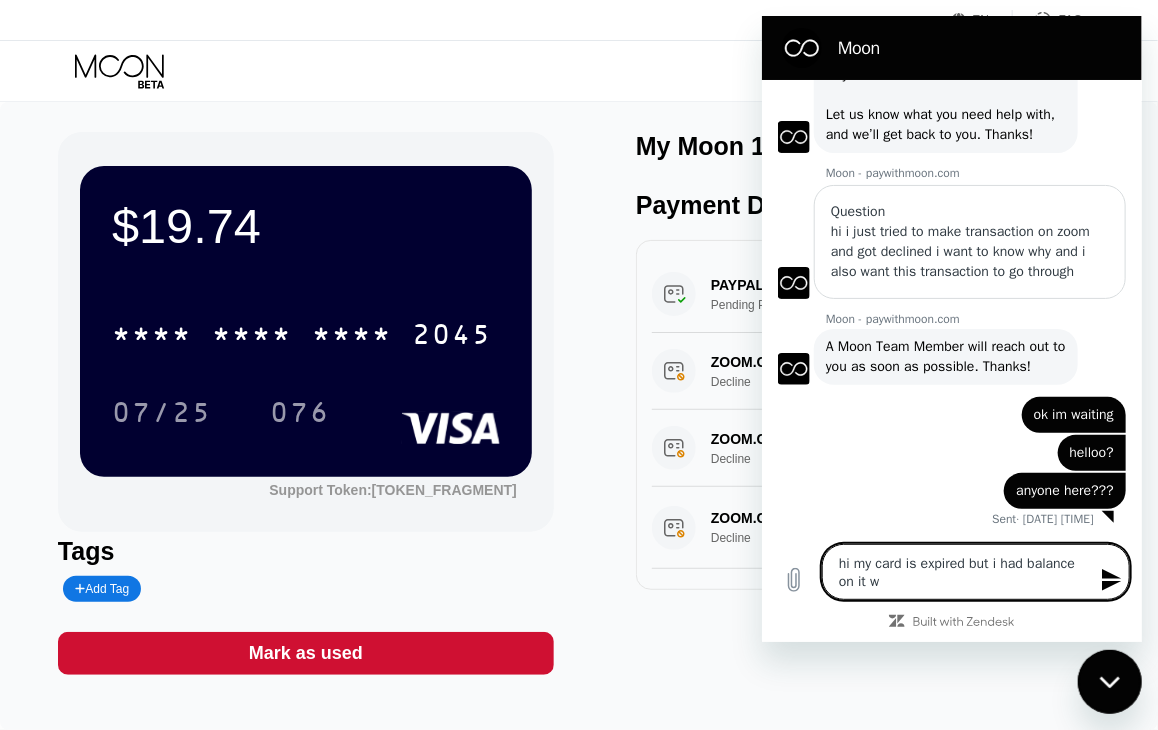 type on "hi my card is expired but i had balance on it" 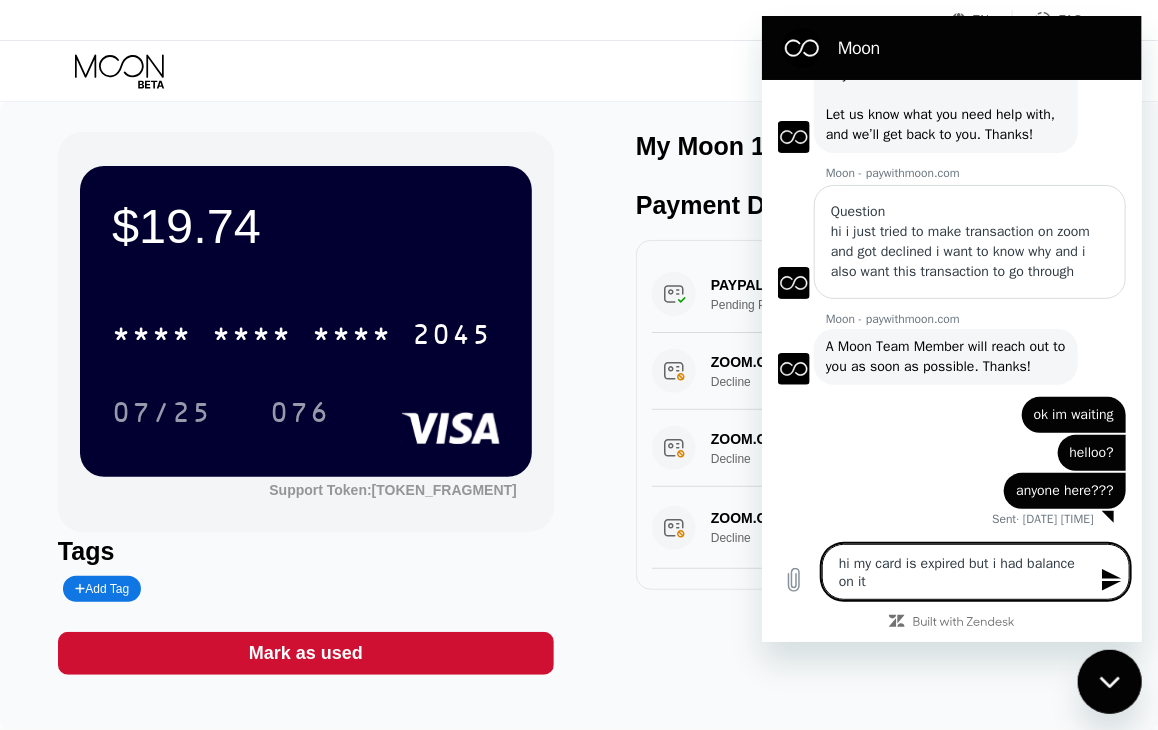 type on "hi my card is expired but i had balance on it h" 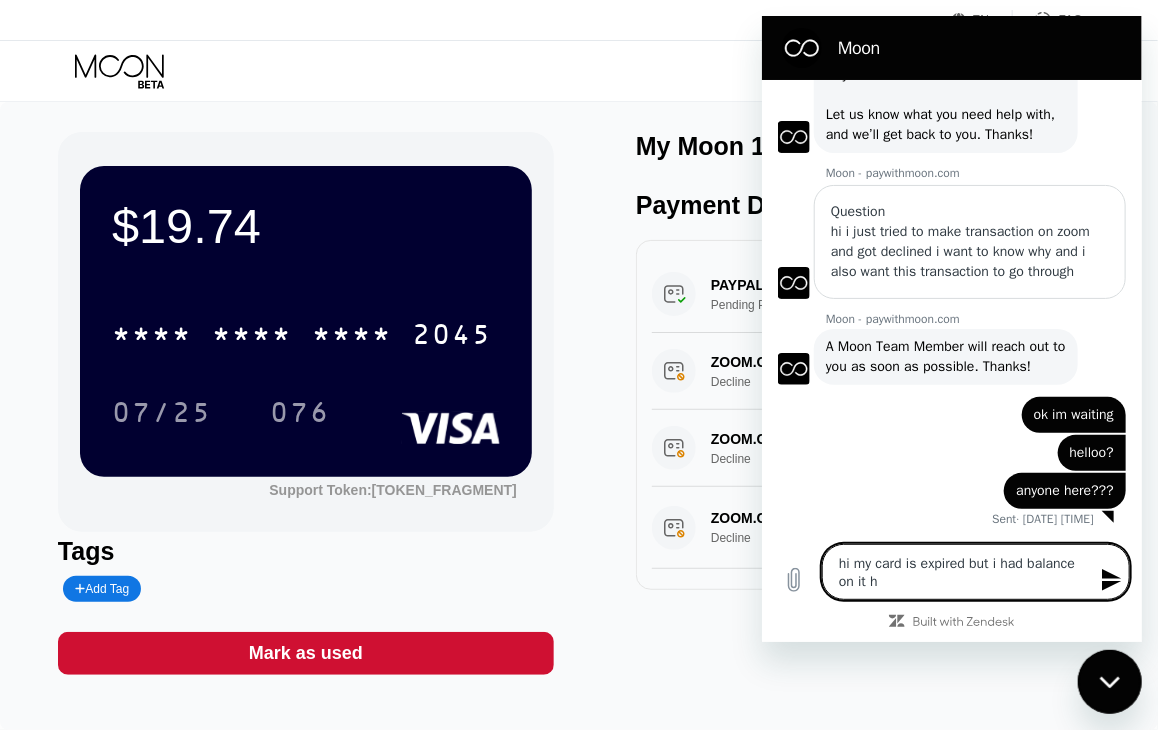 type on "hi my card is expired but i had balance on it ho" 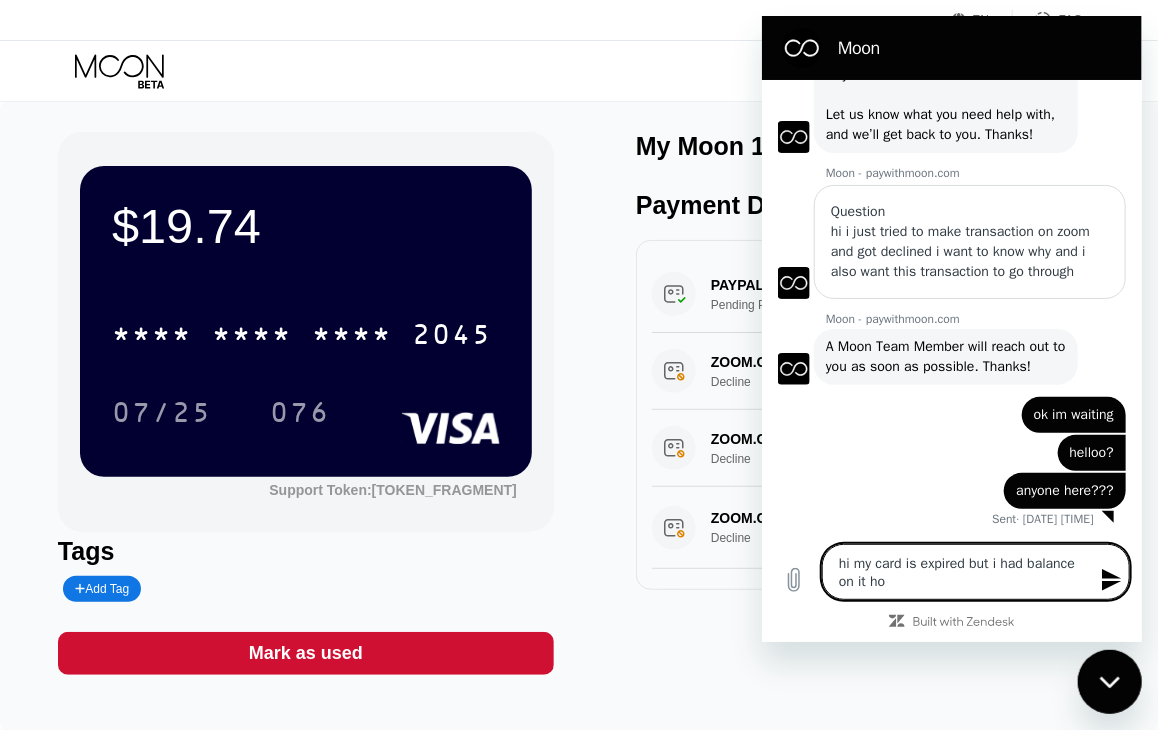 type on "hi my card is expired but i had balance on it how" 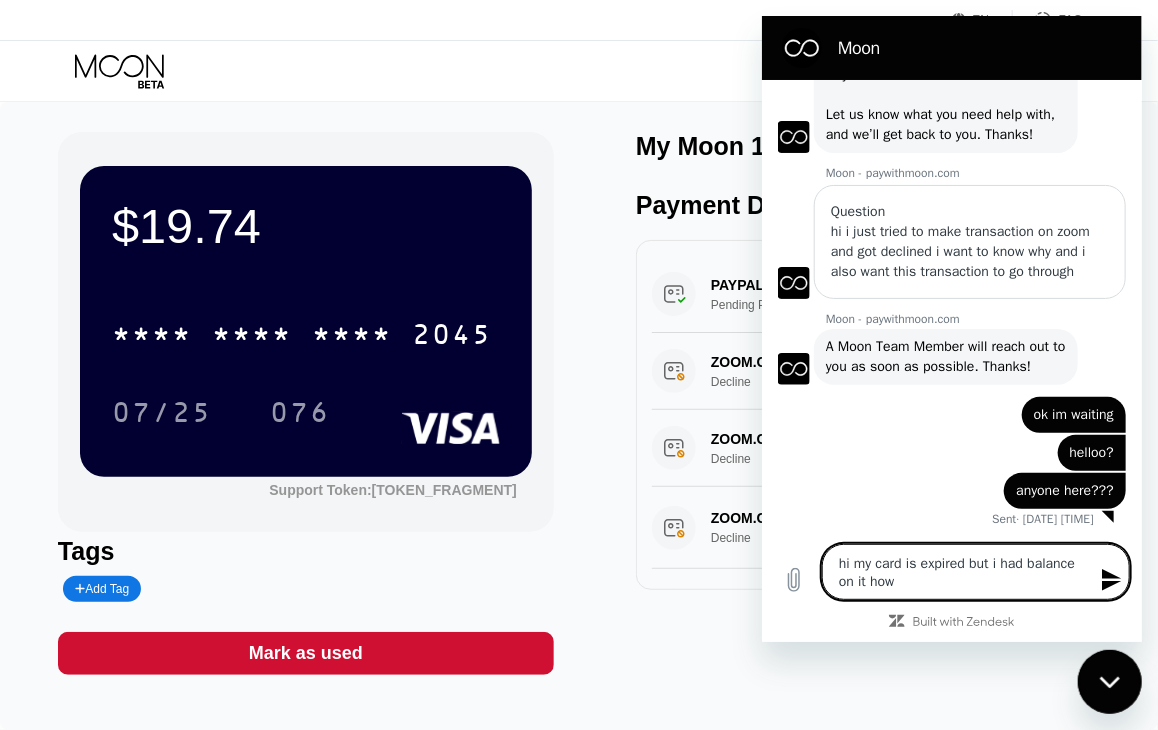 type on "hi my card is expired but i had balance on it how" 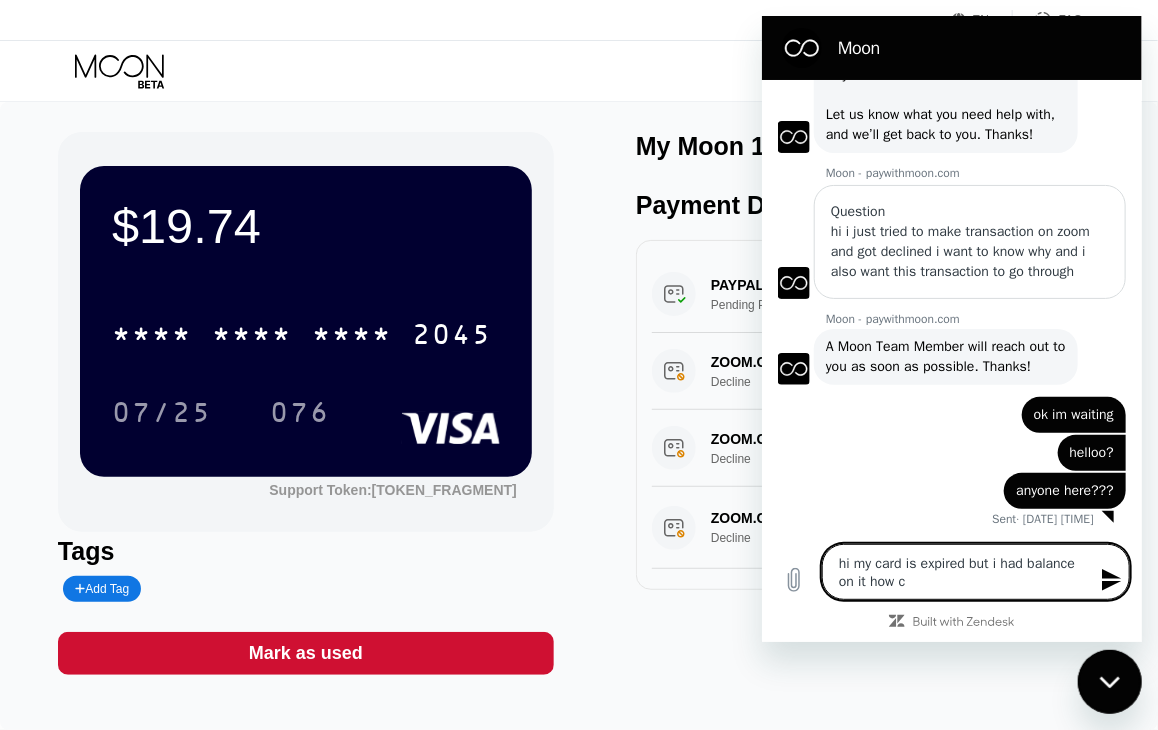 type on "hi my card is expired but i had balance on it how ca" 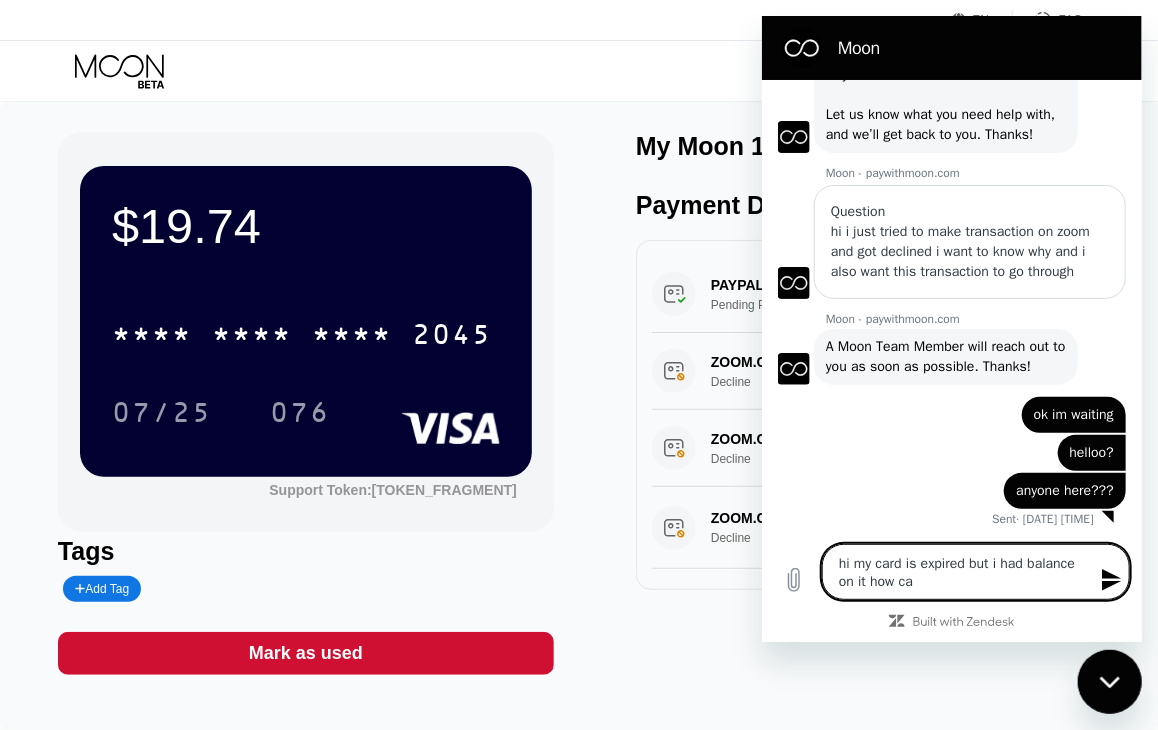 type on "x" 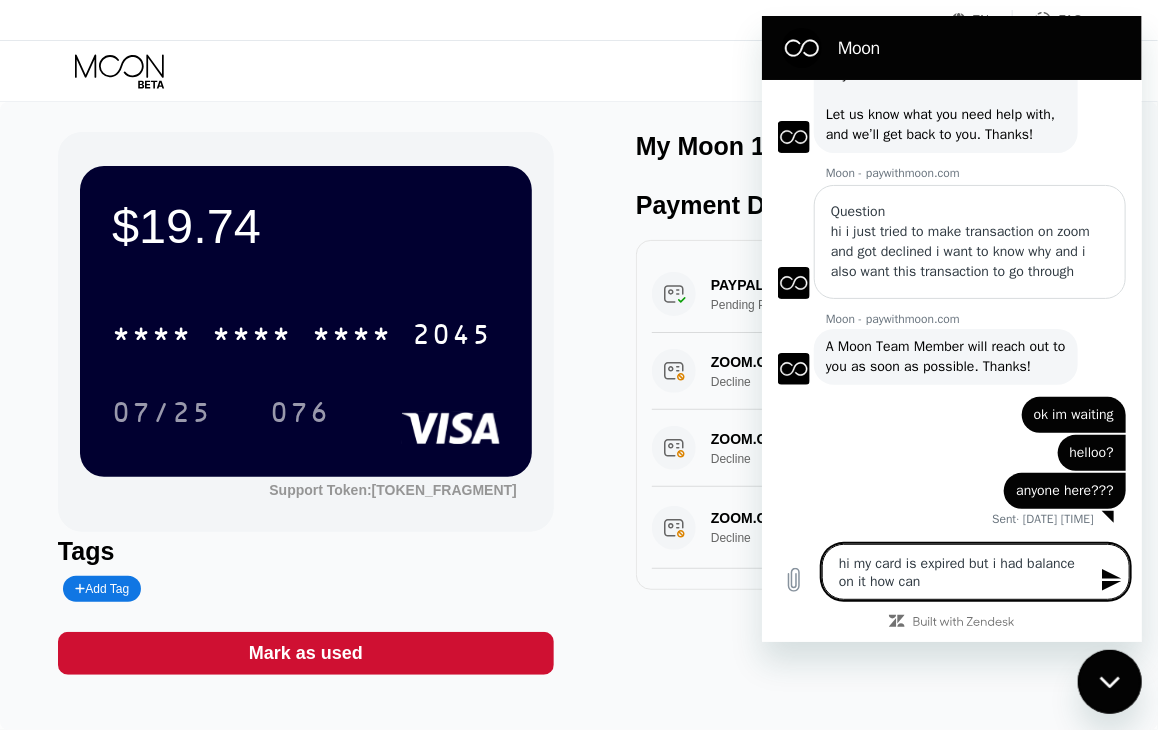 type on "hi my card is expired but i had balance on it how can" 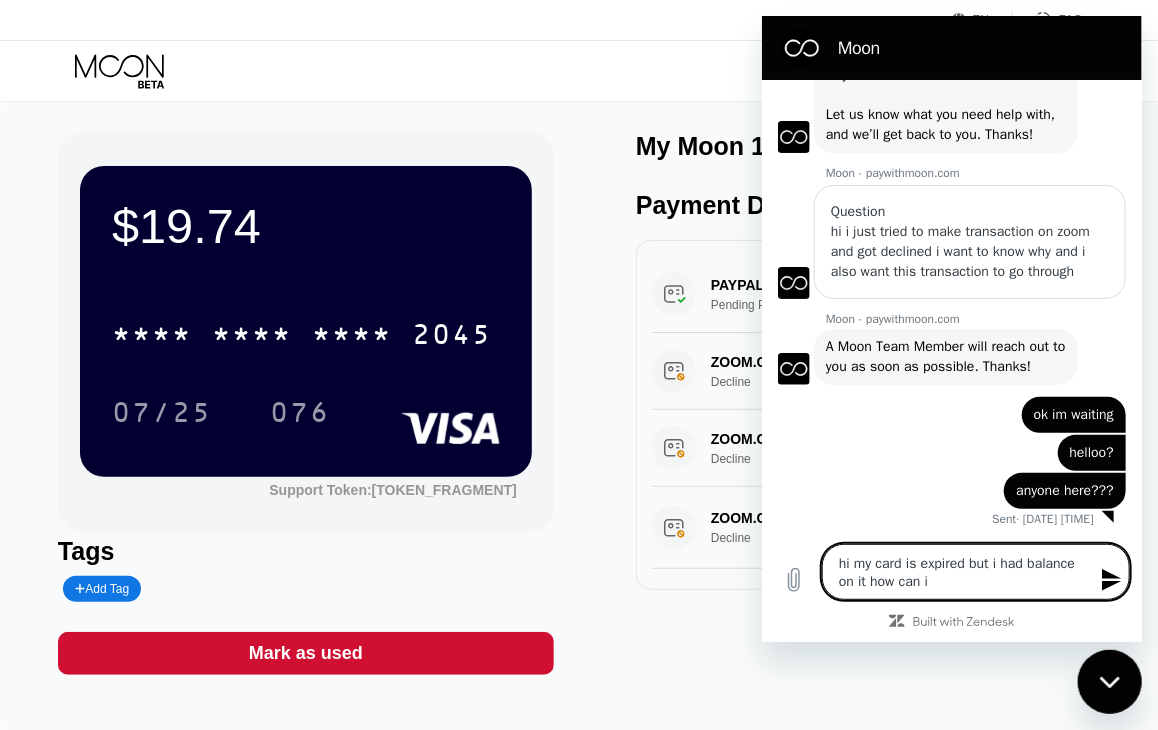 type on "hi my card is expired but i had balance on it how can i" 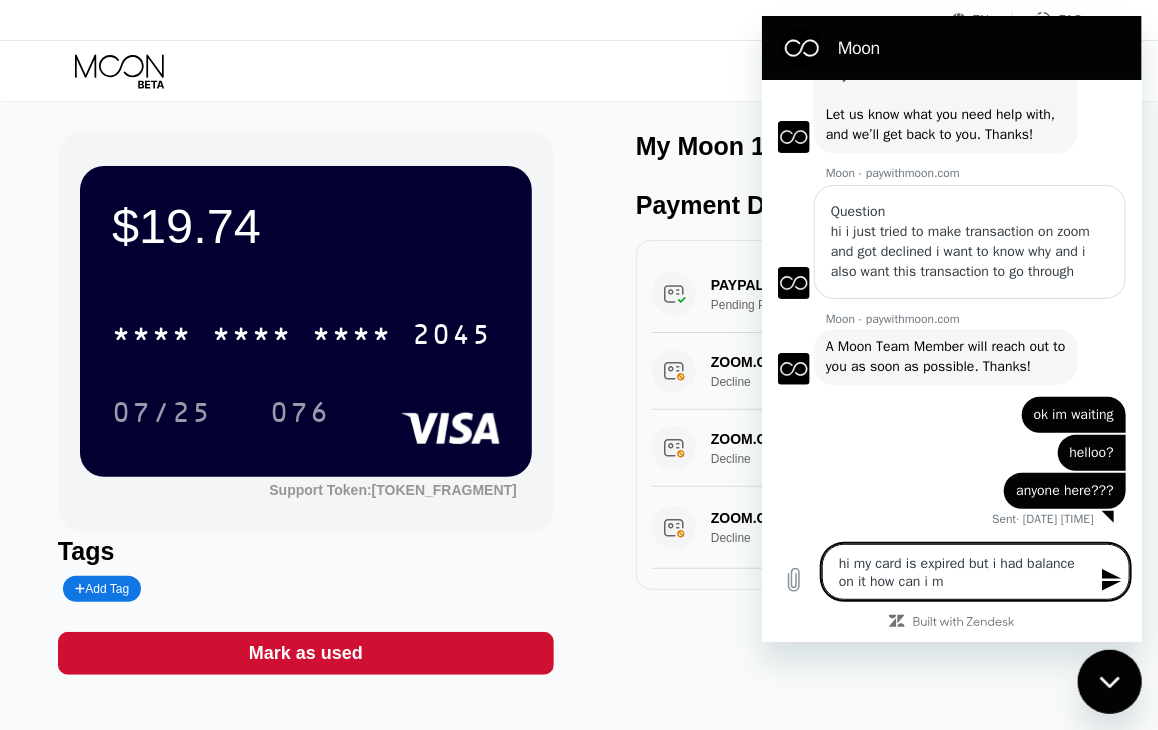 type on "hi my card is expired but i had balance on it how can i ma" 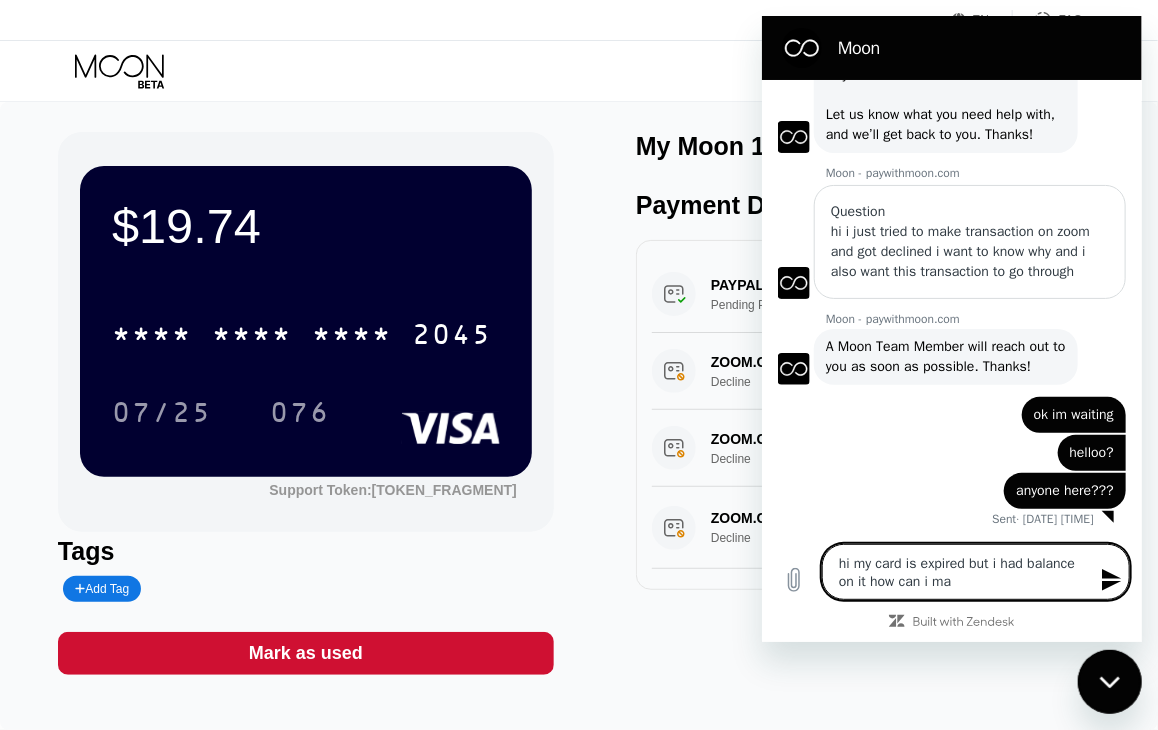 type on "hi my card is expired but i had balance on it how can i mak" 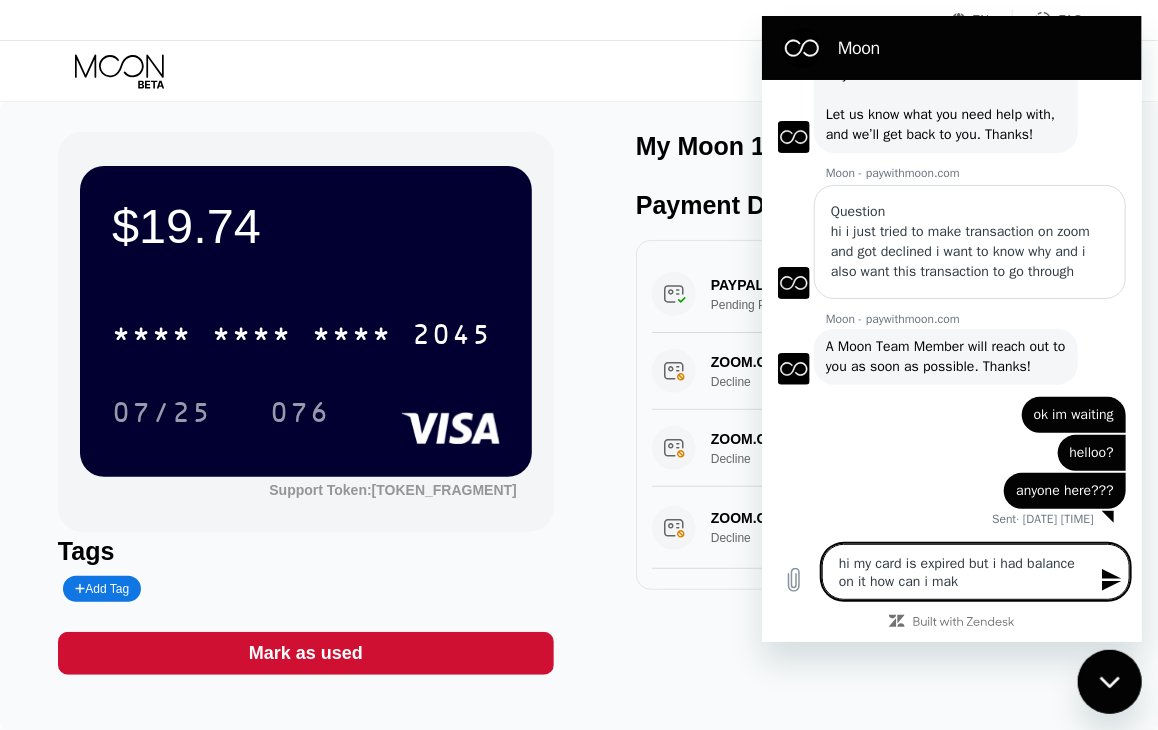 type on "hi my card is expired but i had balance on it how can i ma" 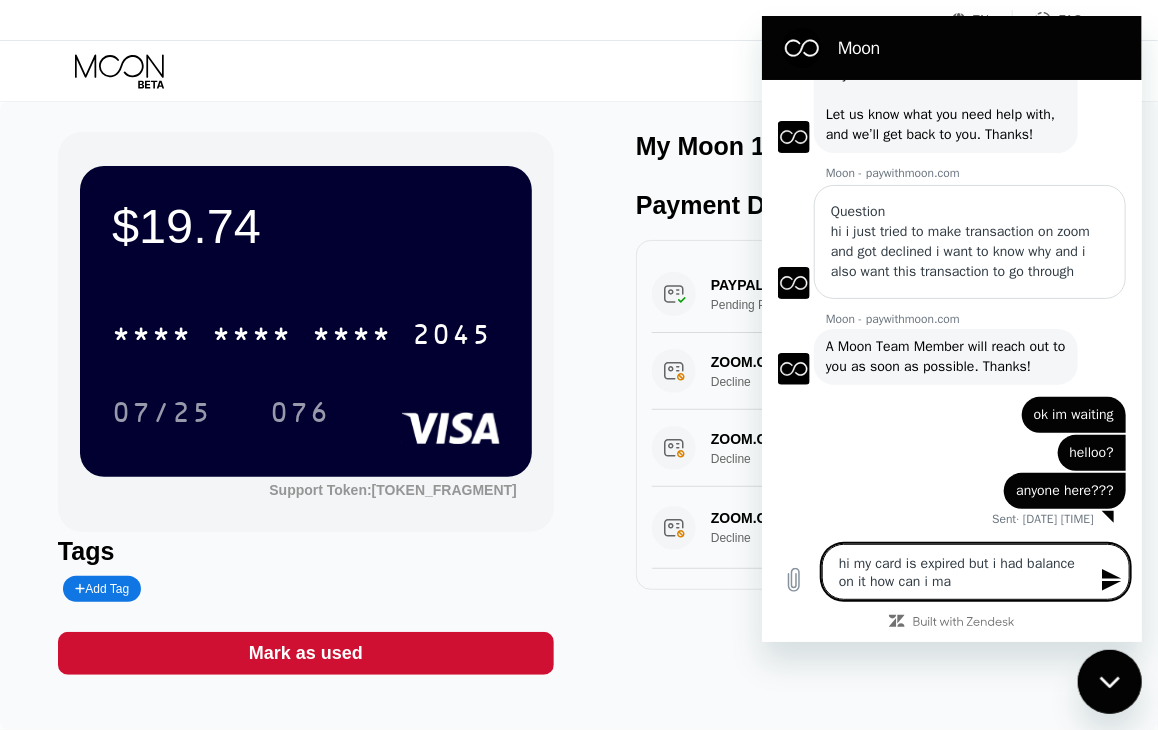 type on "hi my card is expired but i had balance on it how can i mak" 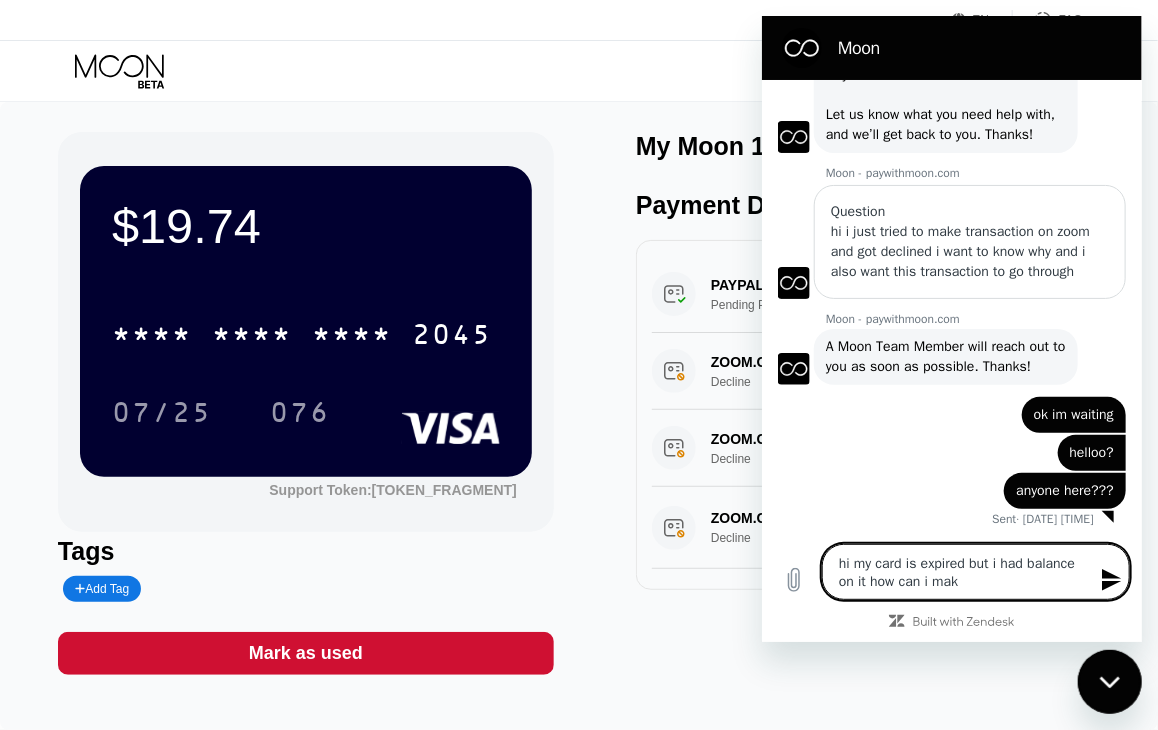 type on "hi my card is expired but i had balance on it how can i make" 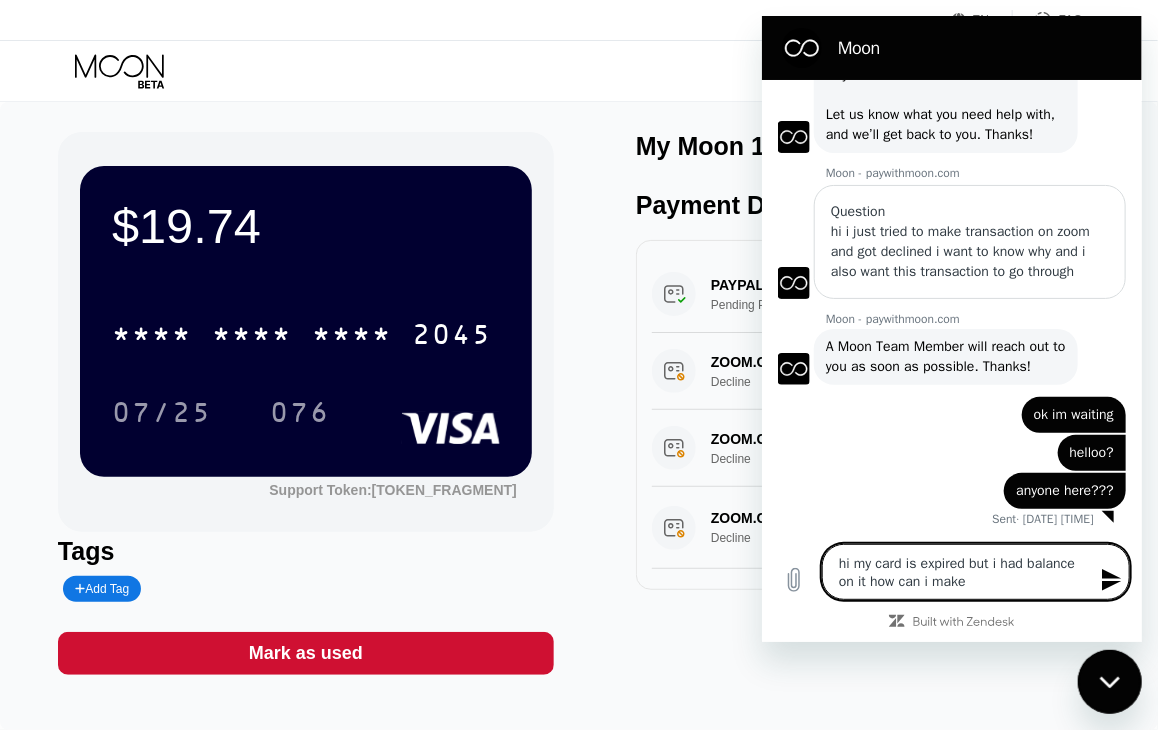 type on "hi my card is expired but i had balance on it how can i make" 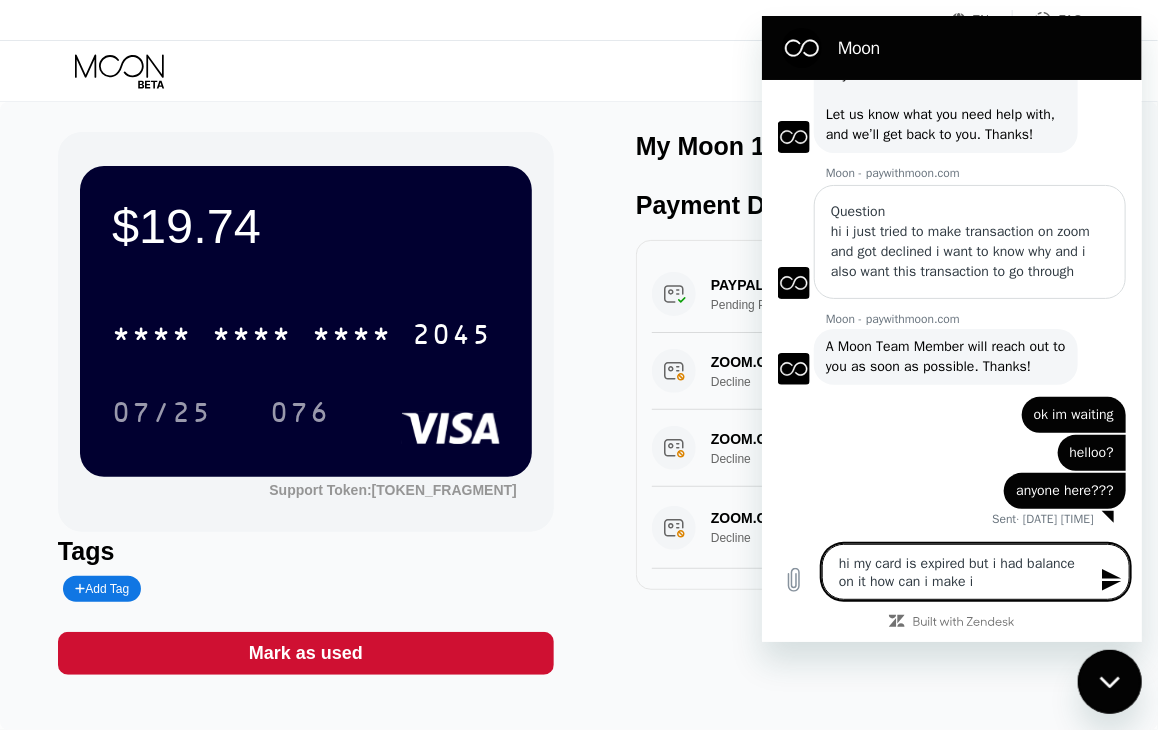 type on "hi my card is expired but i had balance on it how can i make it" 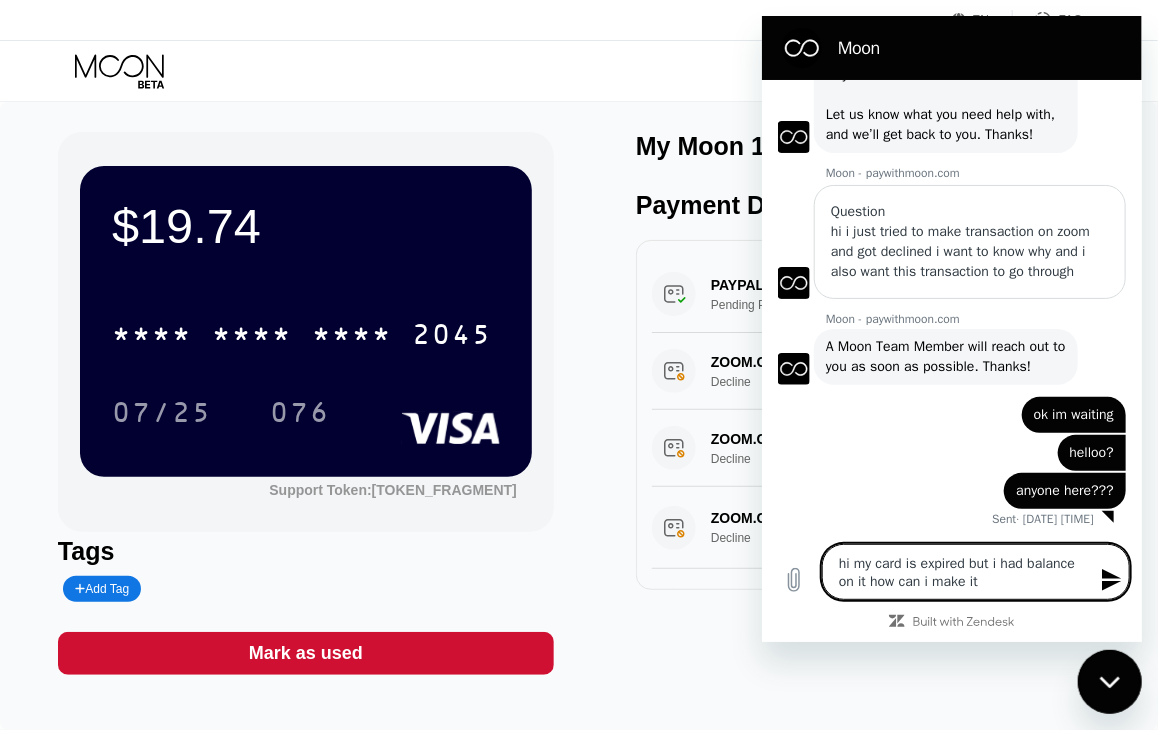 type on "hi my card is expired but i had balance on it how can i make it" 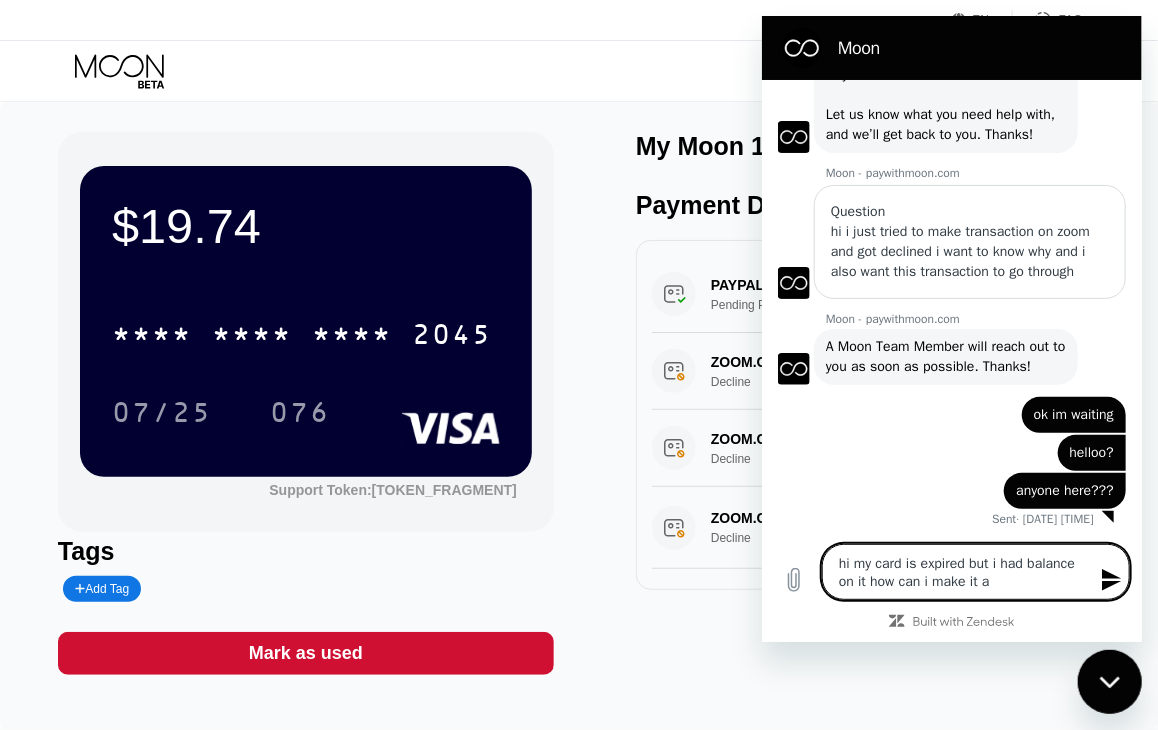 type on "hi my card is expired but i had balance on it how can i make it ac" 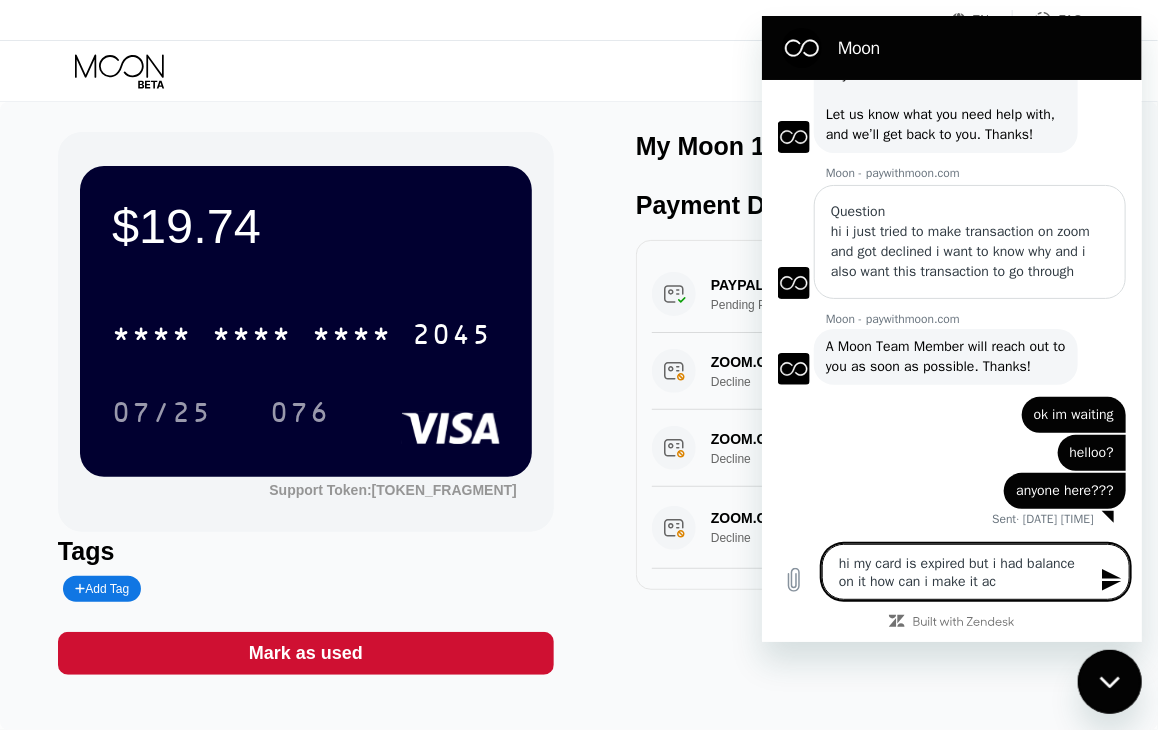 type on "hi my card is expired but i had balance on it how can i make it act" 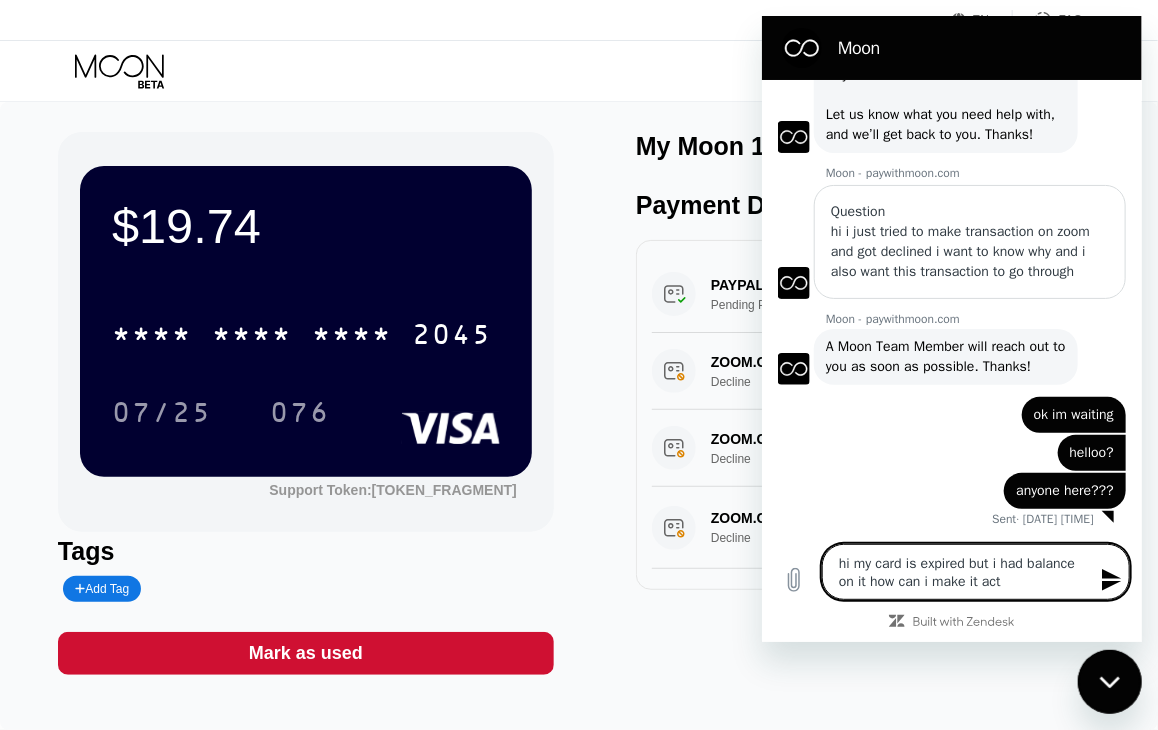 type on "hi my card is expired but i had balance on it how can i make it acti" 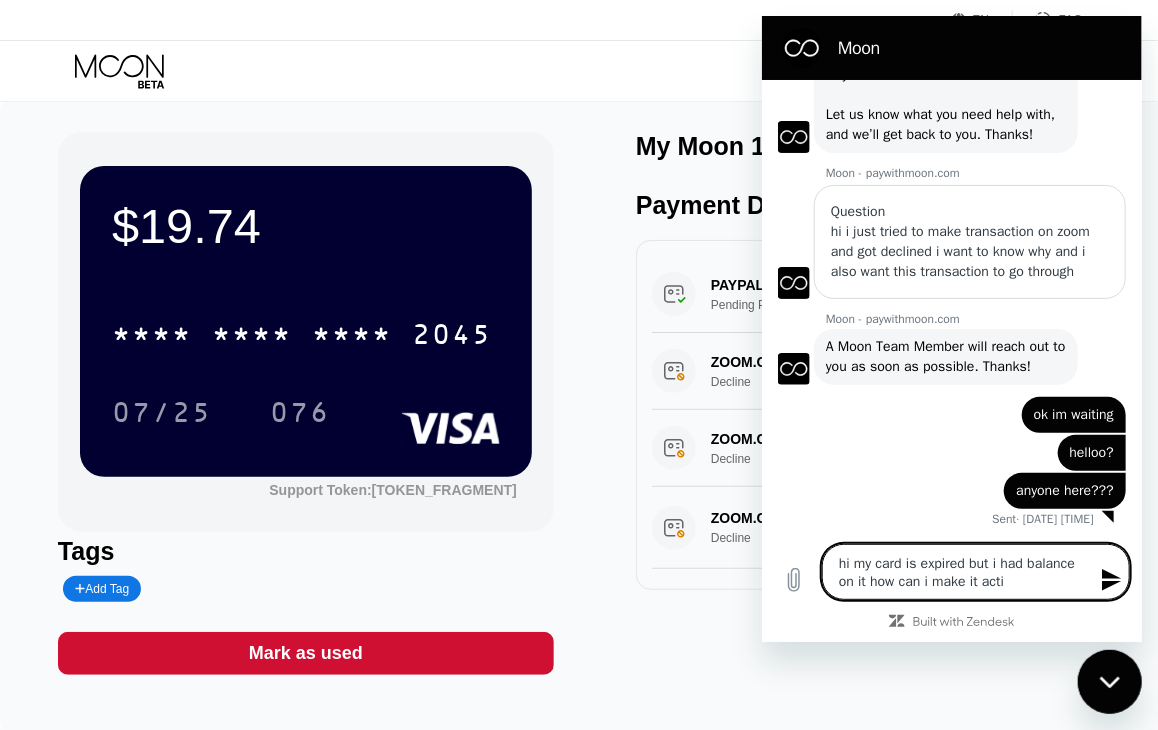 type on "hi my card is expired but i had balance on it how can i make it activ" 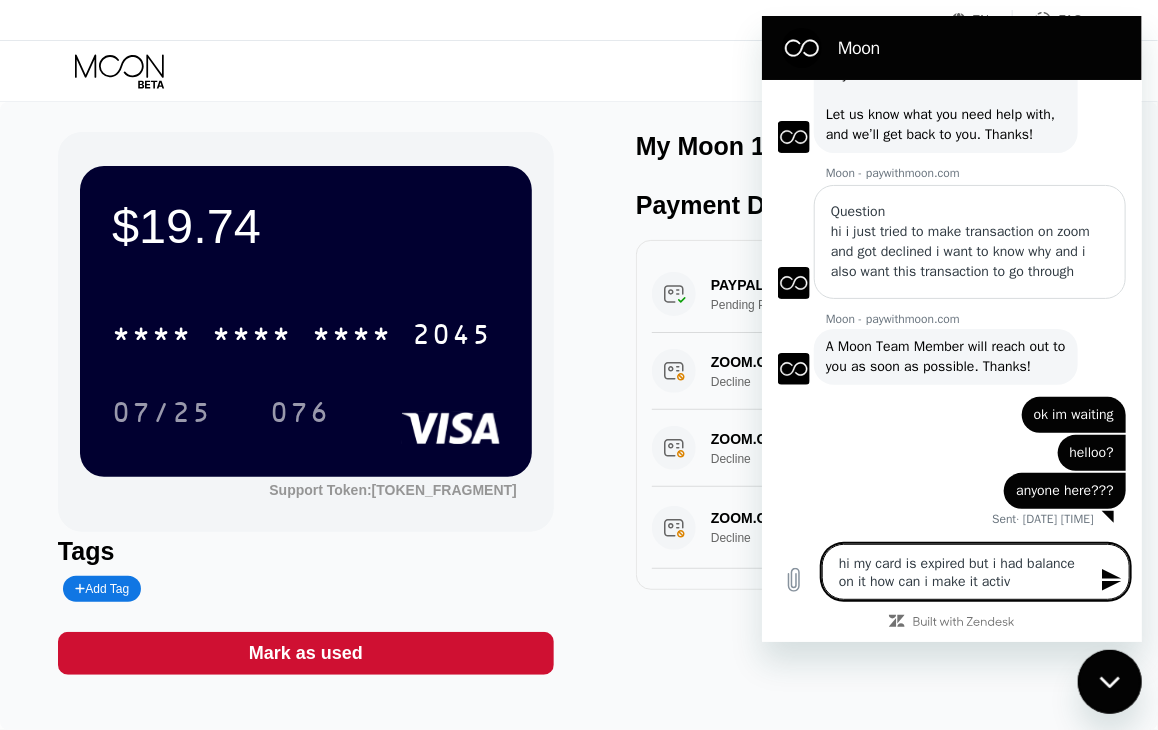 type on "hi my card is expired but i had balance on it how can i make it active" 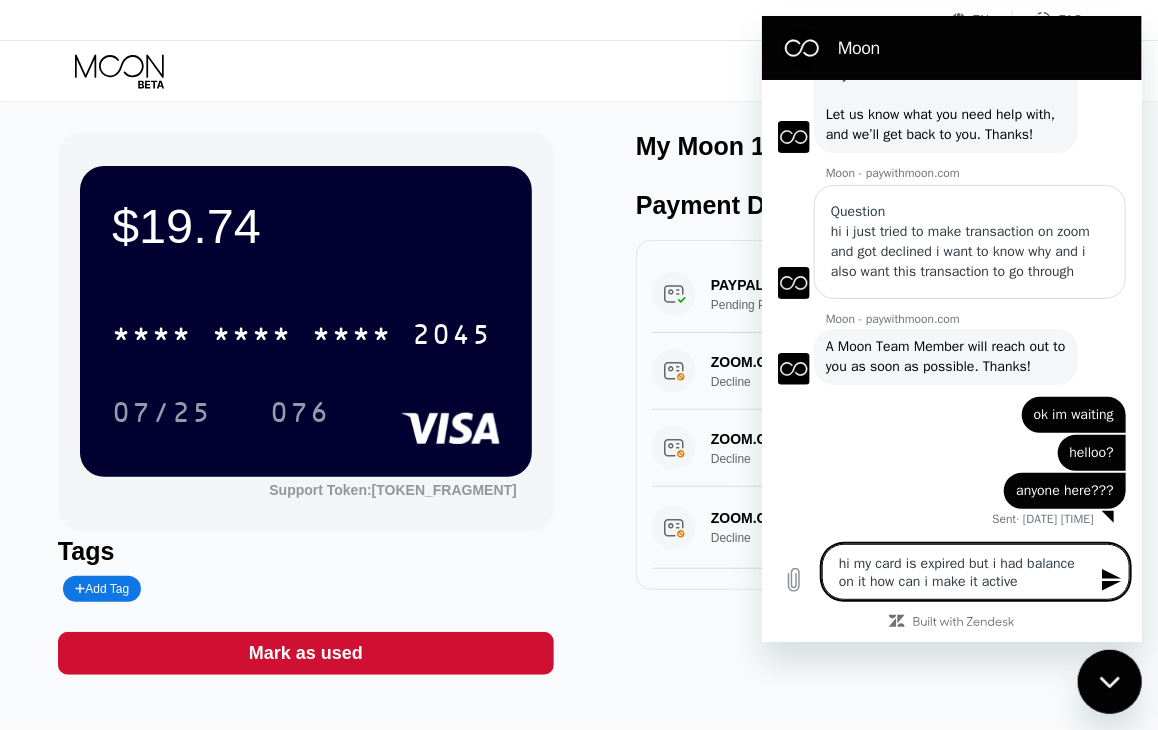 type on "hi my card is expired but i had balance on it how can i make it active" 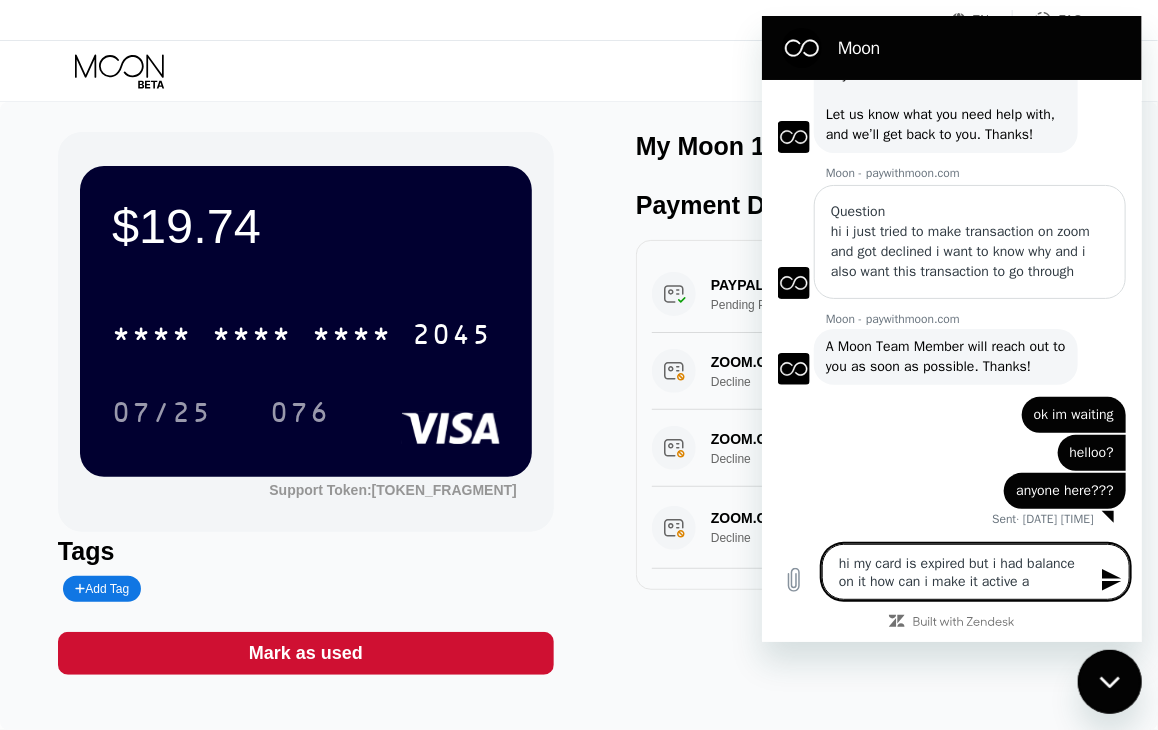 type on "hi my card is expired but i had balance on it how can i make it active ag" 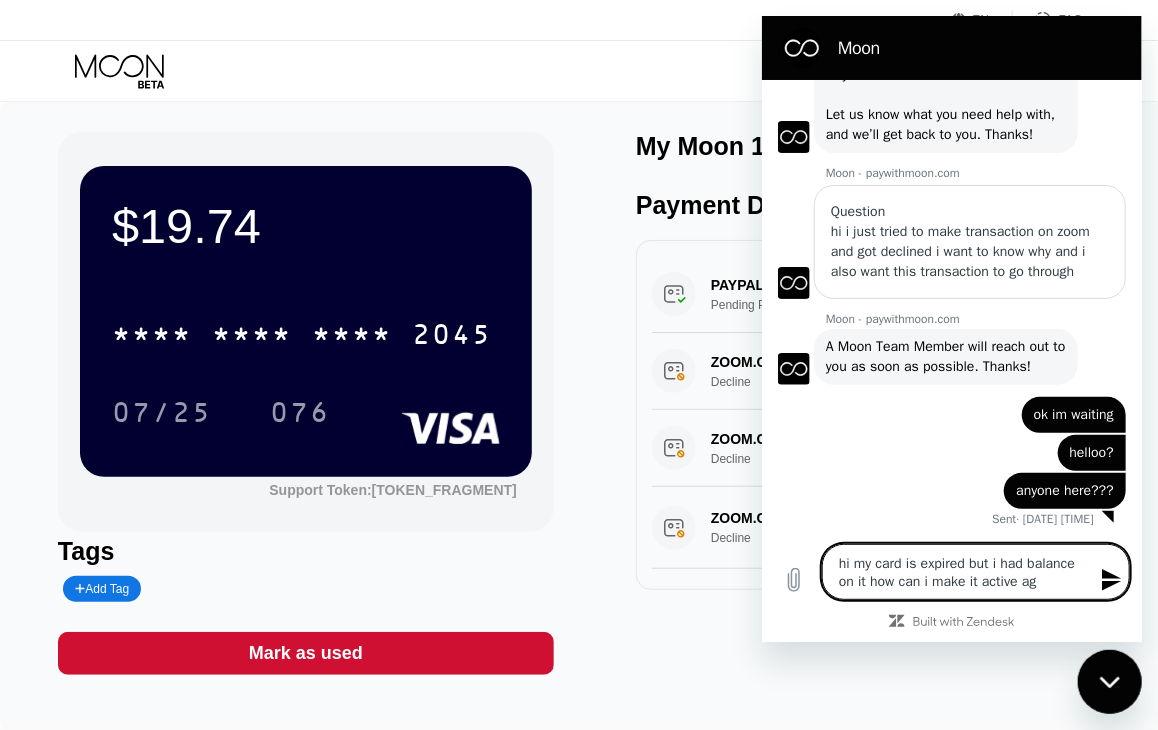 type on "hi my card is expired but i had balance on it how can i make it active aga" 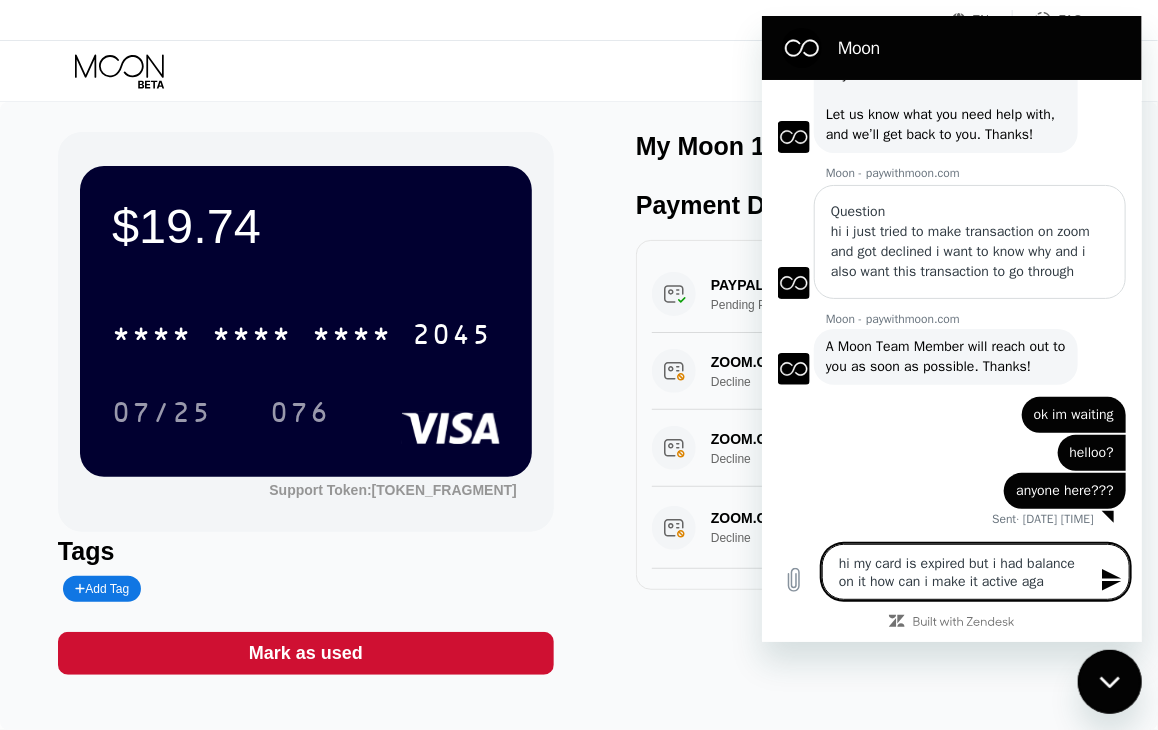 type on "hi my card is expired but i had balance on it how can i make it active agai" 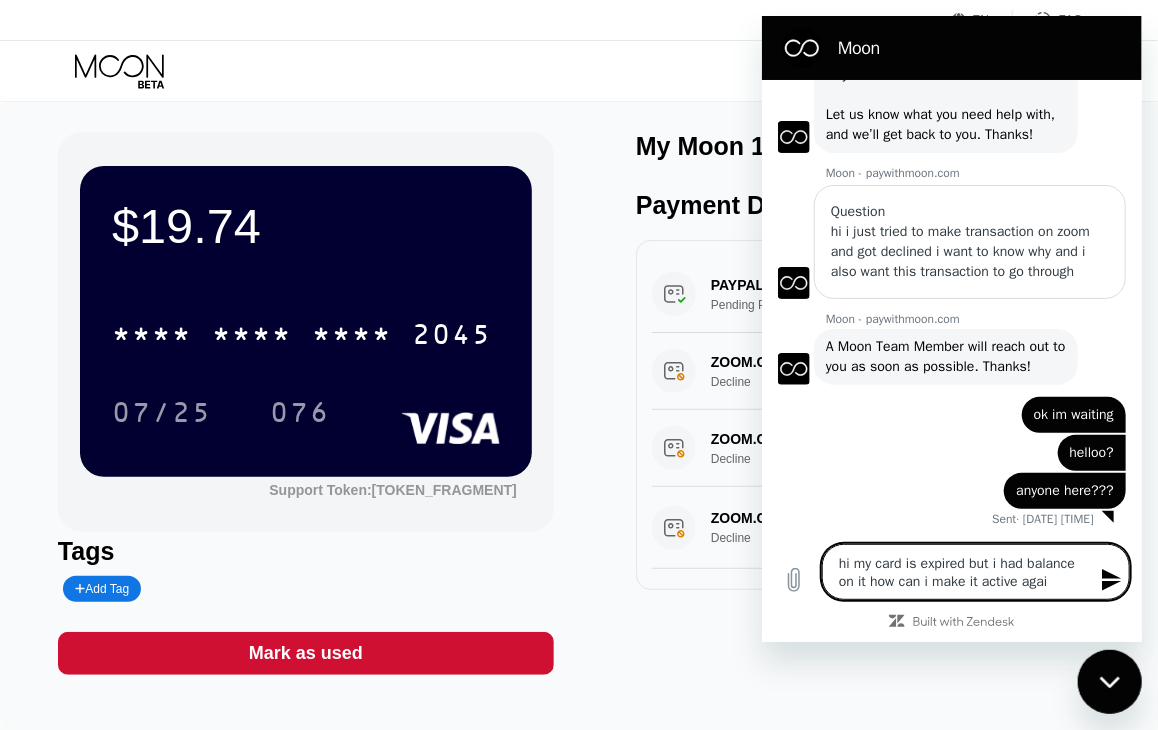 type on "x" 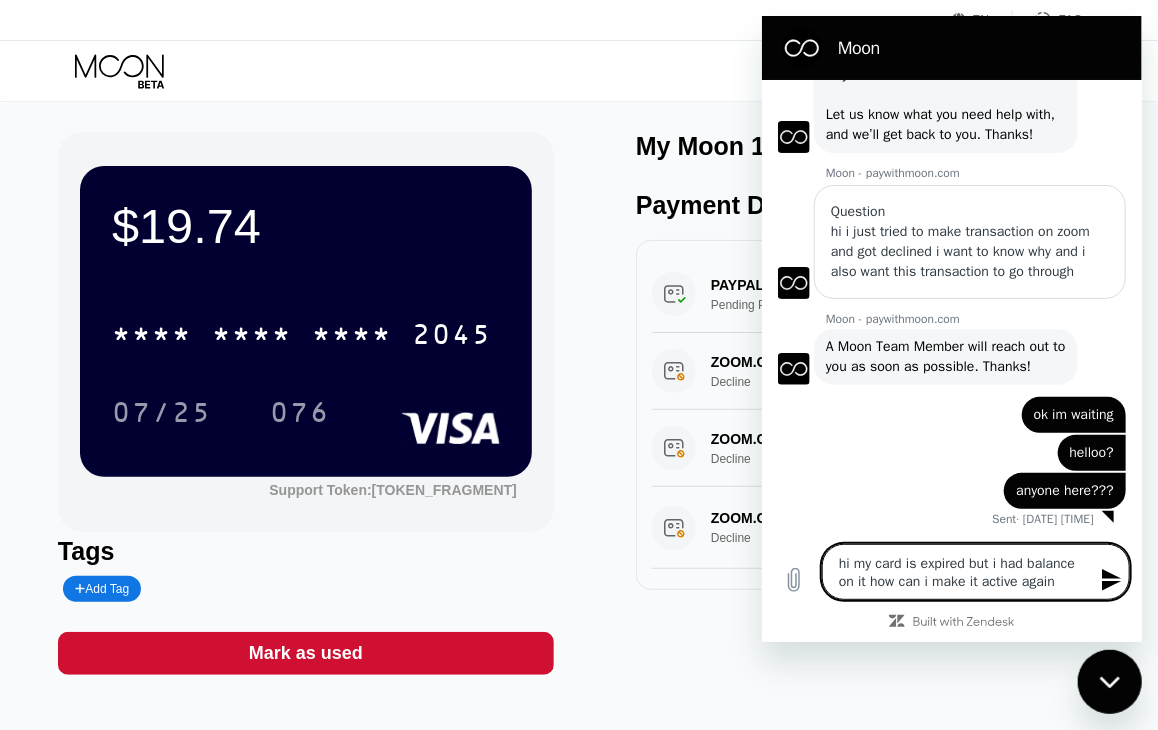 type 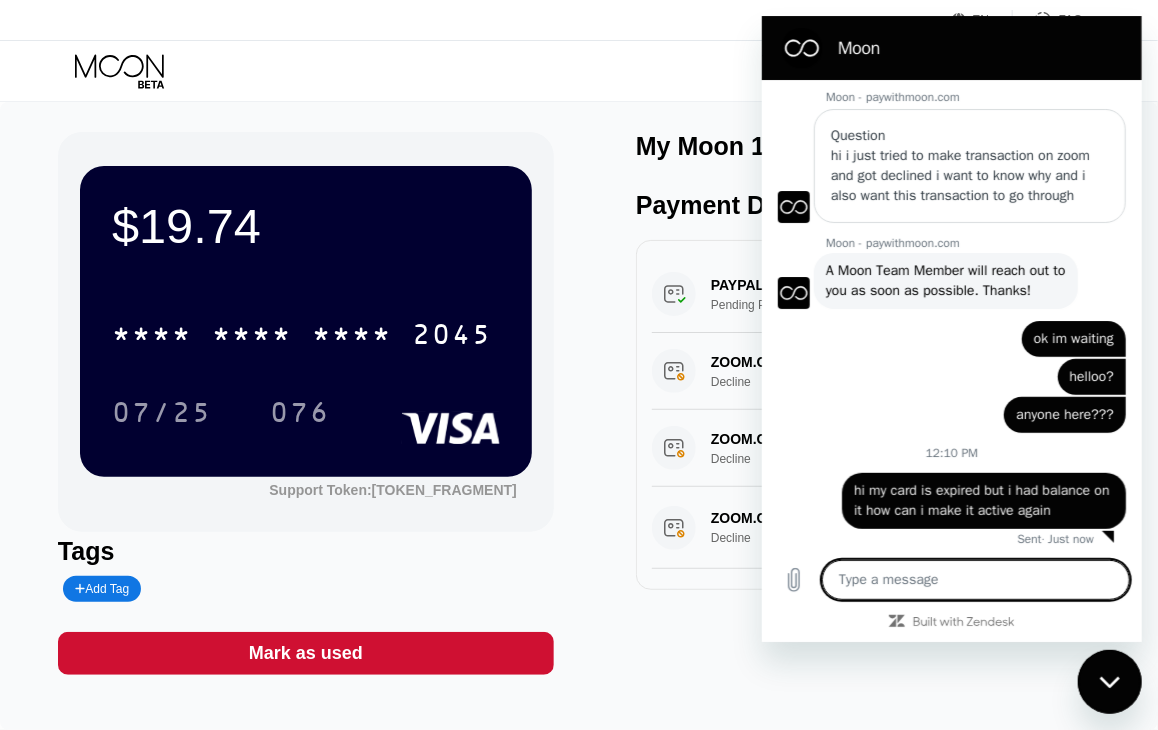 scroll, scrollTop: 200, scrollLeft: 0, axis: vertical 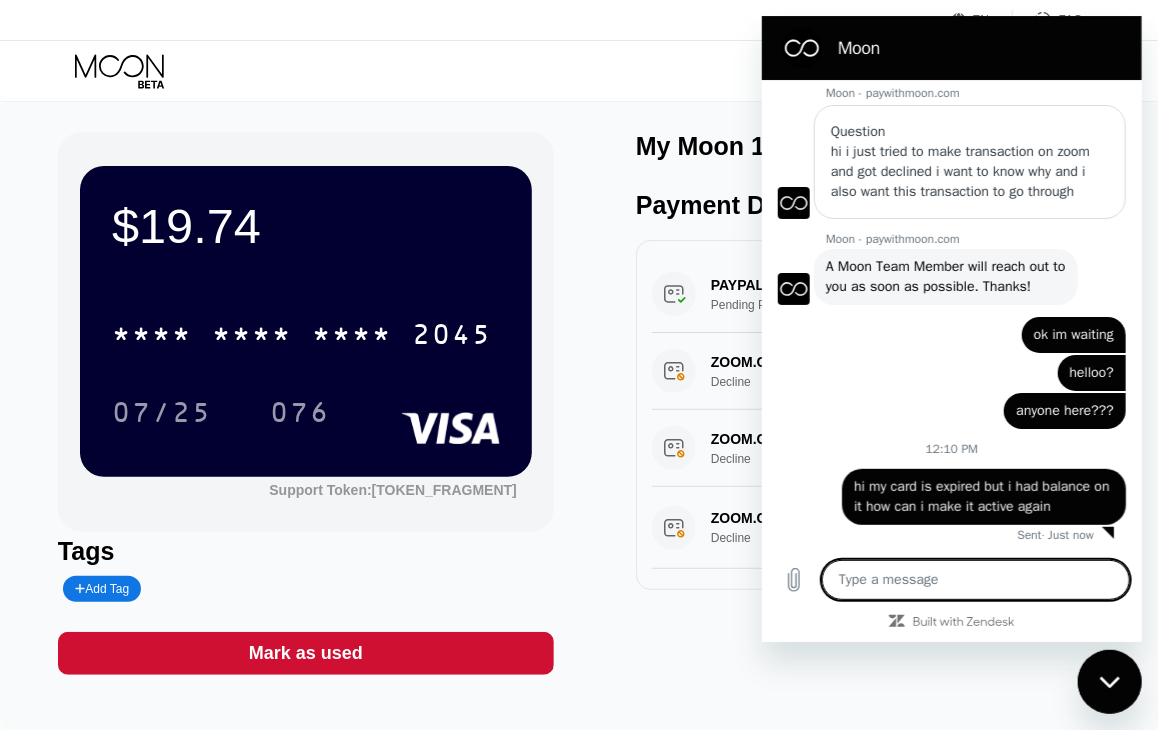 click on "$19.74 * * * * * * * * * * * * [YEAR] [MM]/[YY] [CODE] Support Token: [TOKEN]" at bounding box center (306, 332) 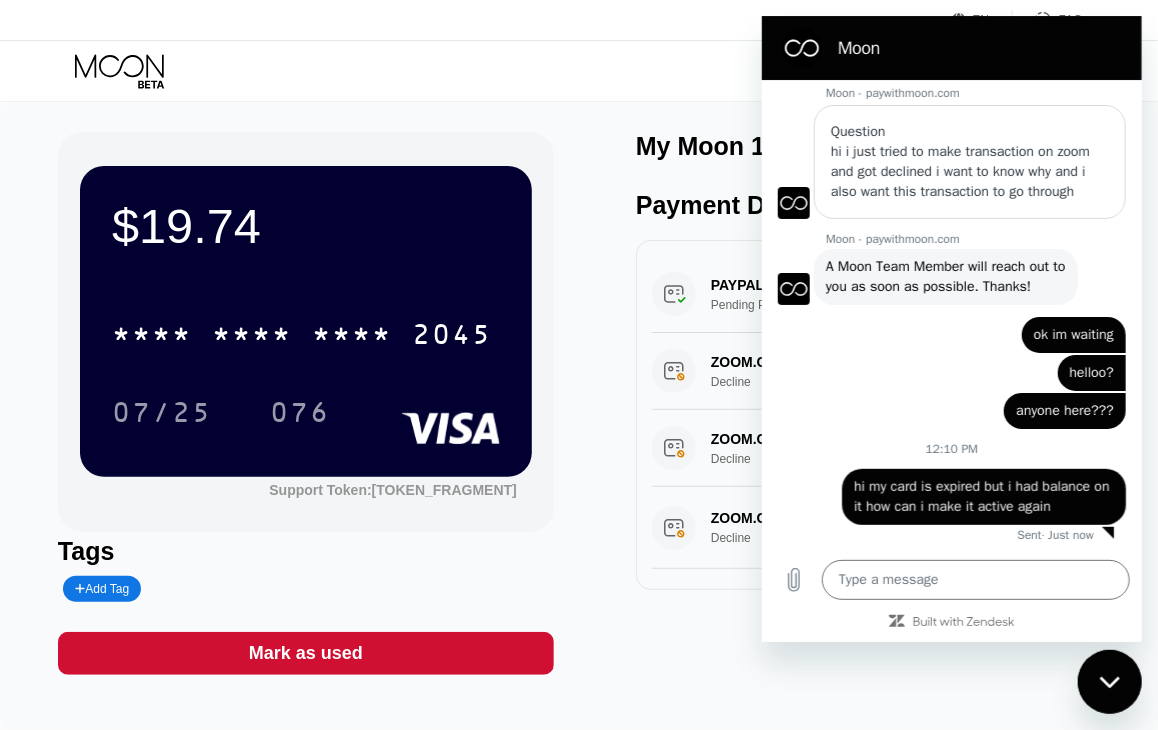 click on "Moon" at bounding box center (979, 48) 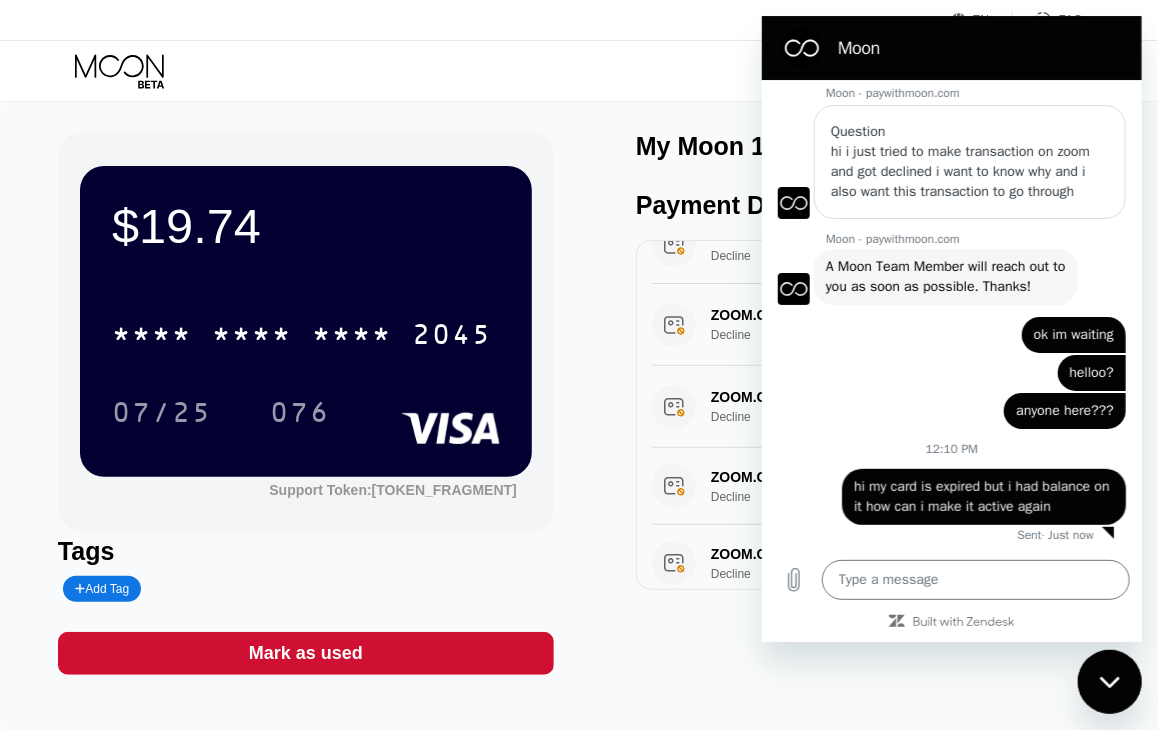 scroll, scrollTop: 402, scrollLeft: 0, axis: vertical 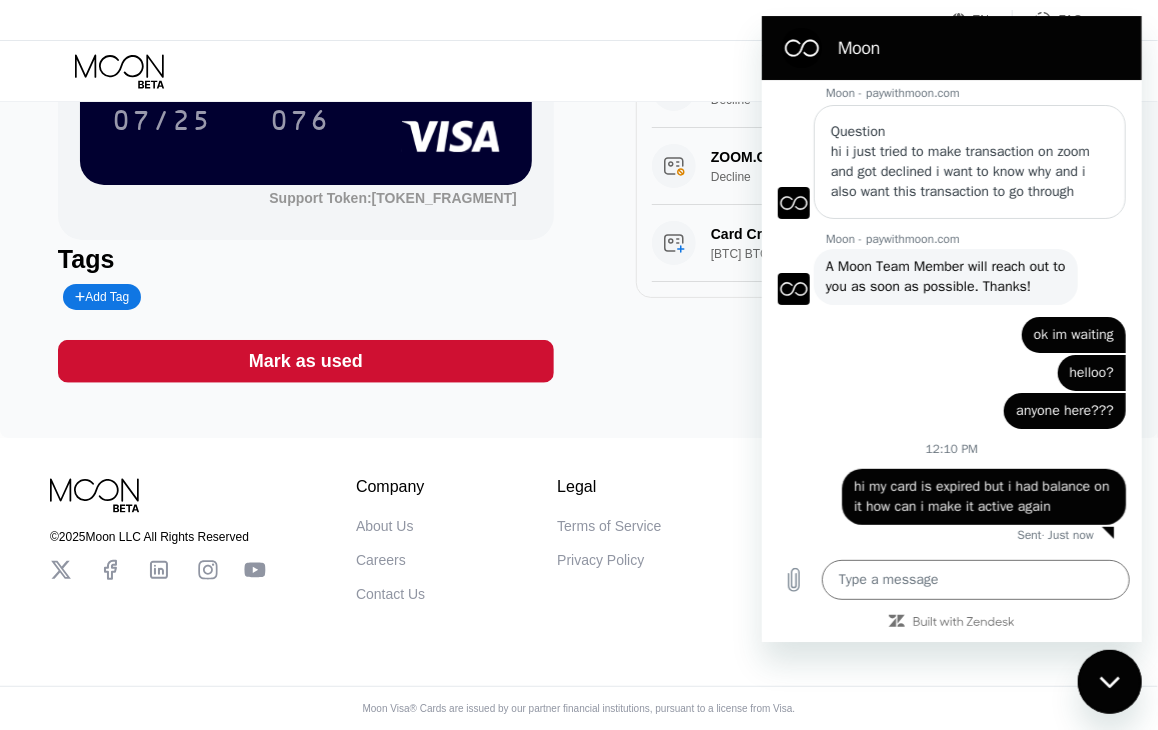click on "$19.74 * * * * * * * * * * * * [YEAR] [MM]/[YY] [CODE] Support Token: [TOKEN] Tags Add Tag Mark as used My Moon 1X Visa® Card Payment Details PAYPAL *PAYPAL [CITY] [STATE] Pending Purchase $0.25 [DATE] [TIME] ZOOM.COM [PHONE] [CITY] [STATE] Decline $0.00 [DATE] [TIME] ZOOM.COM [PHONE] +[PHONE] [STATE] Decline $0.00 [DATE] [TIME] ZOOM.COM [PHONE] [CITY] [STATE] Decline $0.00 [DATE] [TIME] ZOOM.COM [PHONE] +[PHONE] [STATE] Decline $0.00 [DATE] [TIME] ZOOM.COM [PHONE] [CITY] [STATE] Decline $0.00 [DATE] [TIME] ZOOM.COM [PHONE] +[PHONE] [STATE] Decline $0.00 [DATE] [TIME] Card Created [BTC] BTC via ONCHAIN $20.00 [DATE] [TIME]" at bounding box center (579, 124) 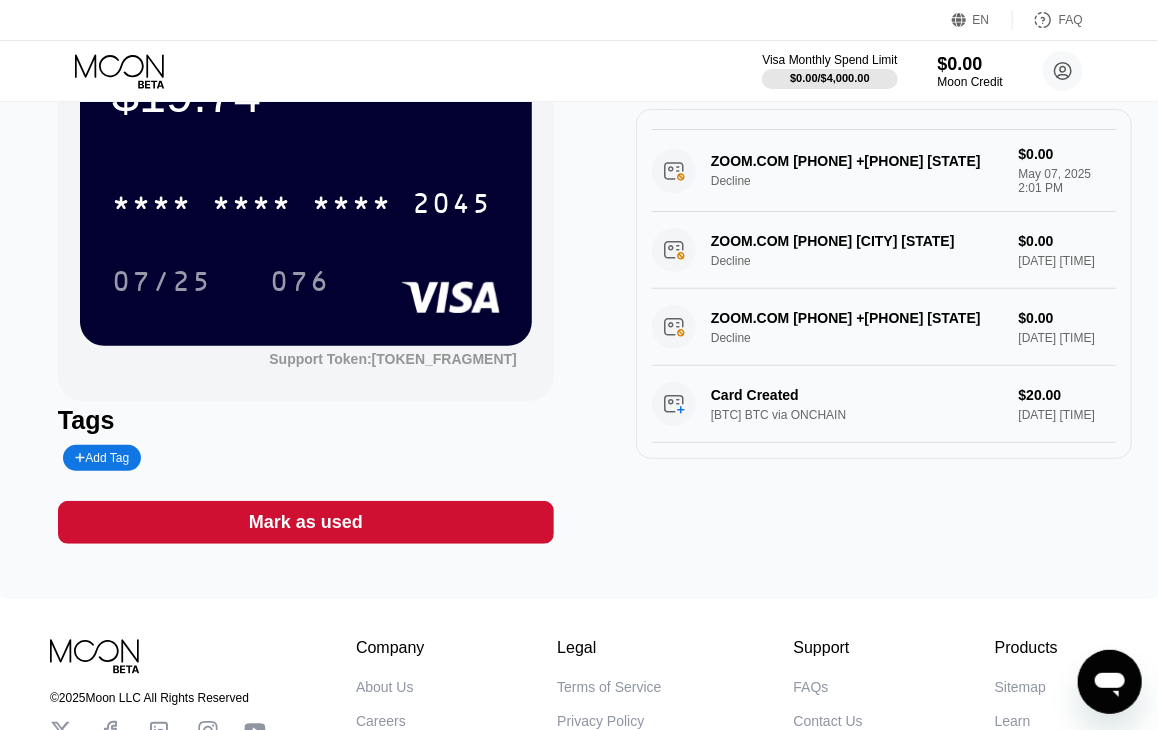 scroll, scrollTop: 109, scrollLeft: 0, axis: vertical 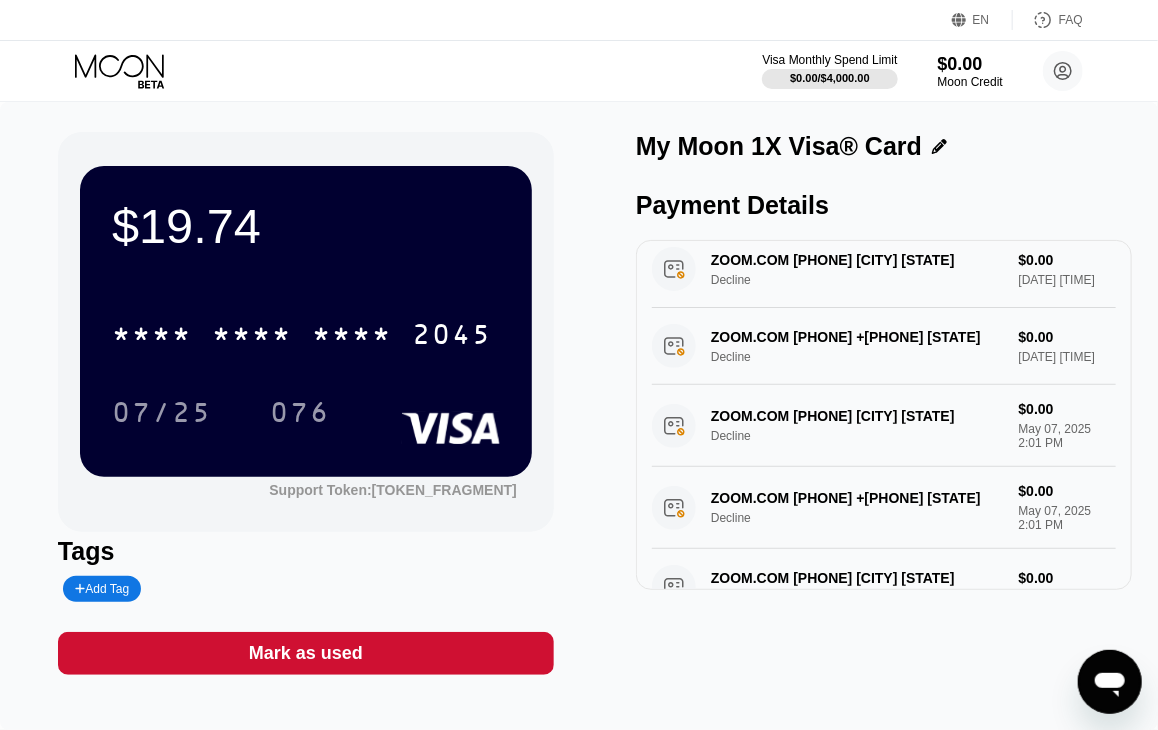 click on "$19.74" at bounding box center [306, 226] 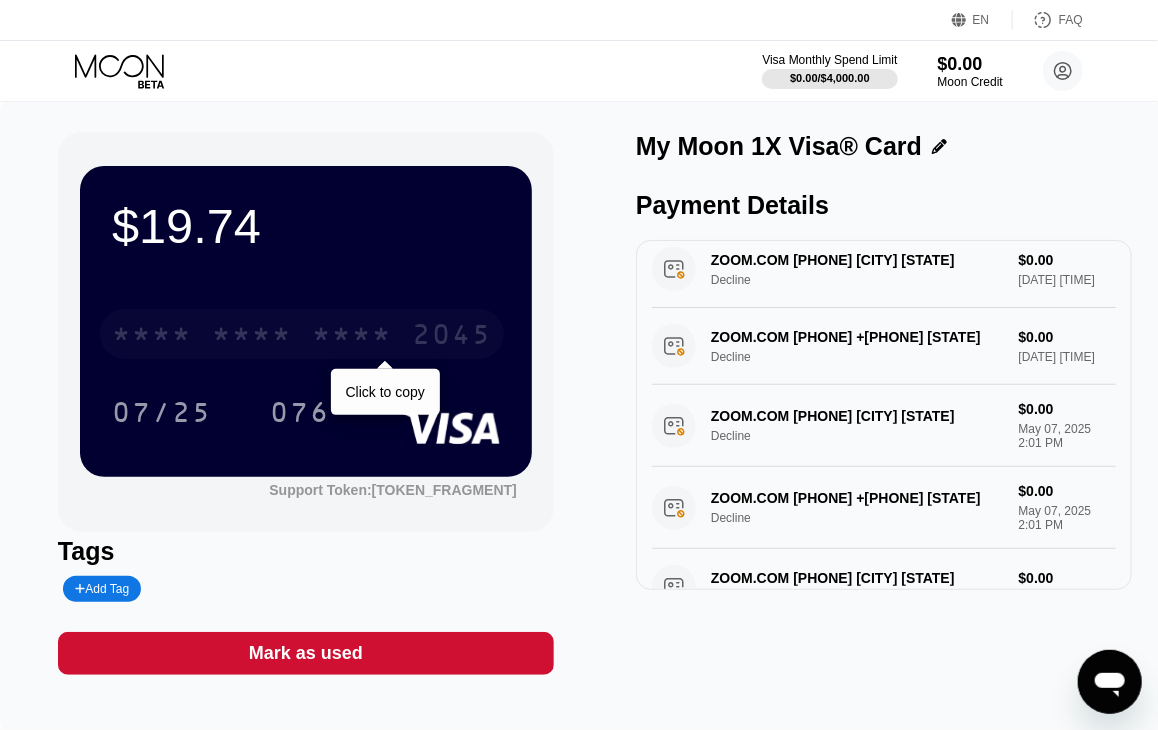 click on "* * * * * * * * * * * * [YEAR]" at bounding box center [302, 334] 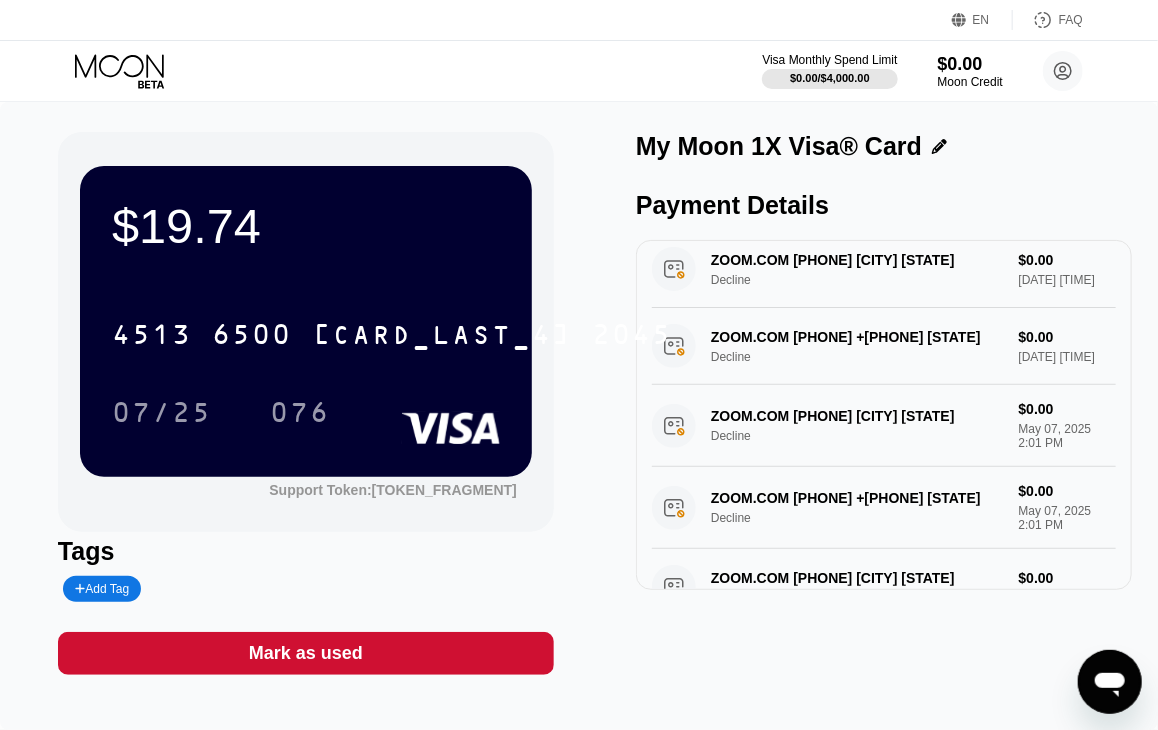 click on "$19.74 [CARD_PREFIX] [CARD_NUMBER] [CARD_LAST_4] [YEAR] [MM]/[YY] [CODE] Support Token: [TOKEN] Tags Add Tag Mark as used My Moon 1X Visa® Card Payment Details PAYPAL *PAYPAL [CITY] [STATE] Pending Purchase $0.25 [DATE] [TIME] ZOOM.COM [PHONE] [CITY] [STATE] Decline $0.00 [DATE] [TIME] ZOOM.COM [PHONE] +[PHONE] [STATE] Decline $0.00 [DATE] [TIME] ZOOM.COM [PHONE] [CITY] [STATE] Decline $0.00 [DATE] [TIME] ZOOM.COM [PHONE] +[PHONE] [STATE] Decline $0.00 [DATE] [TIME] ZOOM.COM [PHONE] [CITY] [STATE] Decline $0.00 [DATE] [TIME] ZOOM.COM [PHONE] +[PHONE] [STATE] Decline $0.00 [DATE] [TIME] Card Created [BTC] BTC via ONCHAIN $20.00 [DATE] [TIME]" at bounding box center (579, 403) 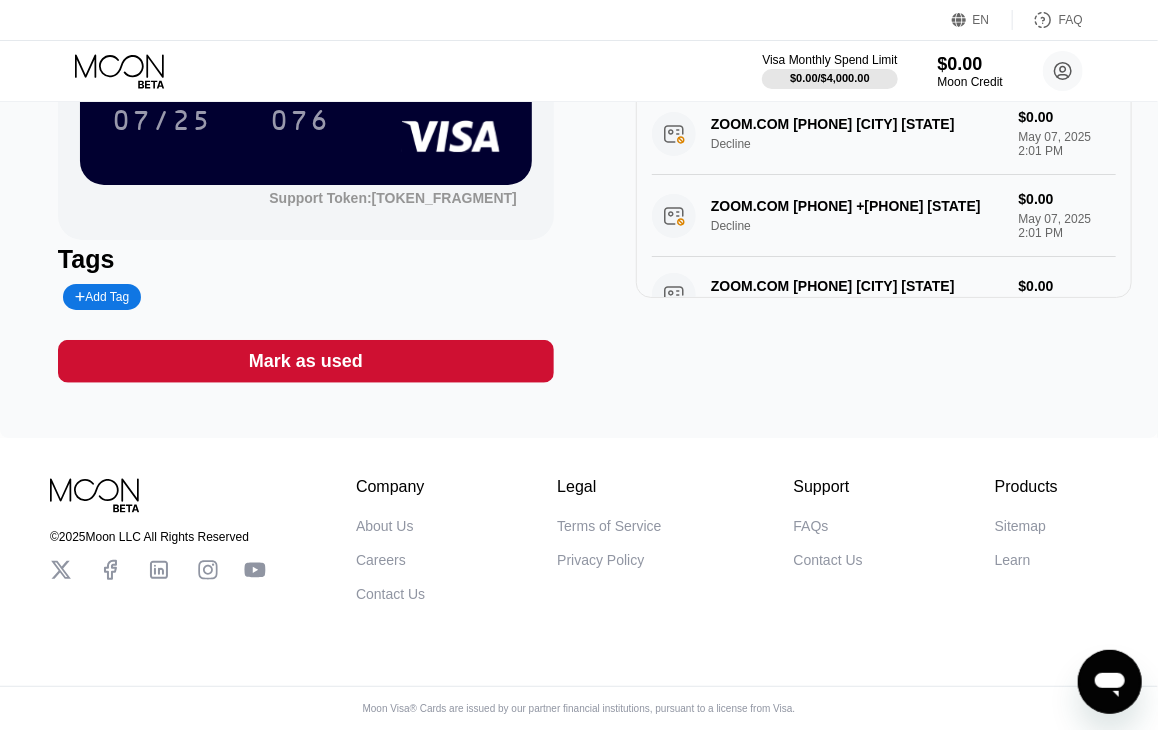 scroll, scrollTop: 109, scrollLeft: 0, axis: vertical 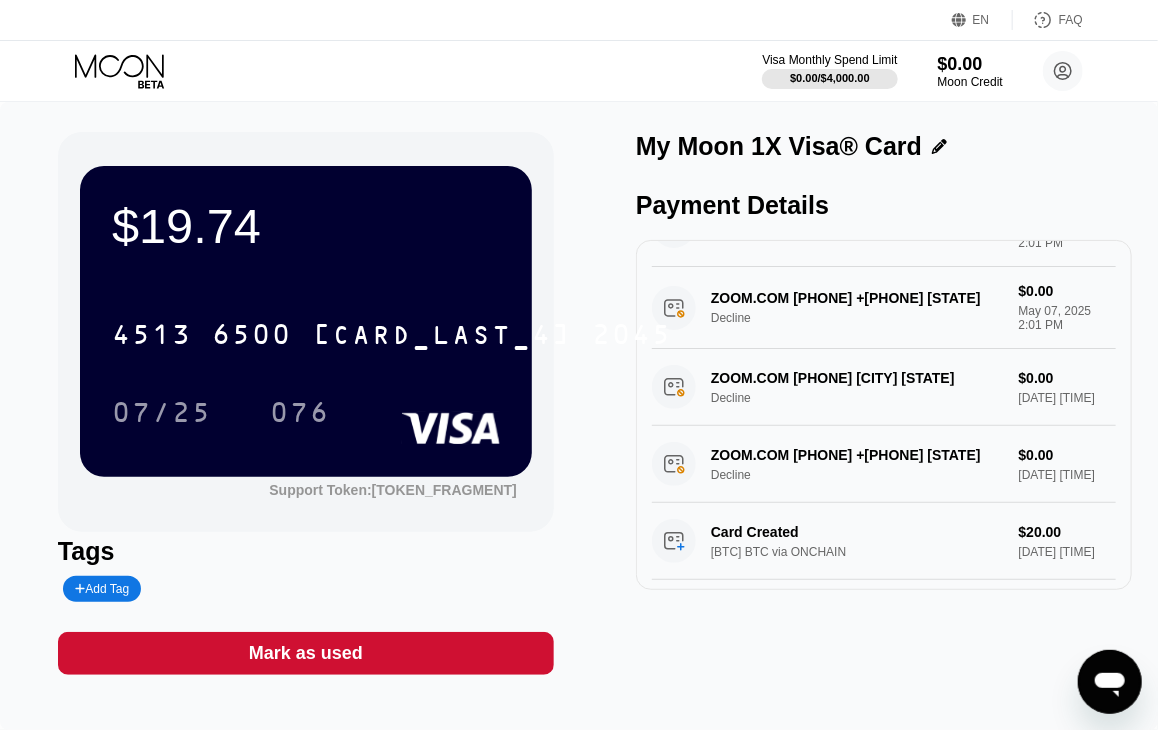 click 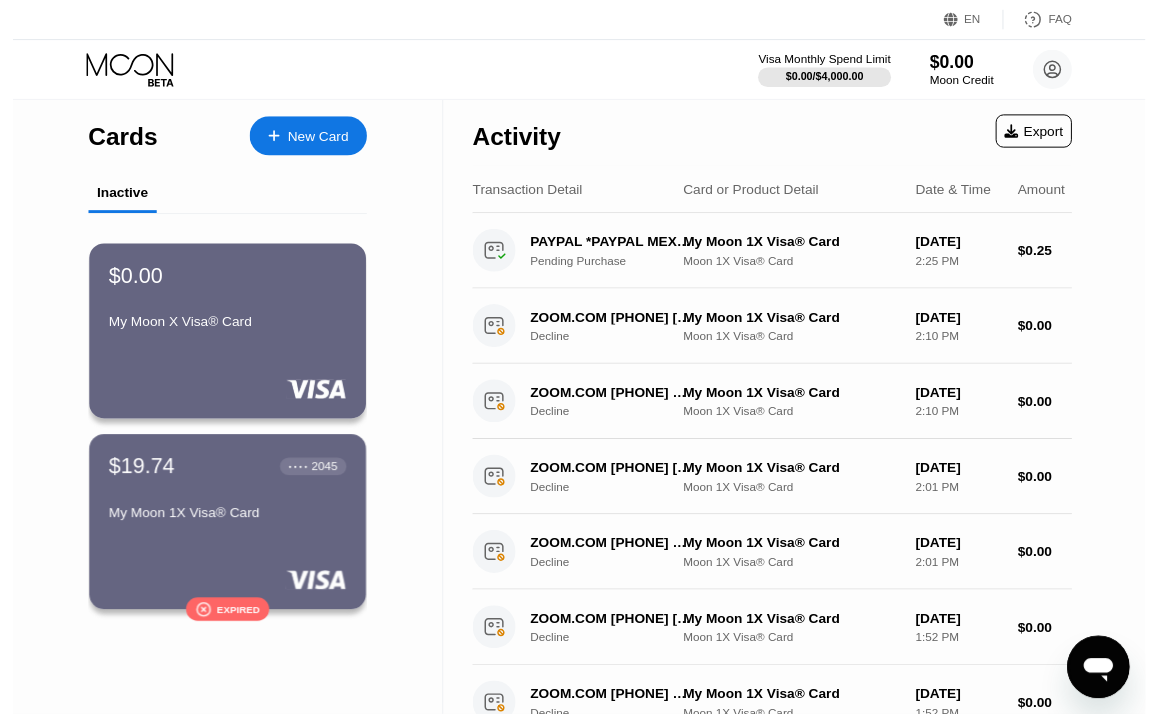 scroll, scrollTop: 0, scrollLeft: 0, axis: both 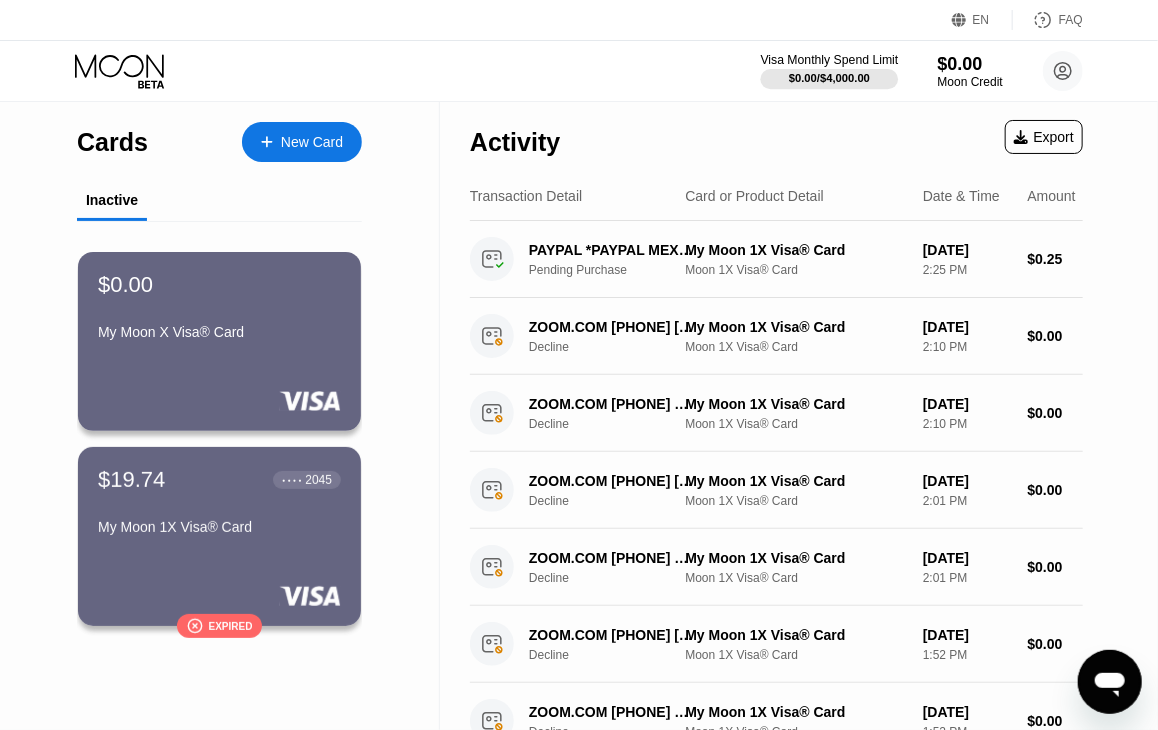 click on "$0.00 / $4,000.00" at bounding box center (829, 78) 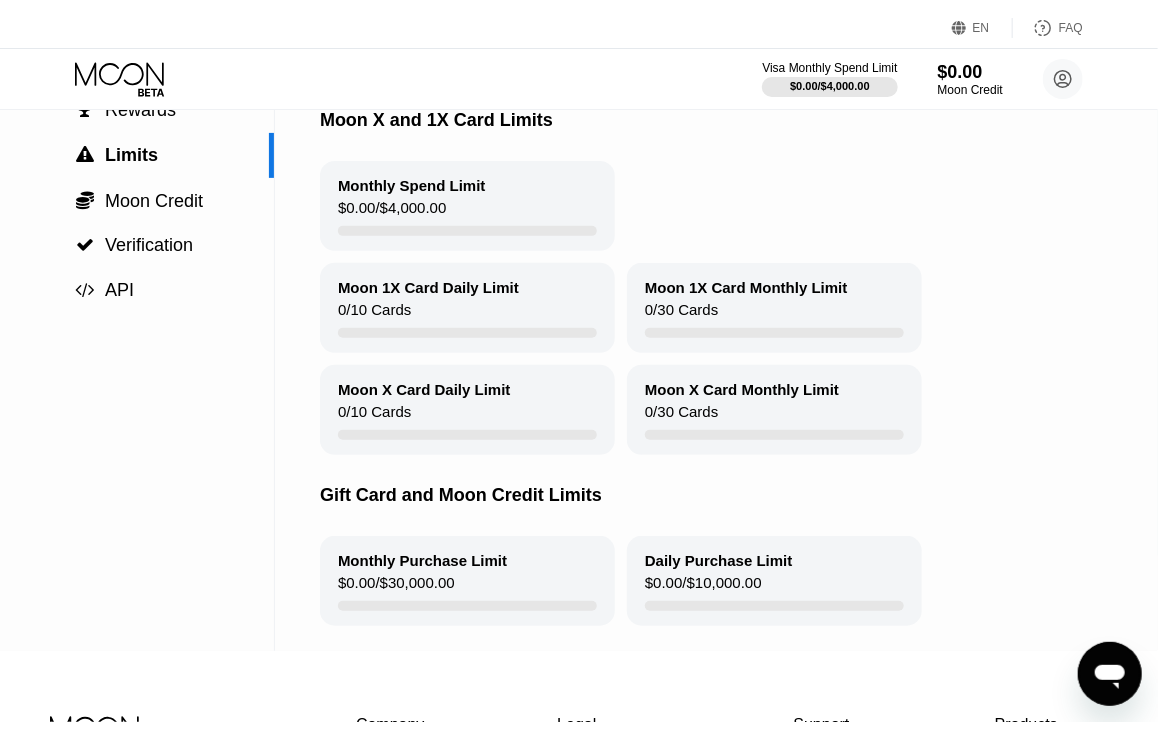 scroll, scrollTop: 0, scrollLeft: 0, axis: both 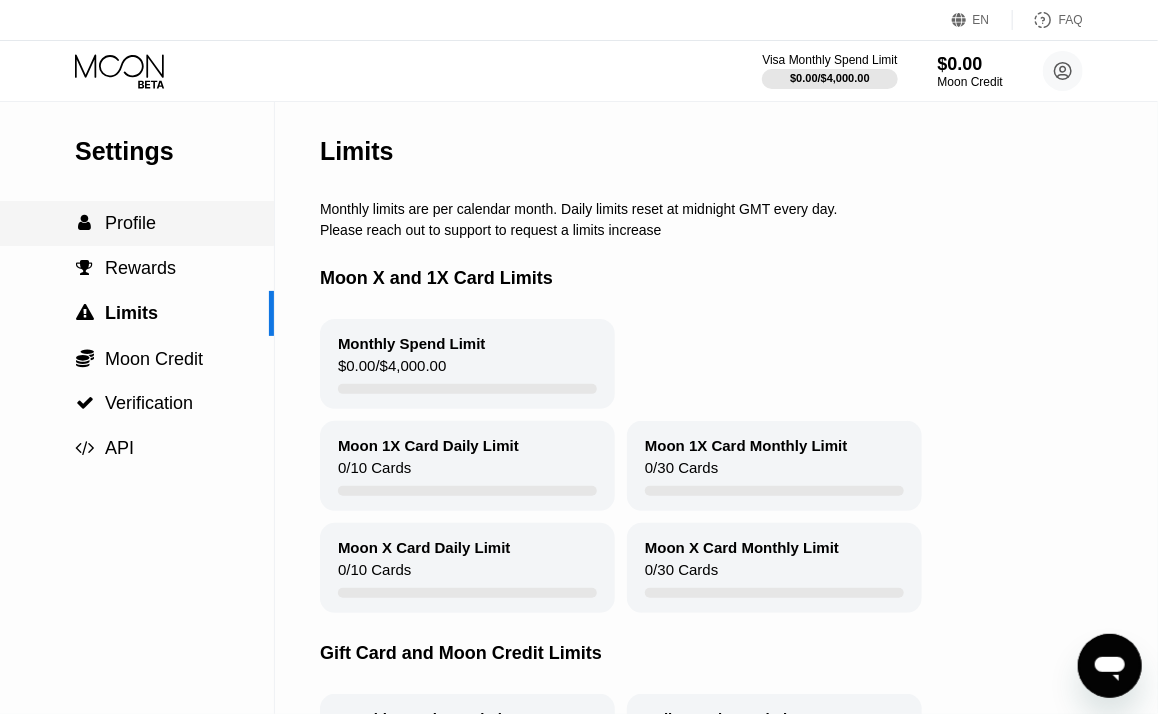 click on " Profile" at bounding box center [137, 223] 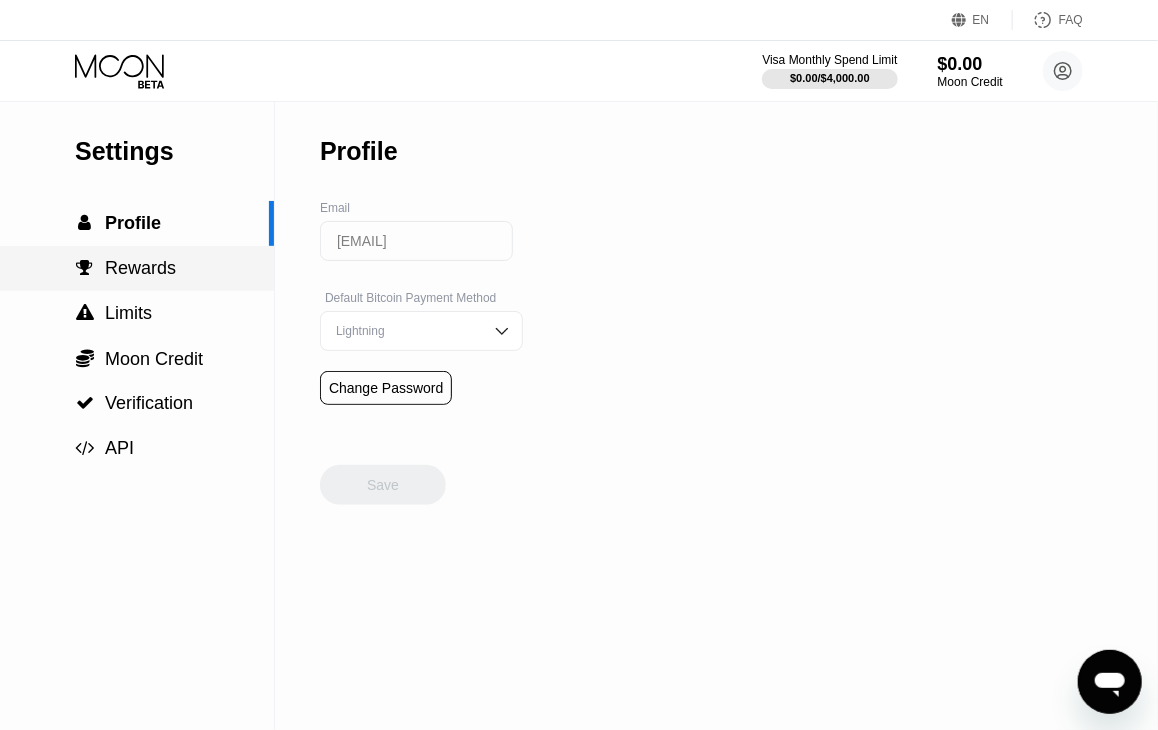 click on " Rewards" at bounding box center [137, 268] 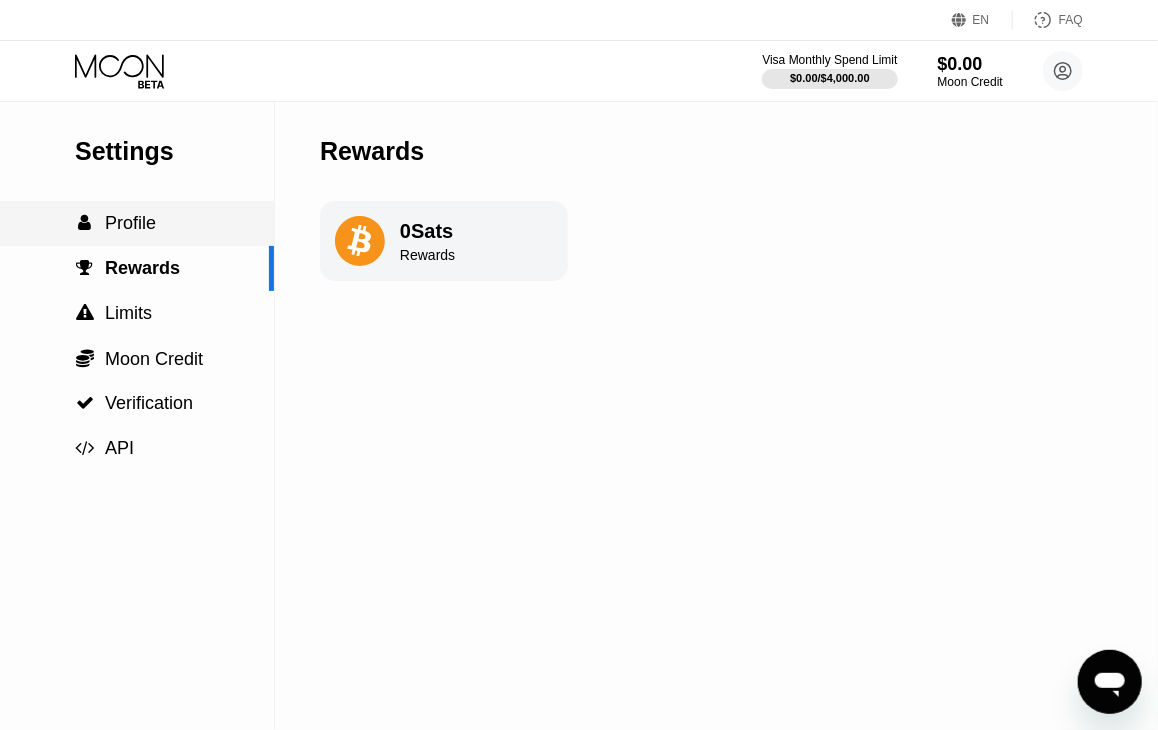 click on " Profile" at bounding box center (137, 223) 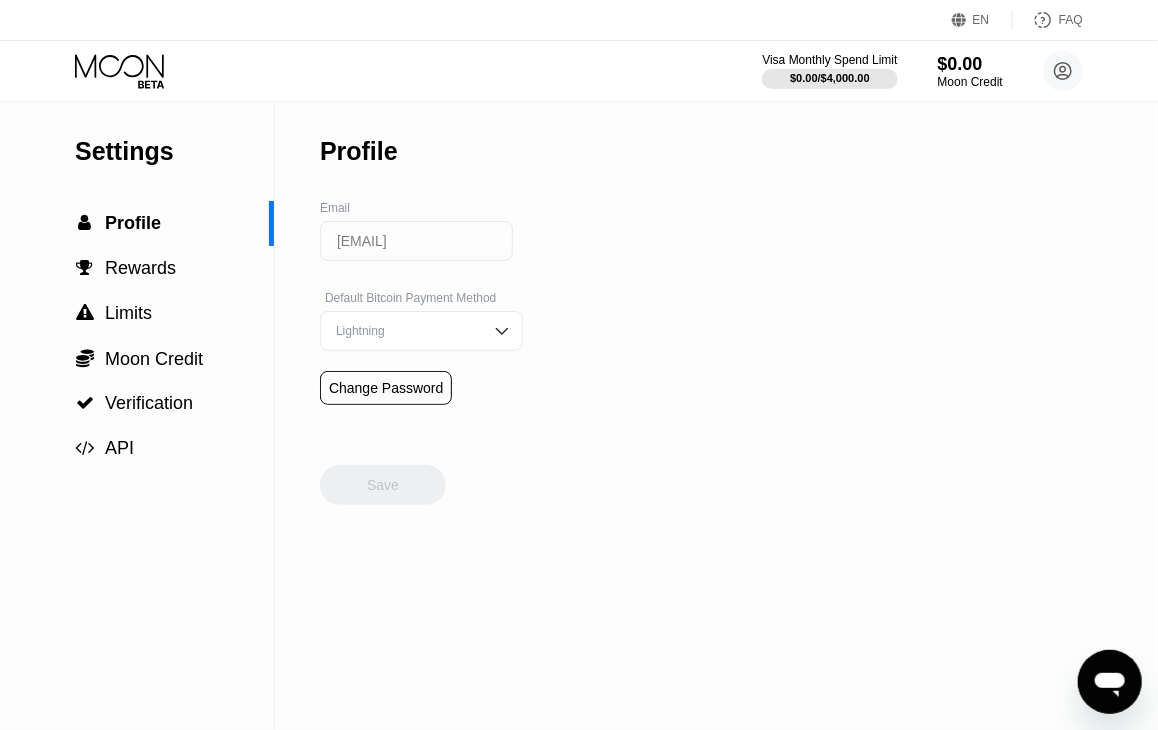 click at bounding box center (1109, 681) 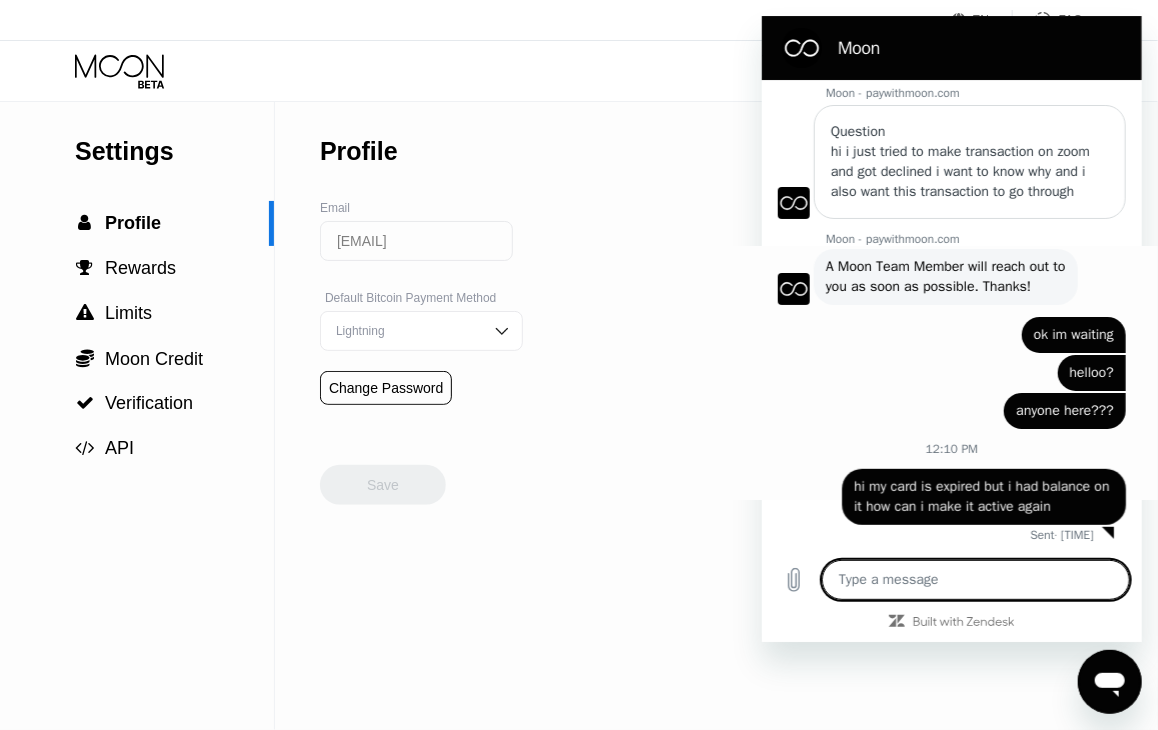 scroll, scrollTop: 0, scrollLeft: 0, axis: both 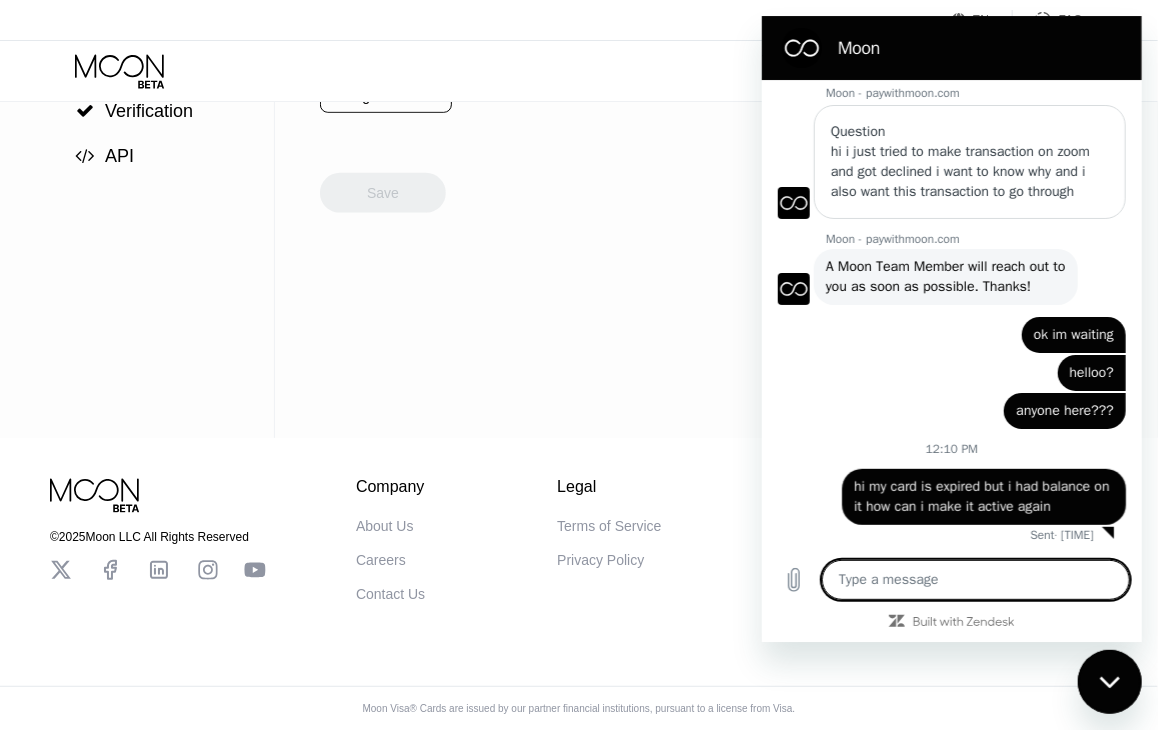click at bounding box center (975, 580) 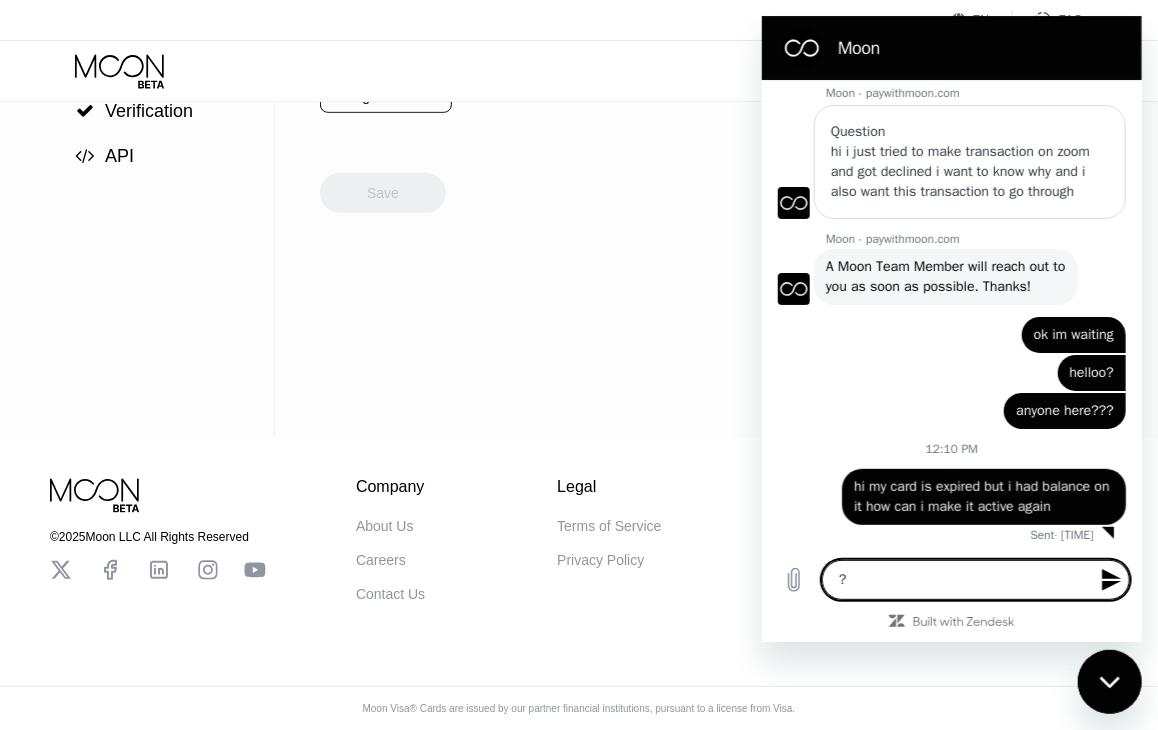 type on "??" 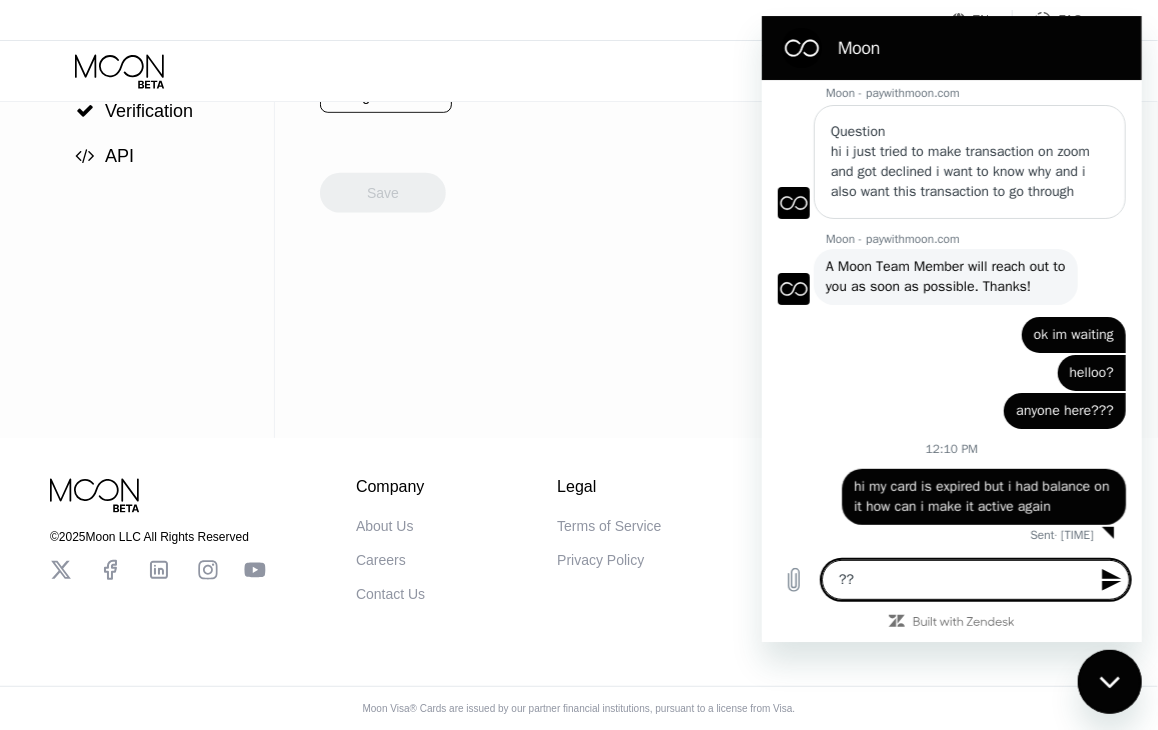 type on "???" 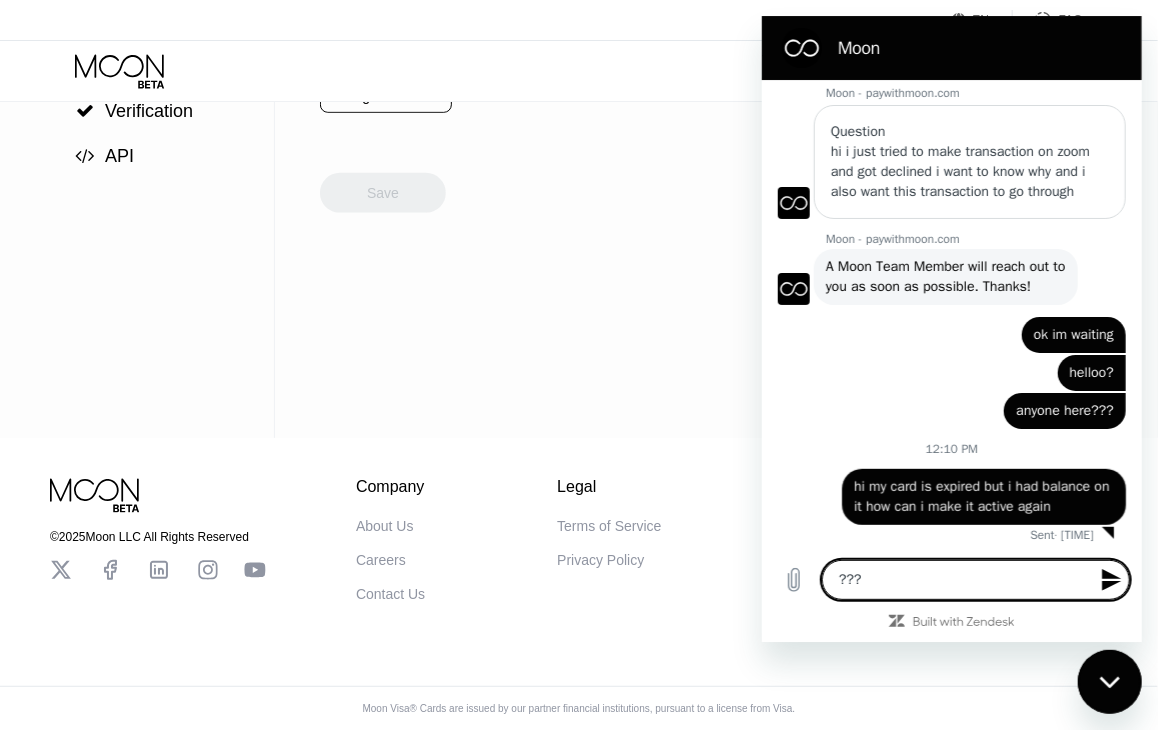 type on "????" 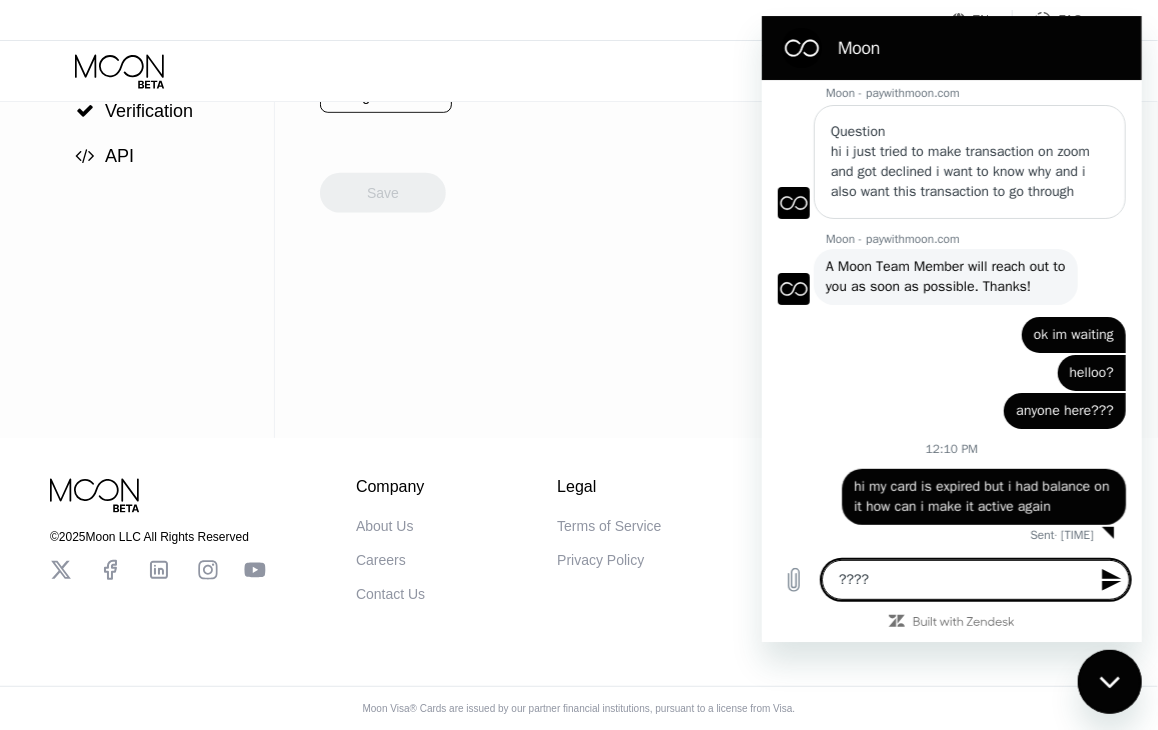 type 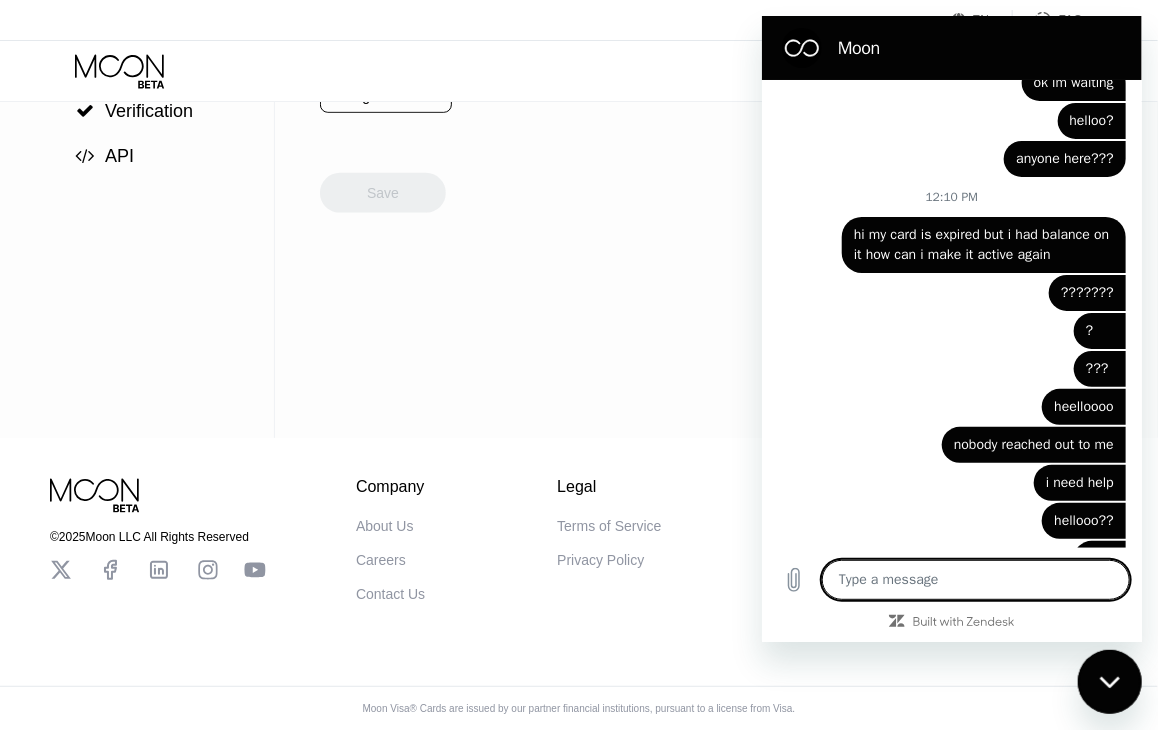 scroll, scrollTop: 752, scrollLeft: 0, axis: vertical 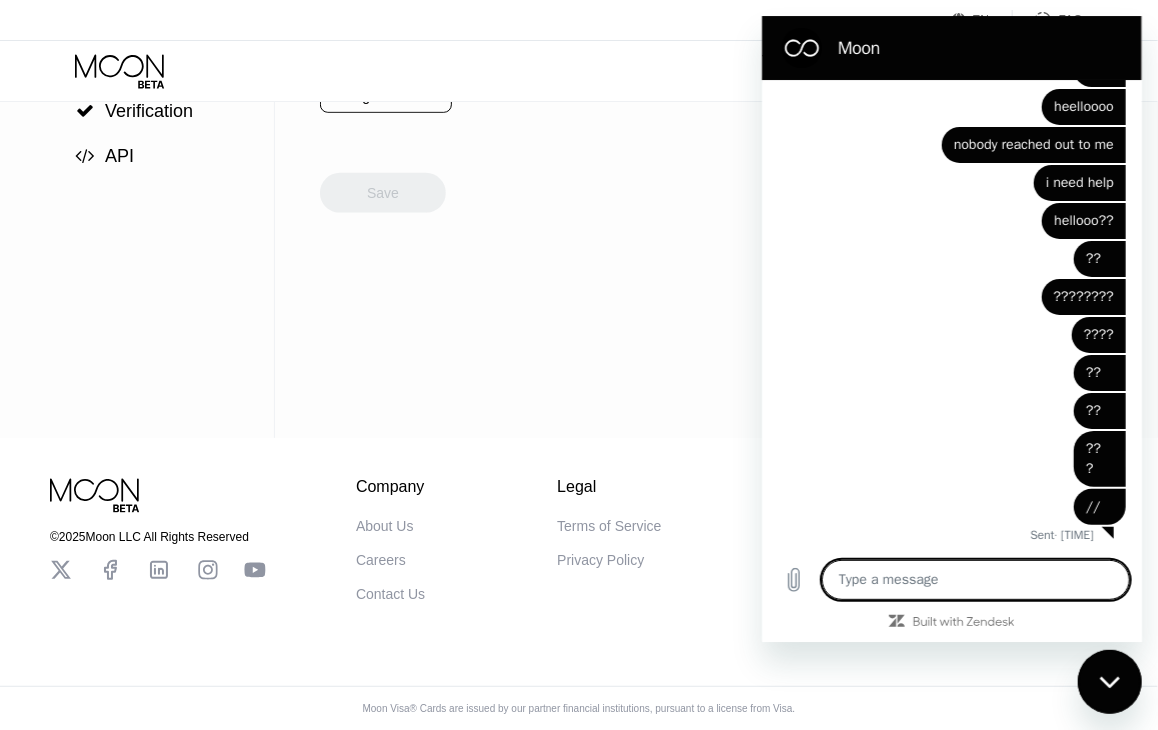 click on "Profile Email [EMAIL] Default Bitcoin Payment Method Lightning Change Password Save" at bounding box center [421, 124] 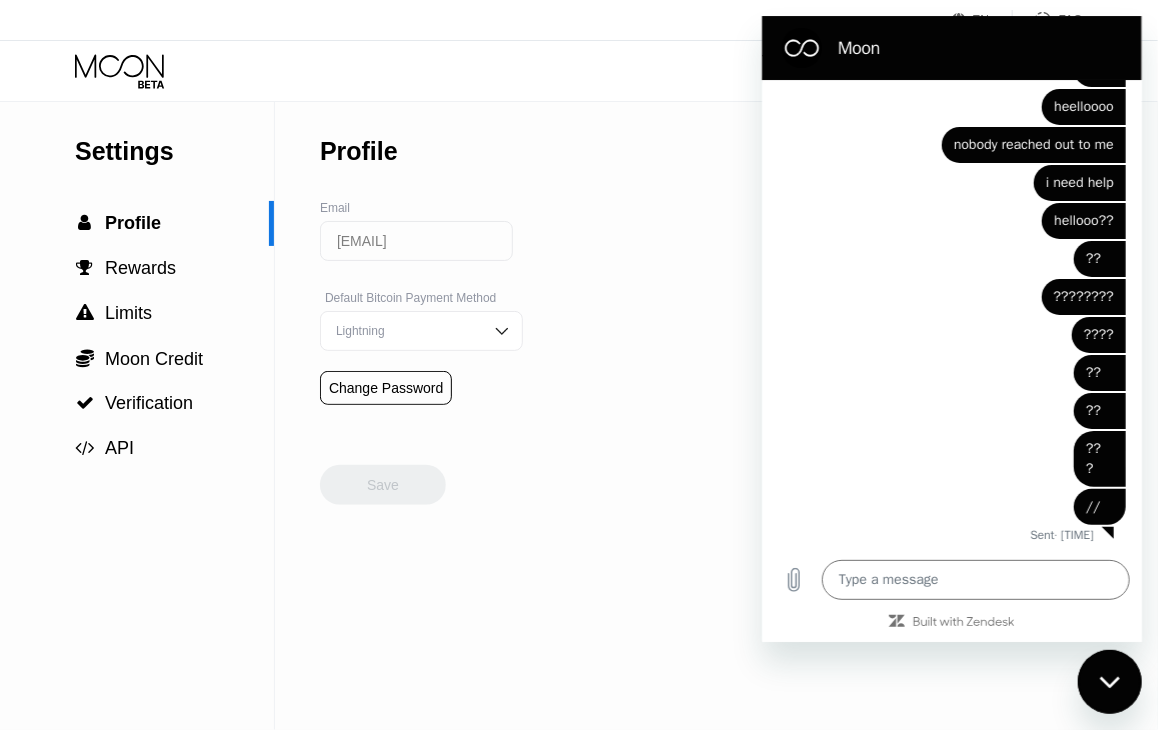 scroll, scrollTop: 0, scrollLeft: 0, axis: both 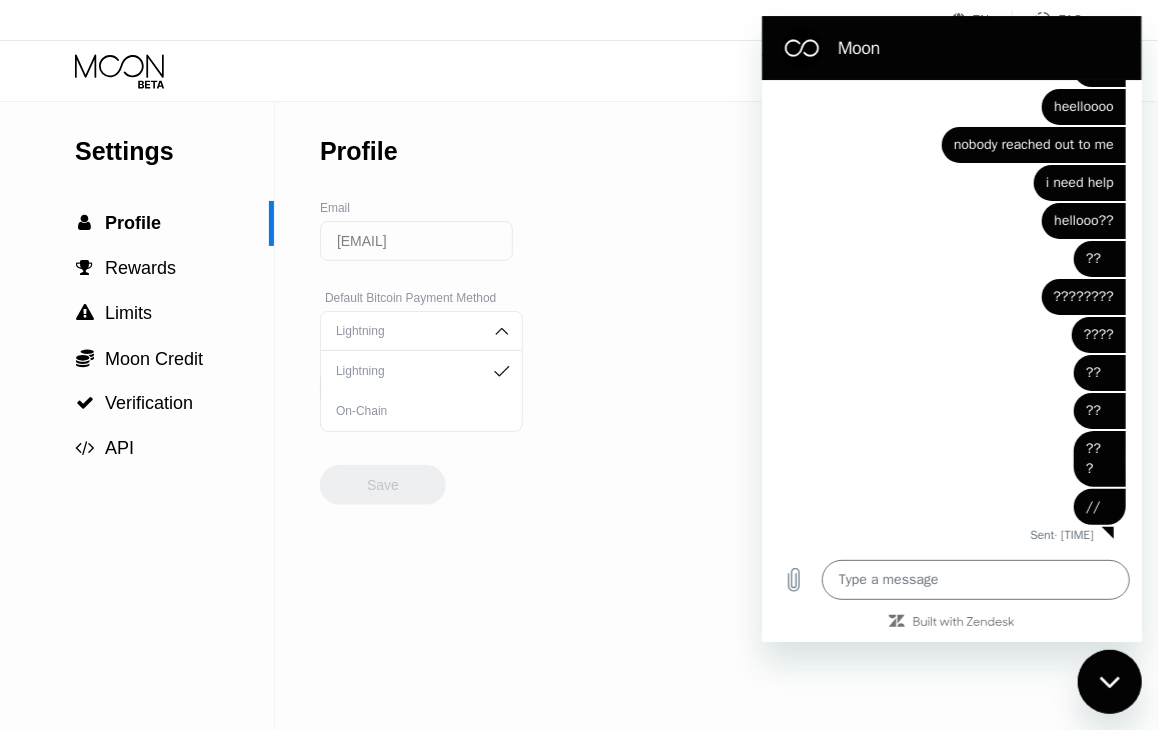click on "Settings  Profile  Rewards  Limits  Moon Credit  Verification  API Profile Email [EMAIL] Default Bitcoin Payment Method Lightning Lightning On-Chain Change Password Save" at bounding box center (579, 416) 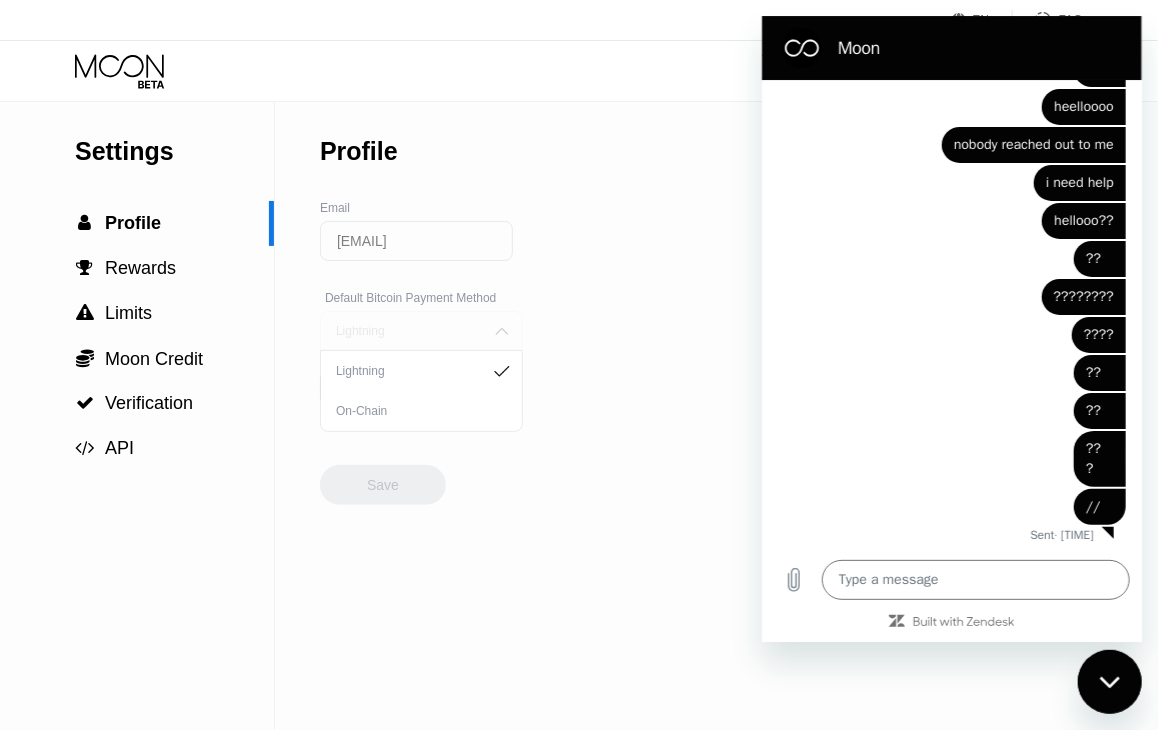 click on "Lightning" at bounding box center [406, 331] 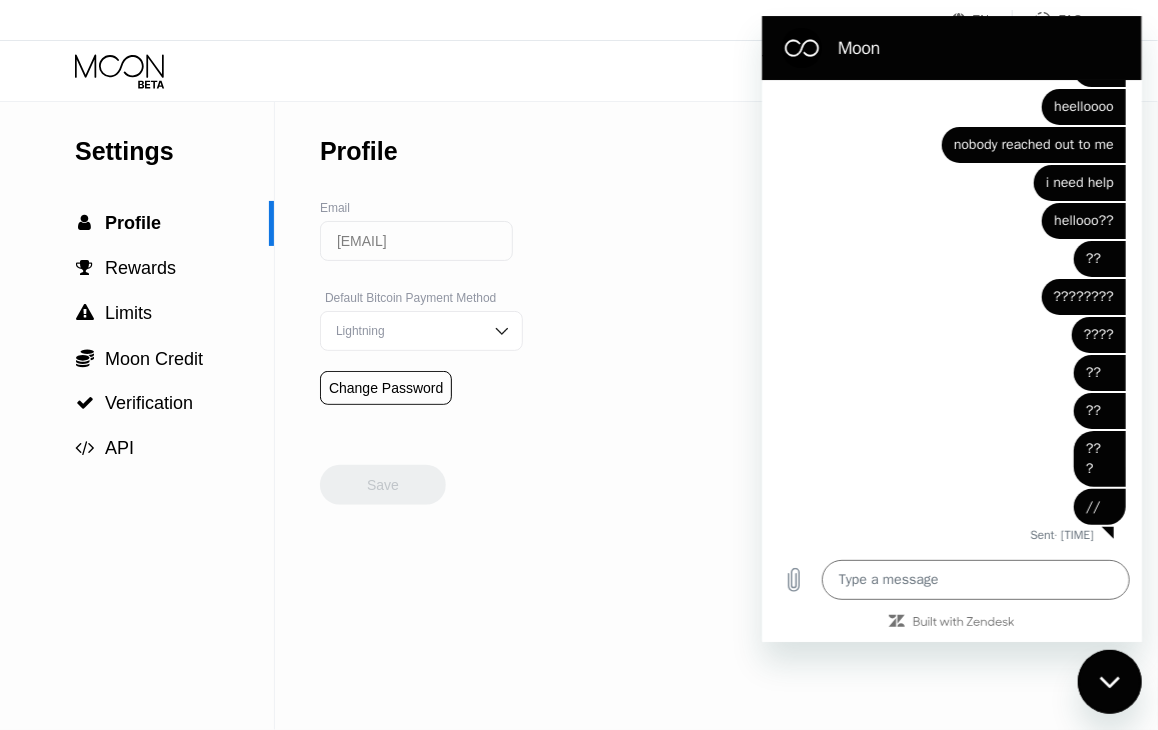 click on "Settings  Profile  Rewards  Limits  Moon Credit  Verification  API Profile Email [EMAIL] Default Bitcoin Payment Method Lightning Change Password Save" at bounding box center [579, 416] 